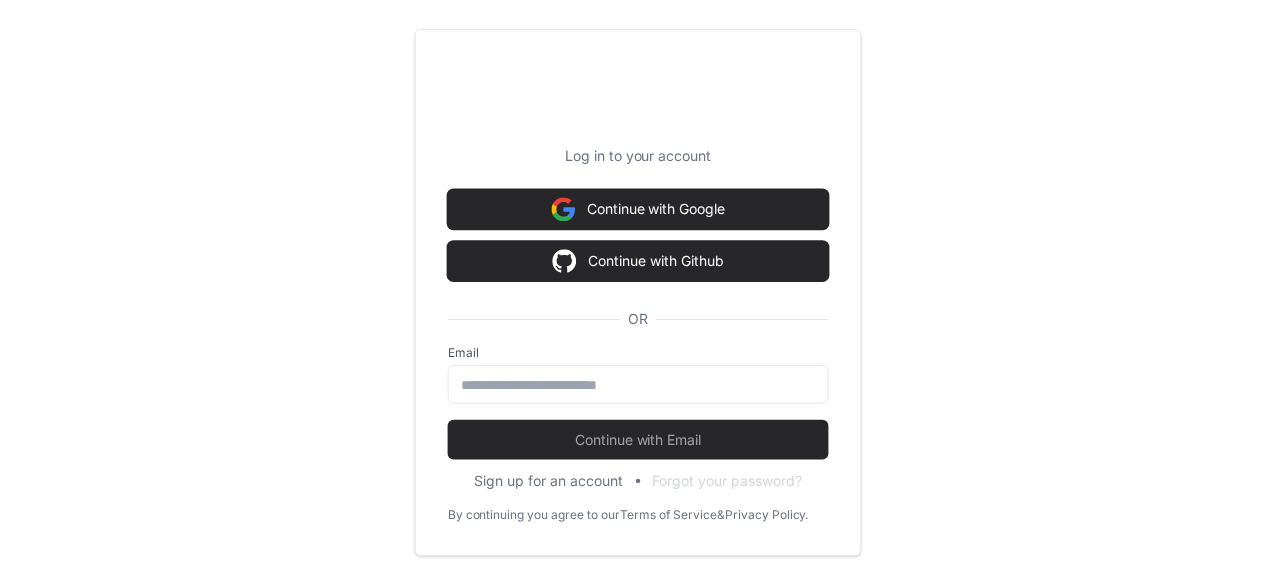 scroll, scrollTop: 0, scrollLeft: 0, axis: both 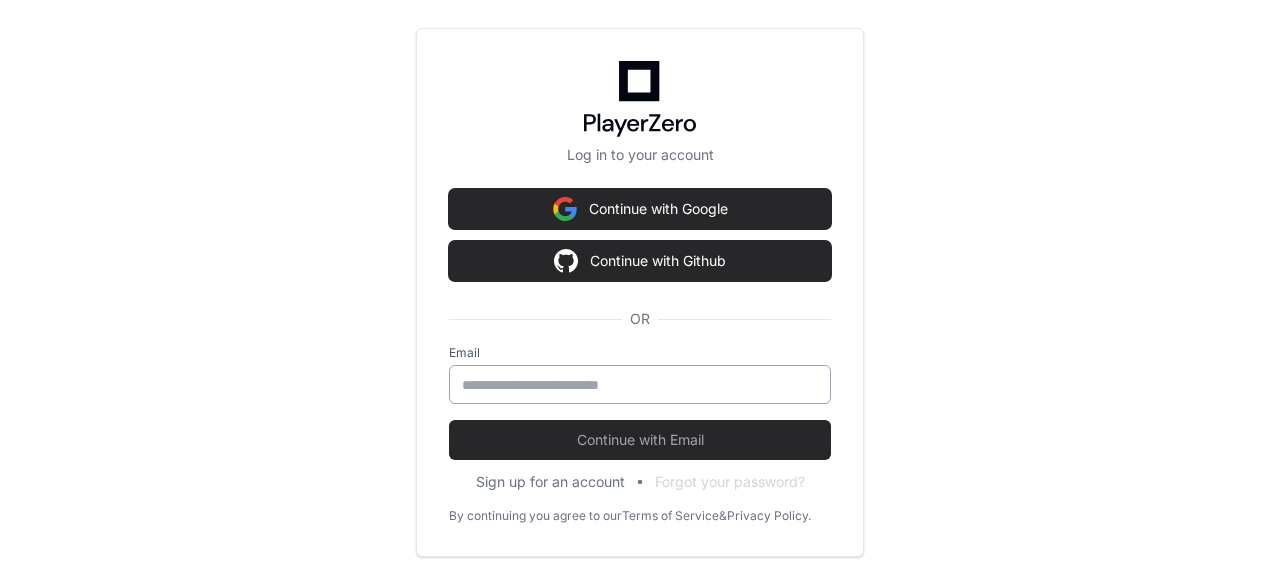 click at bounding box center [640, 385] 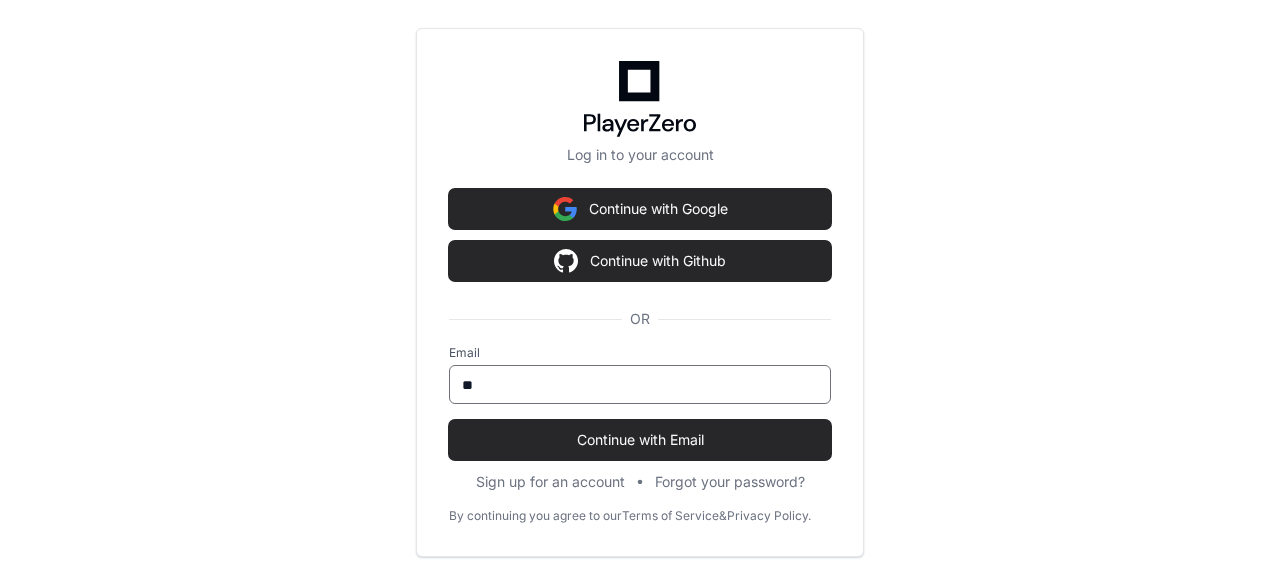 click on "**" at bounding box center [640, 385] 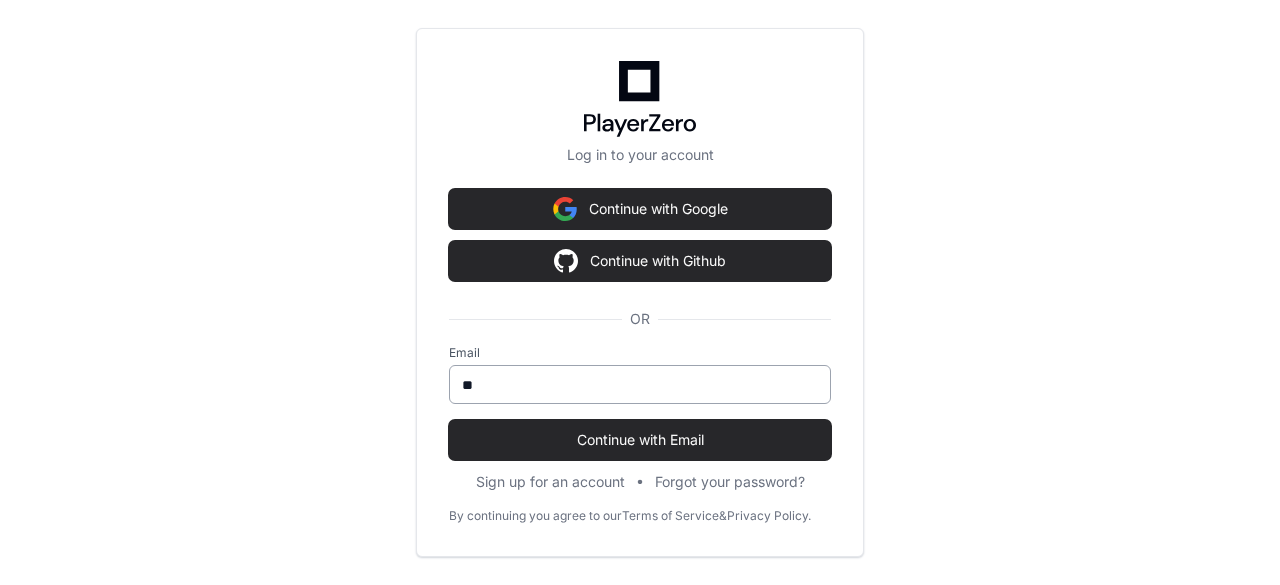 click on "**" at bounding box center (640, 385) 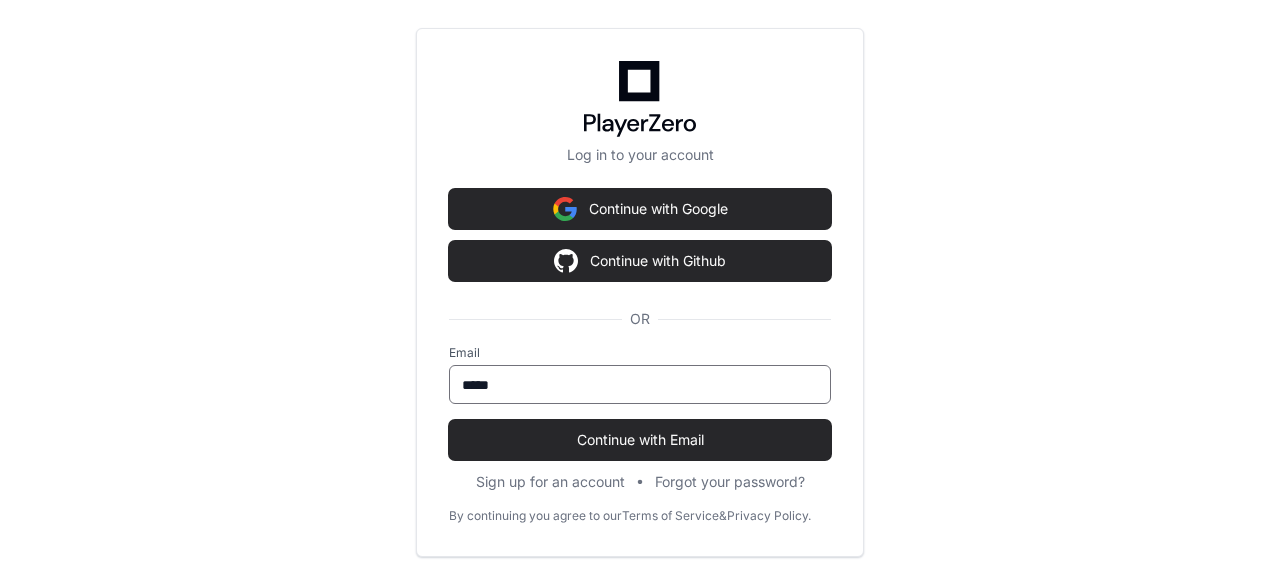 type on "**********" 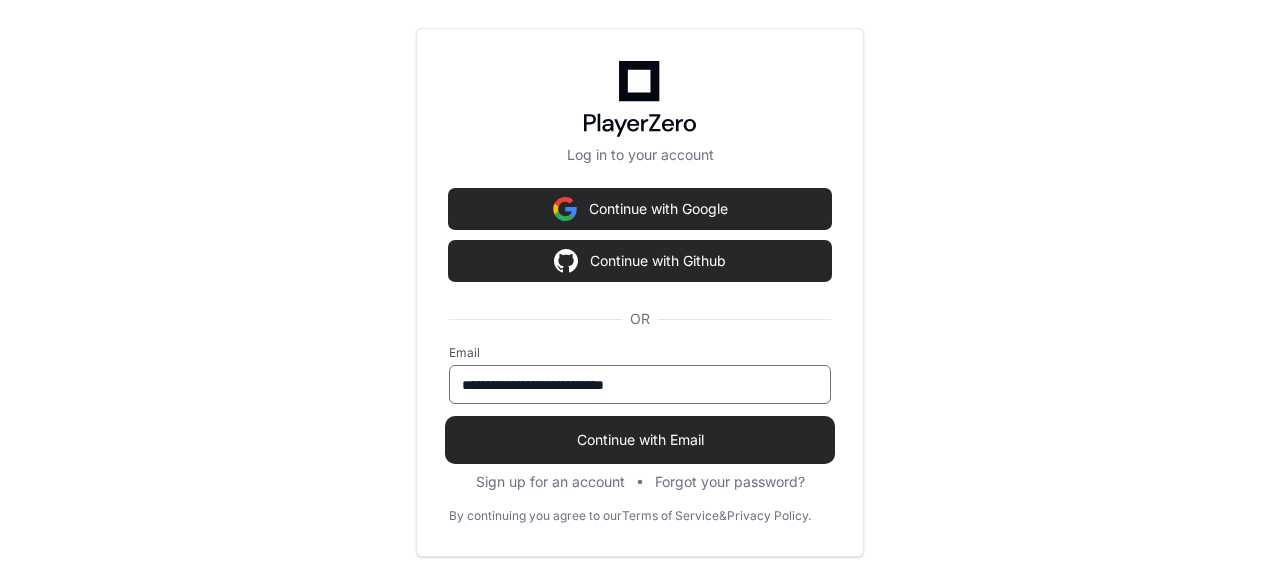 click on "Continue with Email" at bounding box center (640, 440) 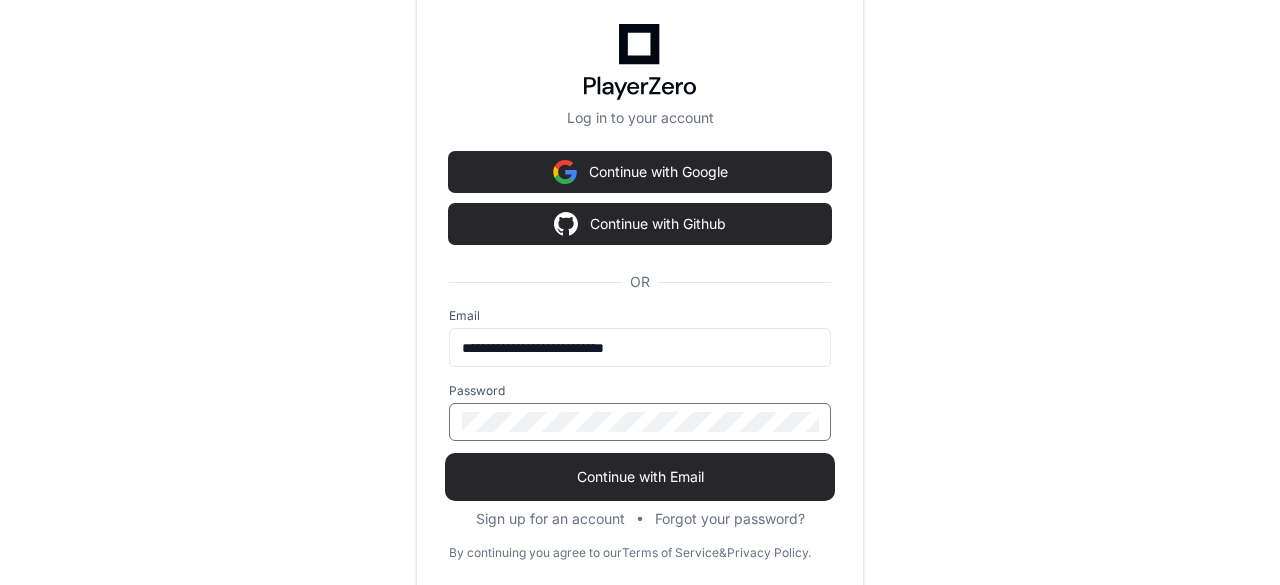 click on "Continue with Email" at bounding box center (640, 477) 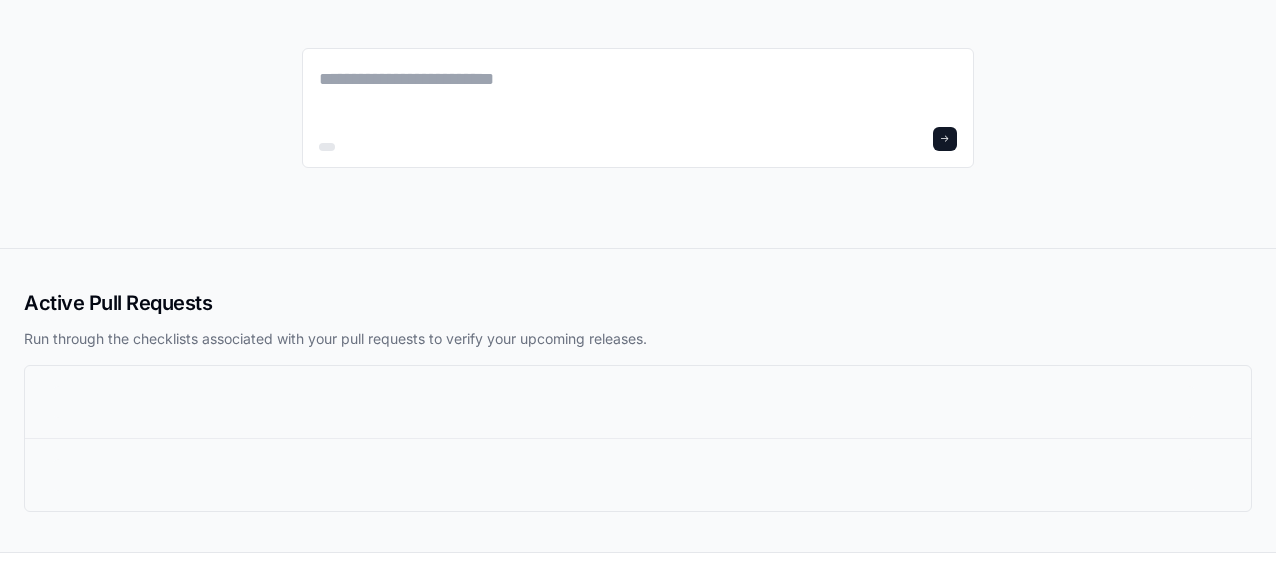 scroll, scrollTop: 0, scrollLeft: 0, axis: both 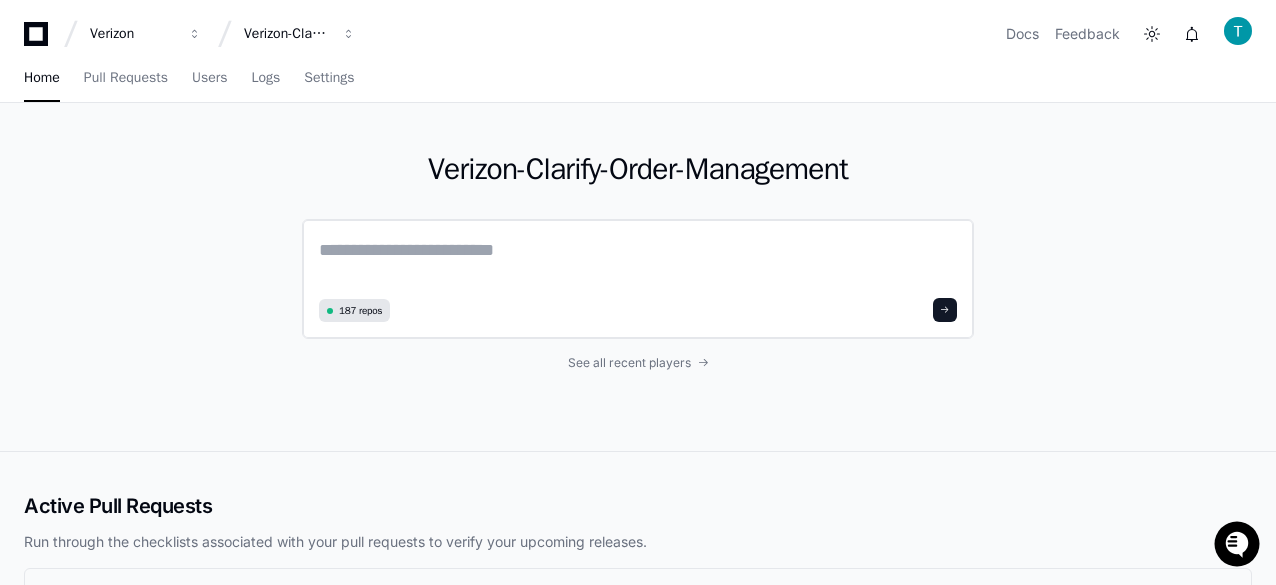 click 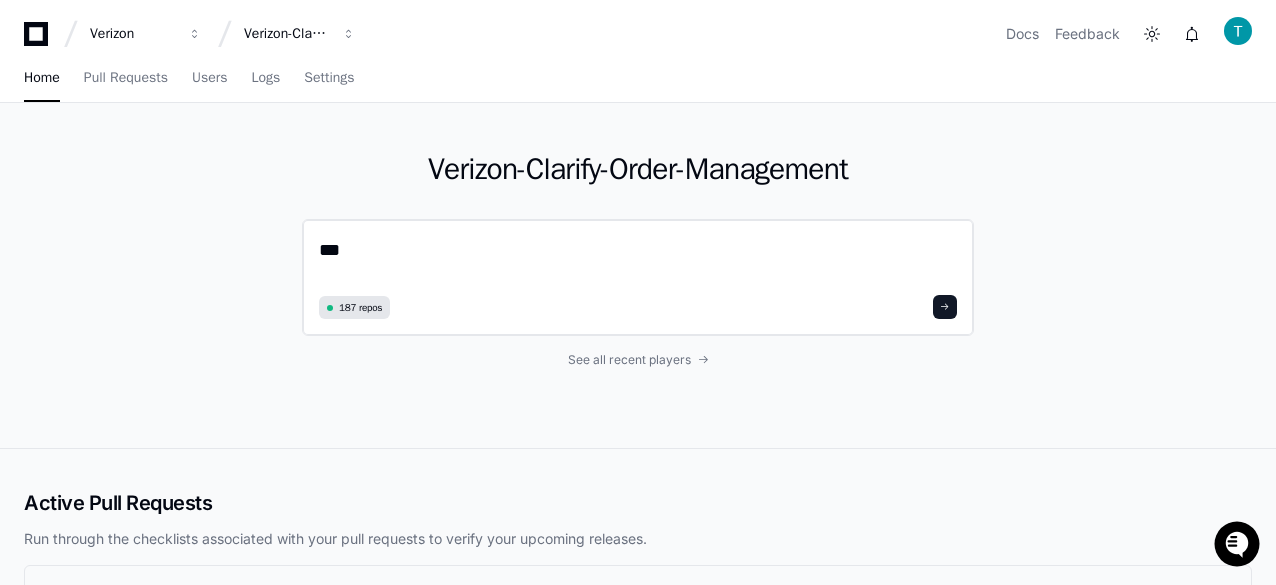 paste on "**********" 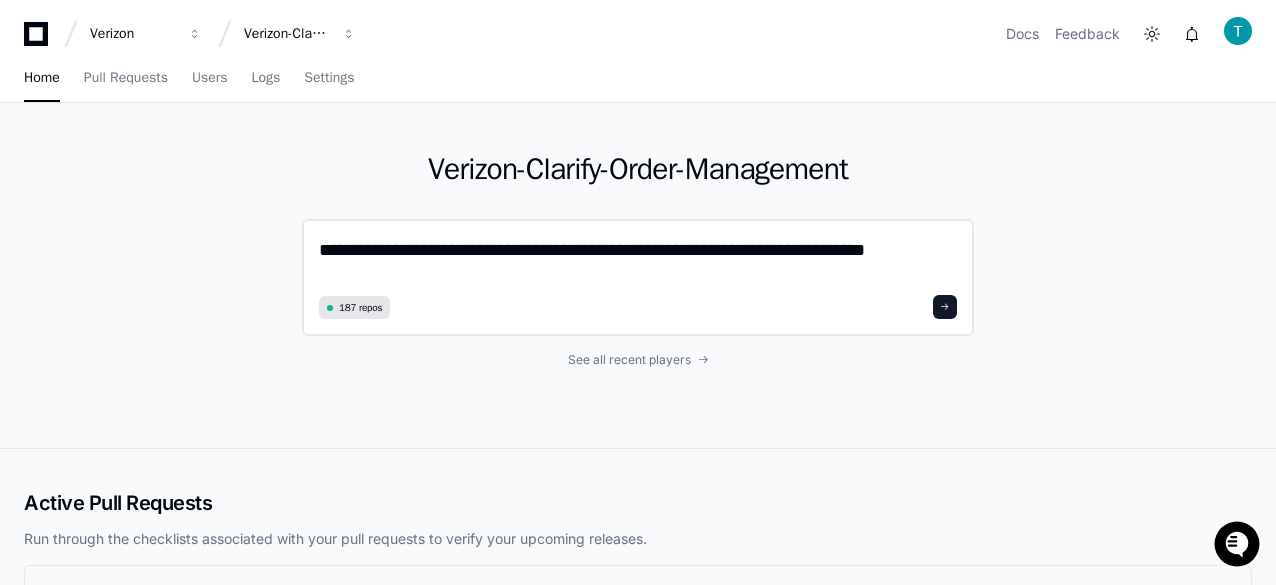 scroll, scrollTop: 0, scrollLeft: 0, axis: both 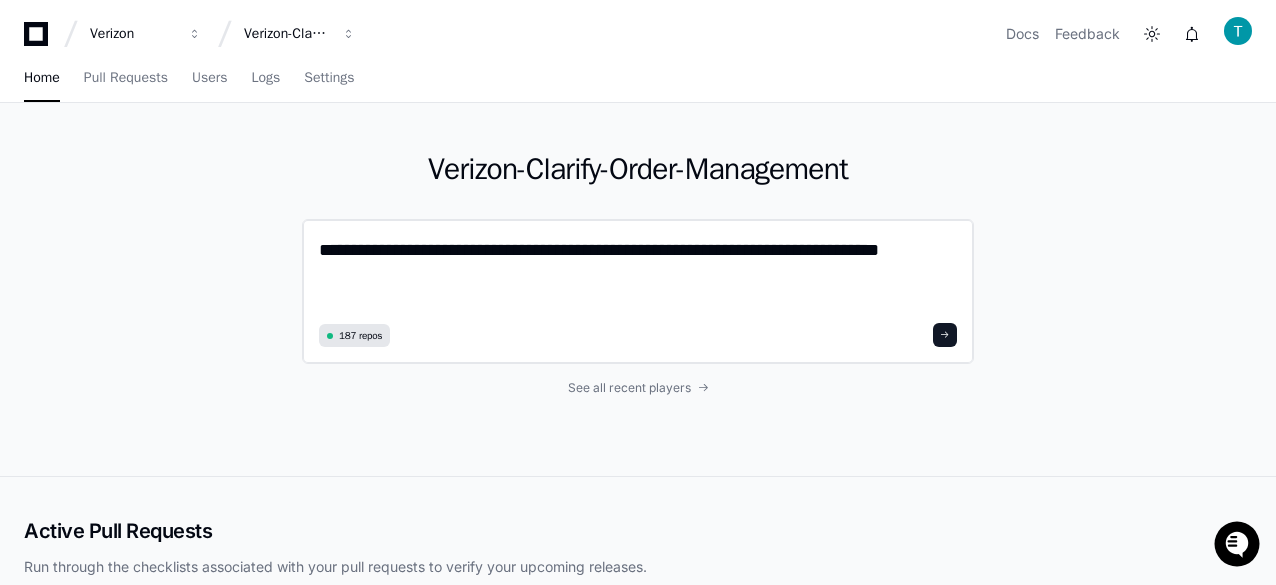 paste on "**********" 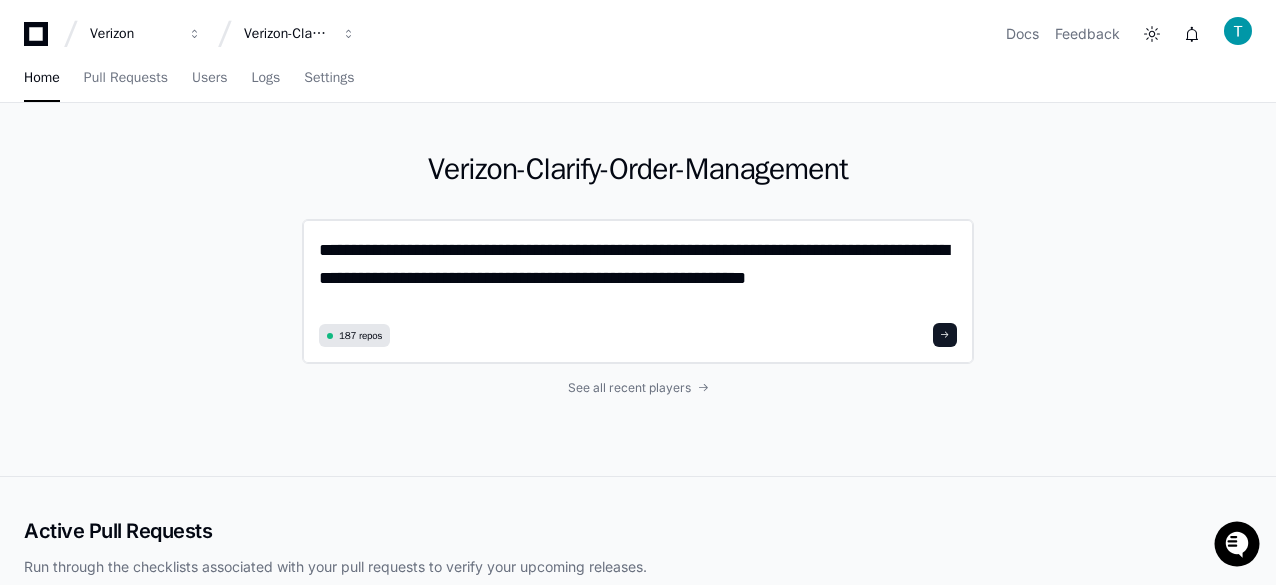 paste on "**********" 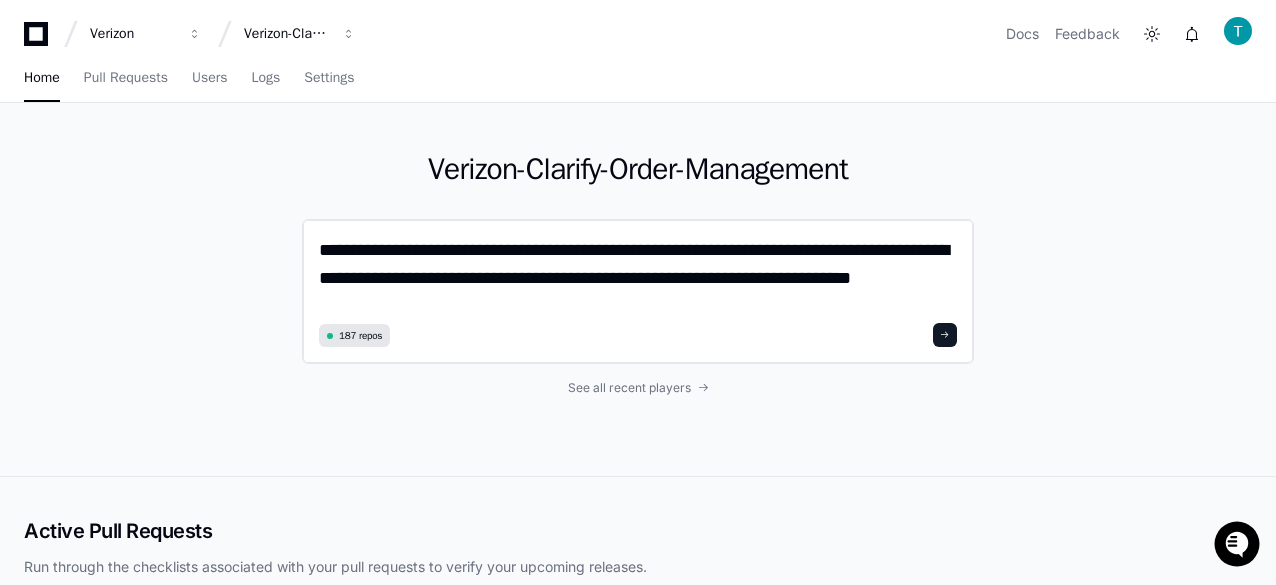 scroll, scrollTop: 0, scrollLeft: 0, axis: both 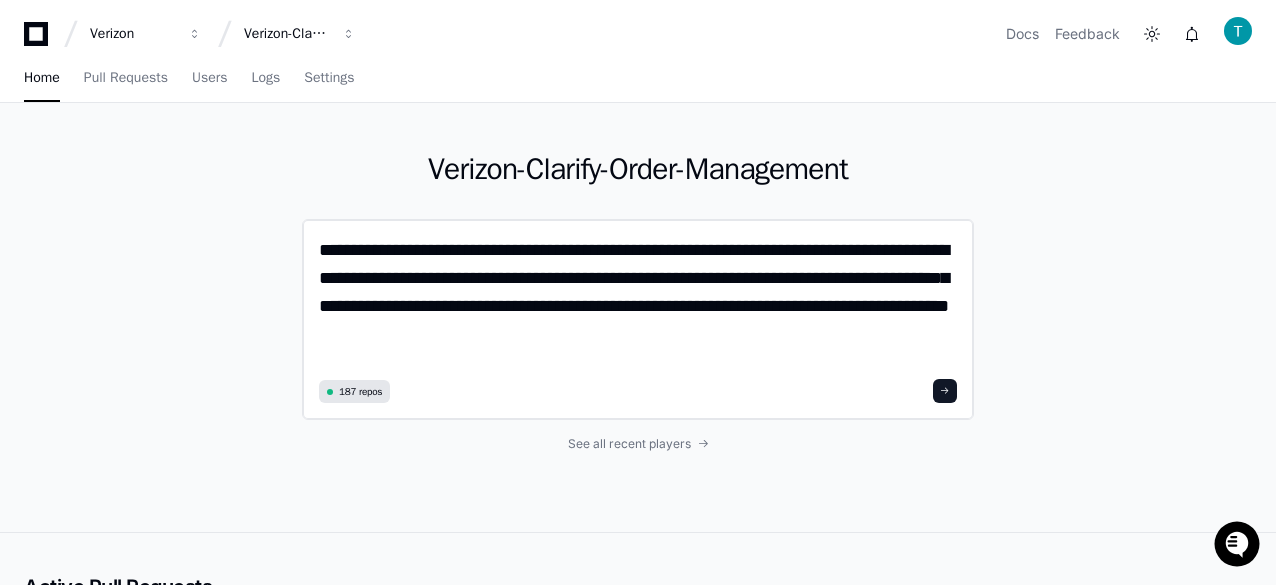 type on "**********" 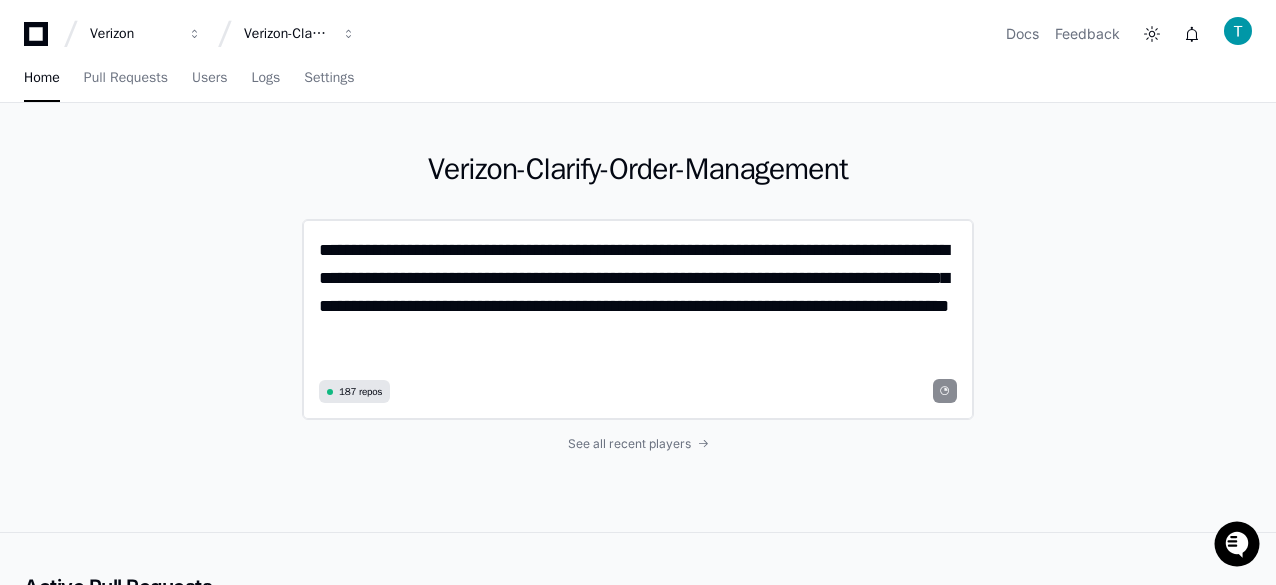 type 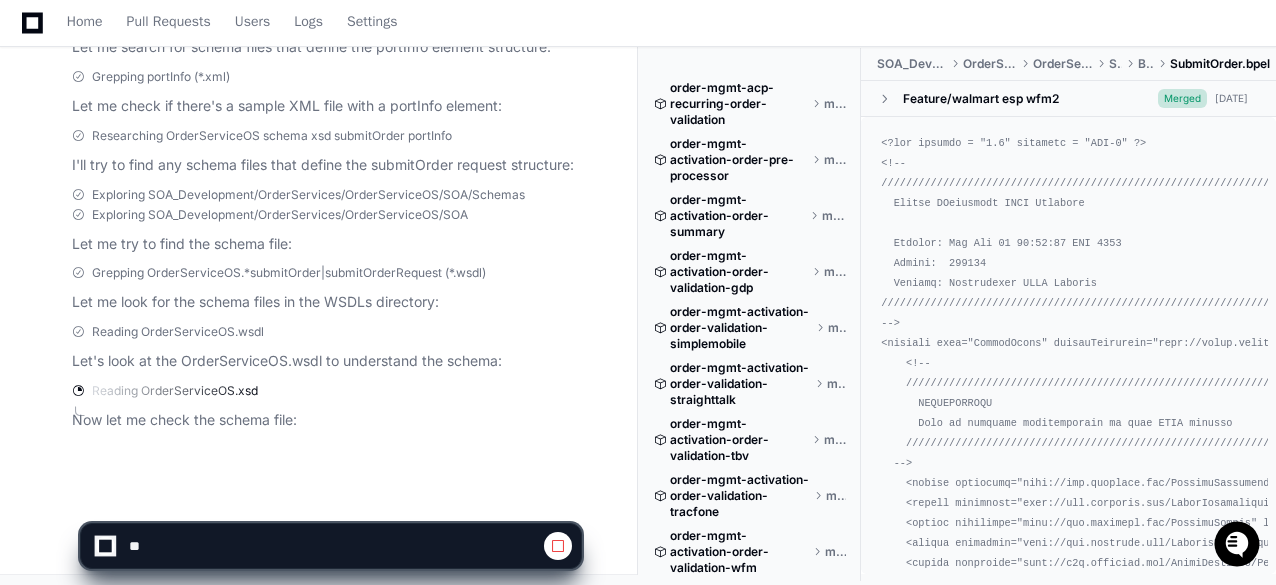scroll, scrollTop: 1356, scrollLeft: 0, axis: vertical 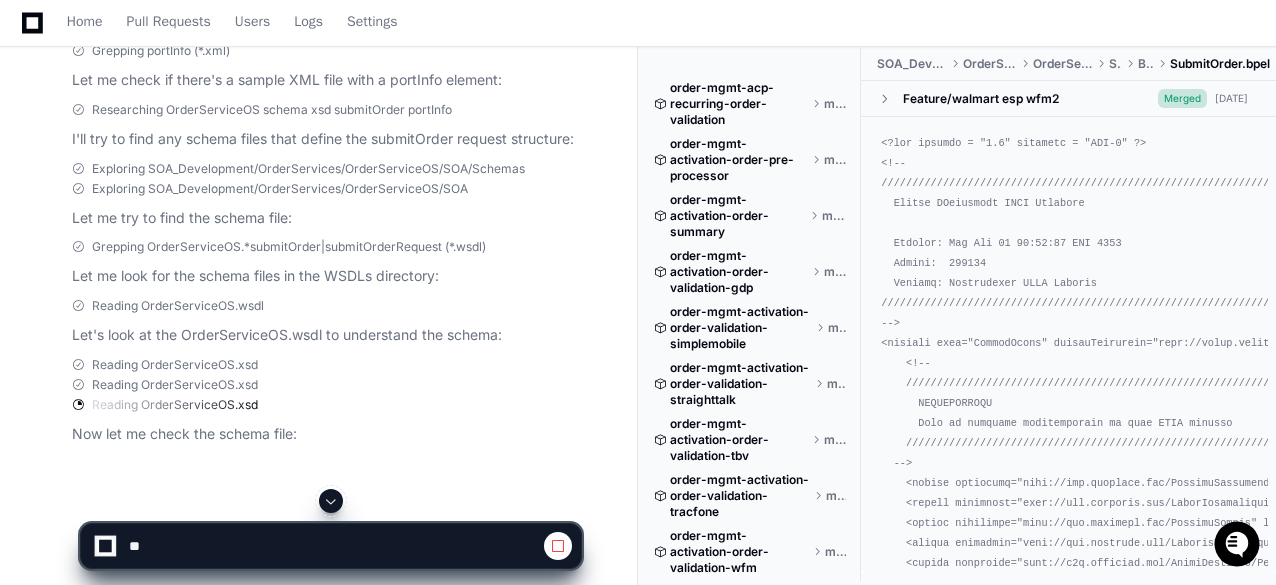 click 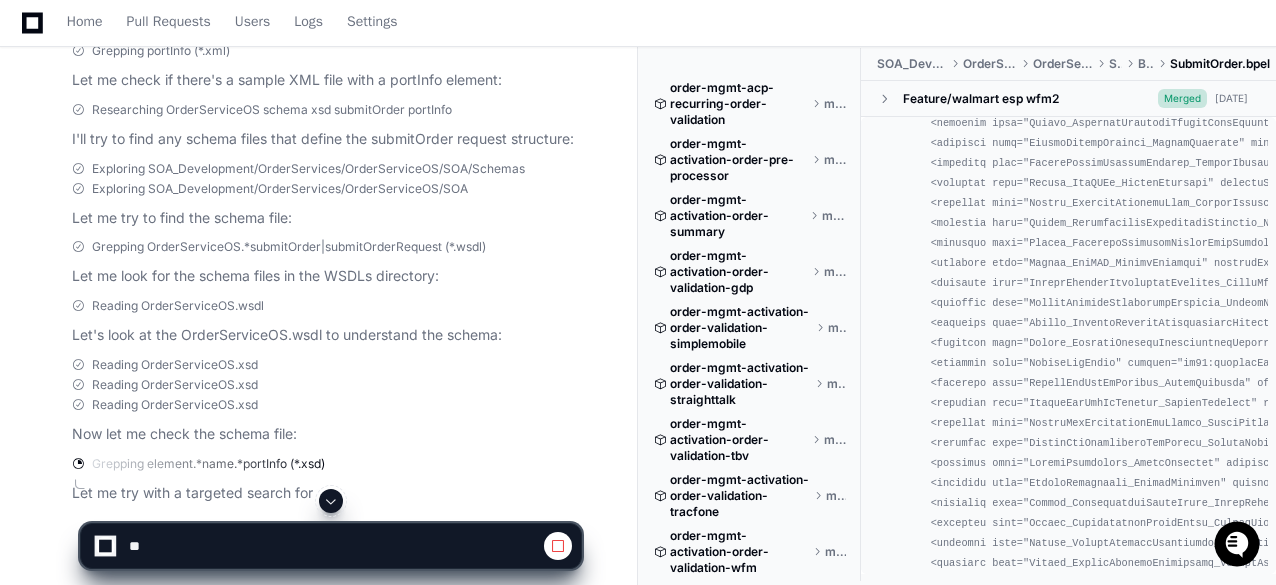 scroll, scrollTop: 4800, scrollLeft: 0, axis: vertical 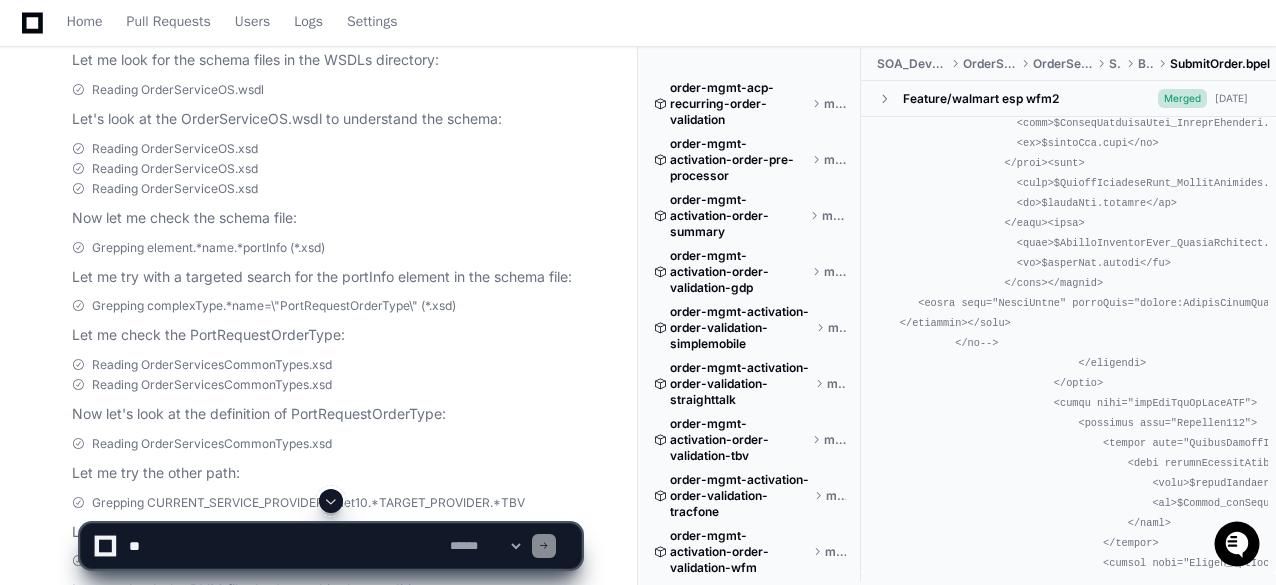 click on "tejeshwer.degala 7 minutes ago In SOA_Development/OrderServices/OrderServiceOS/SOA/BPEL/SubmitOrder.bpel - for submitOrder operation with portInfo element , what steps happen before dvm:lookupValue , also can you give me the sample request payload - currentprovider is Net10 and target provider is TBV
PlayerZero 7 minutes ago Thinking Grepping SOA_Development/OrderServices/OrderServiceOS/SOA/BPEL/SubmitOrder.bpel Let me search for the BPEL file you're asking about to examine the submitOrder operation and the processing steps related to the portInfo element.
Researching SubmitOrder.bpel file path Let me search more broadly for the SubmitOrder BPEL file in the repositories:
Grepping submitOrder Let me try searching for BPEL files and order processing in the SOA repository:
Grepping SubmitOrder.bpel Let me search specifically for the SubmitOrder.bpel file in the SOA repository:
Exploring SOA_Development/OrderServices/OrderServiceOS/SOA/BPEL" 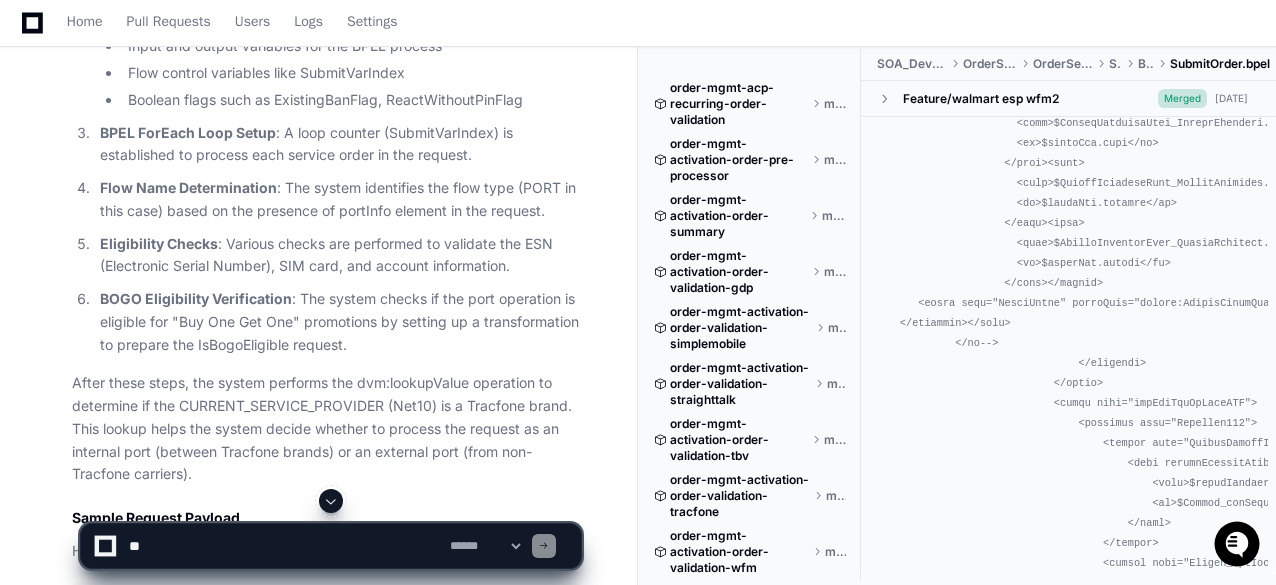 scroll, scrollTop: 2480, scrollLeft: 0, axis: vertical 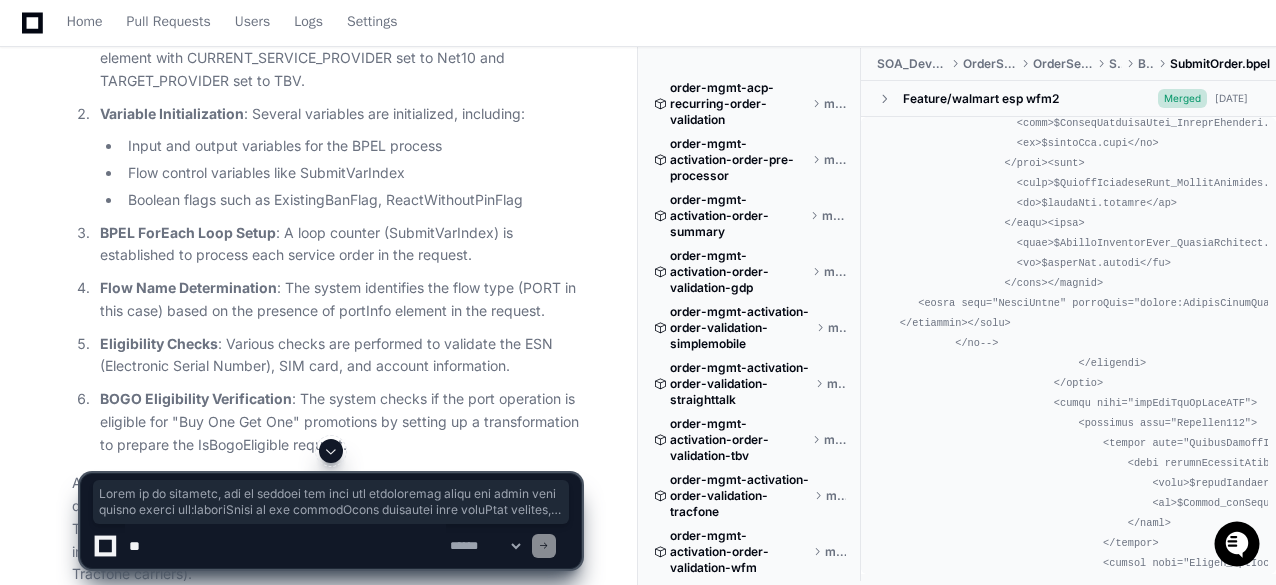drag, startPoint x: 276, startPoint y: 315, endPoint x: 509, endPoint y: 335, distance: 233.8568 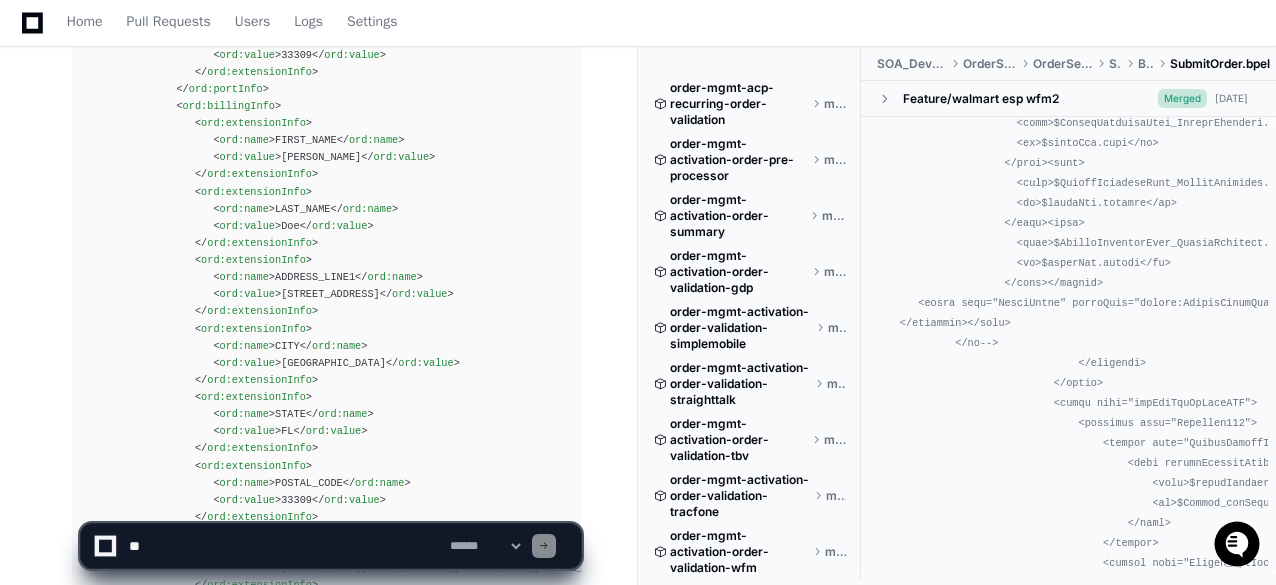 scroll, scrollTop: 4443, scrollLeft: 0, axis: vertical 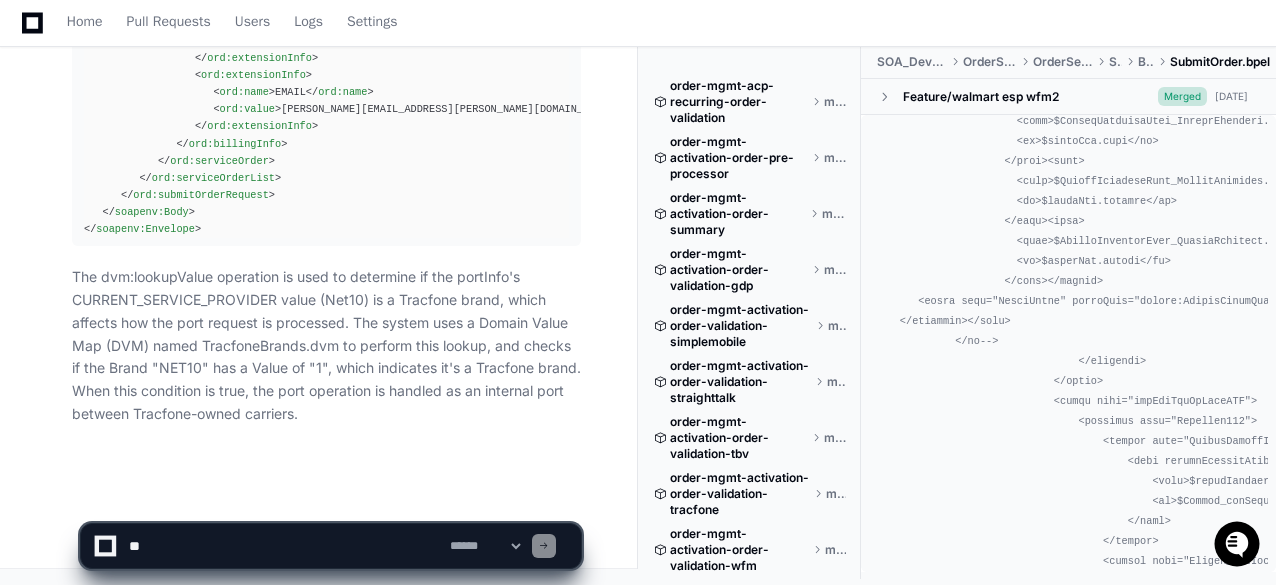 click 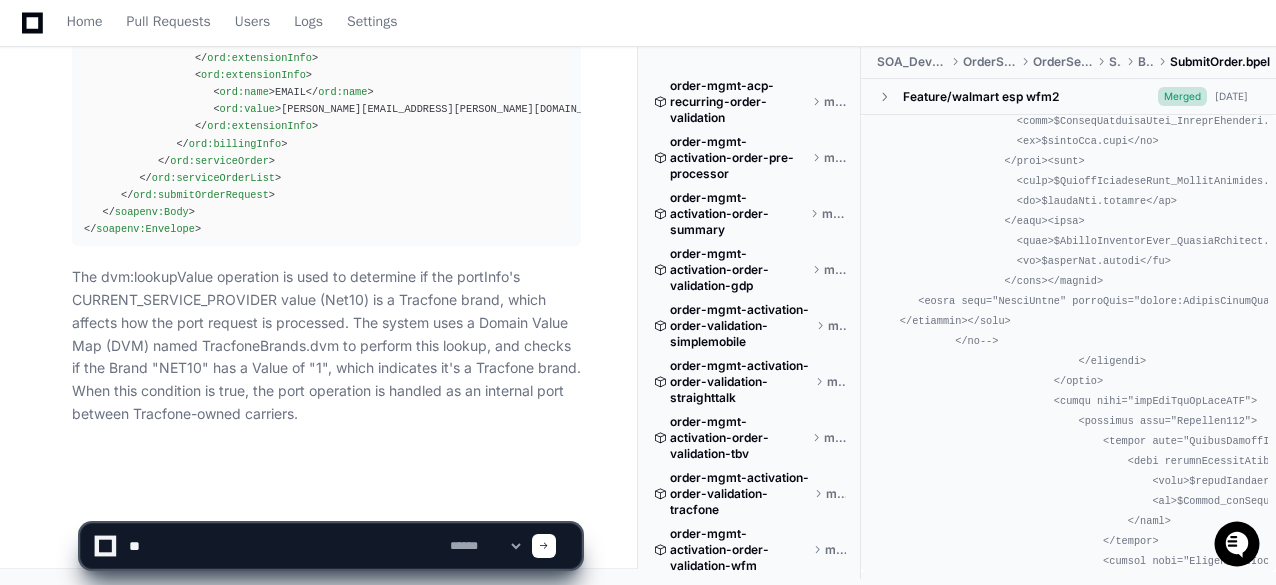 type on "*" 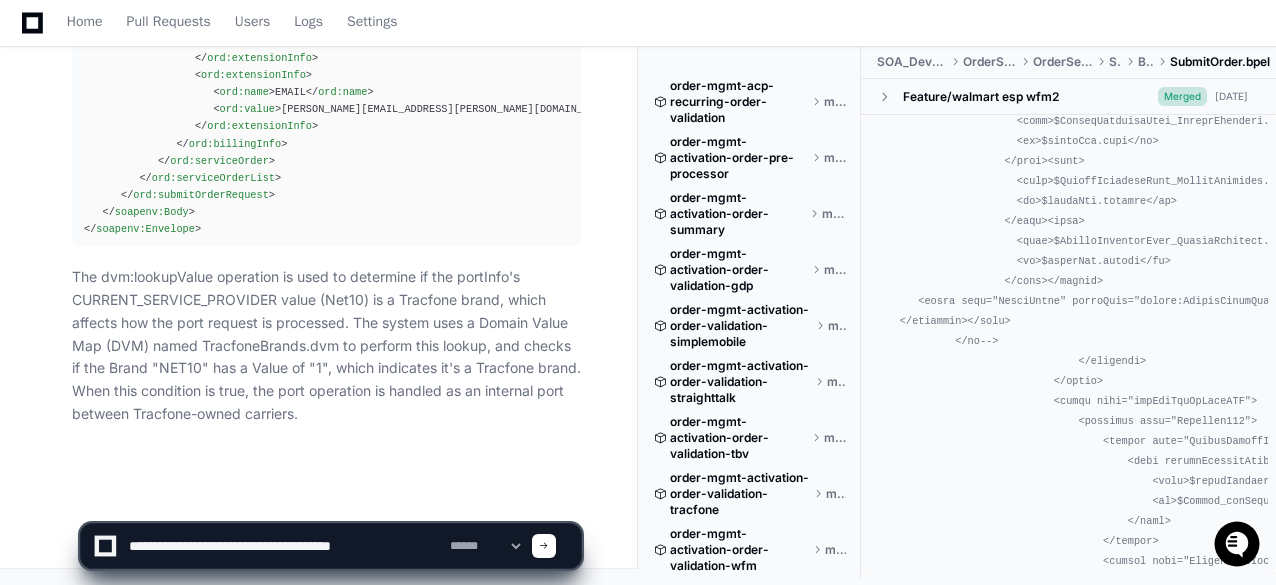 paste on "**********" 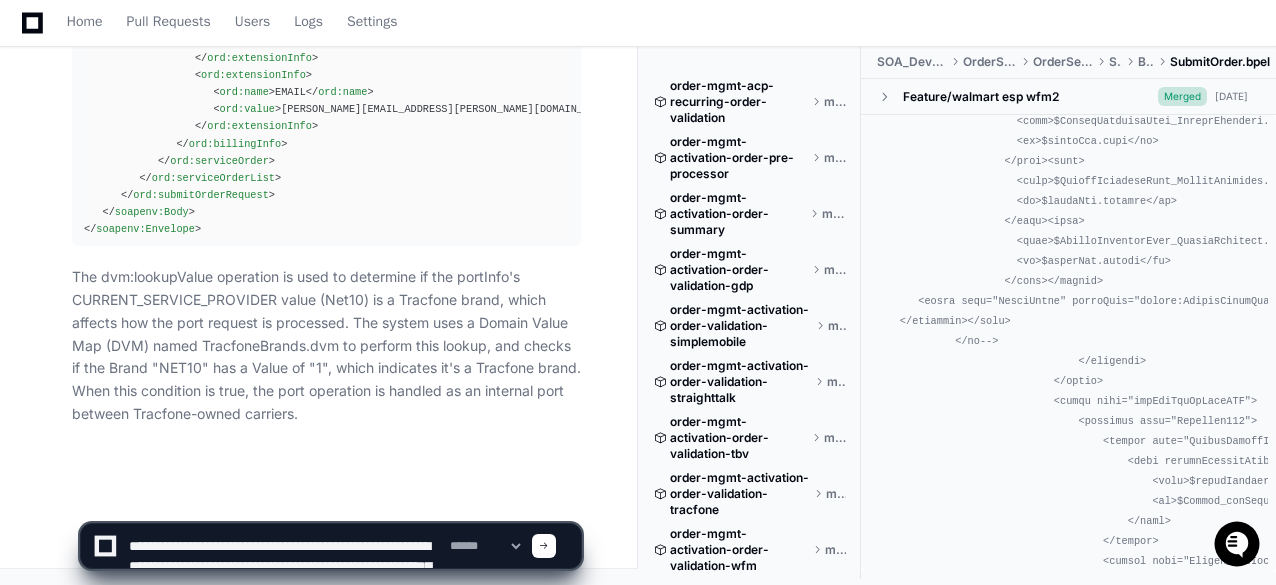 scroll, scrollTop: 26, scrollLeft: 0, axis: vertical 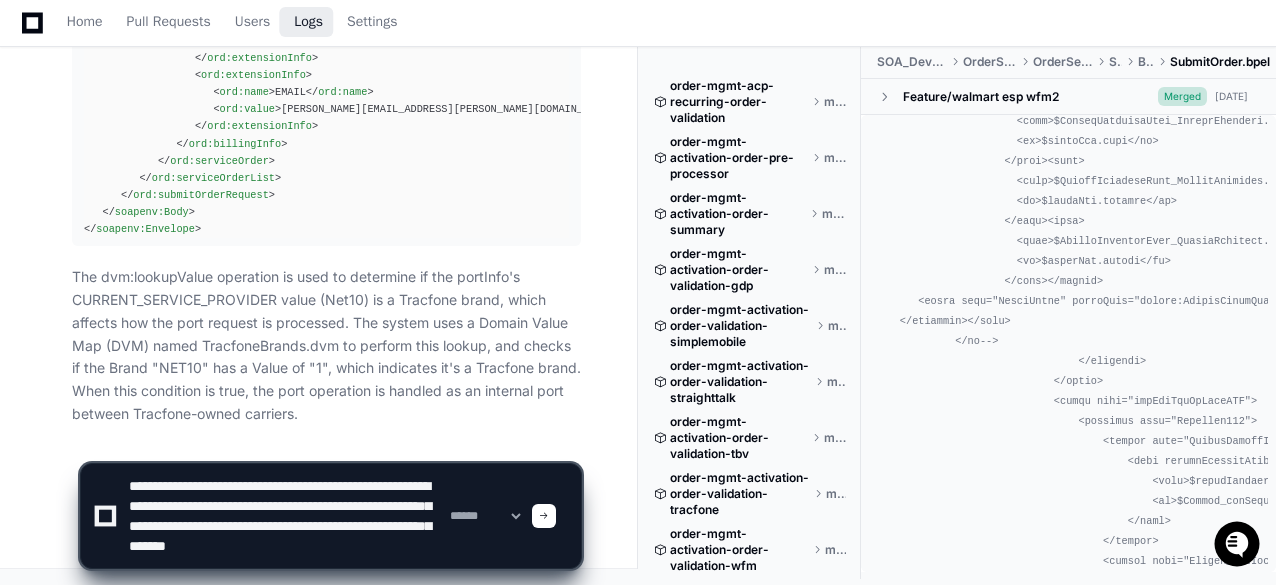 paste on "**********" 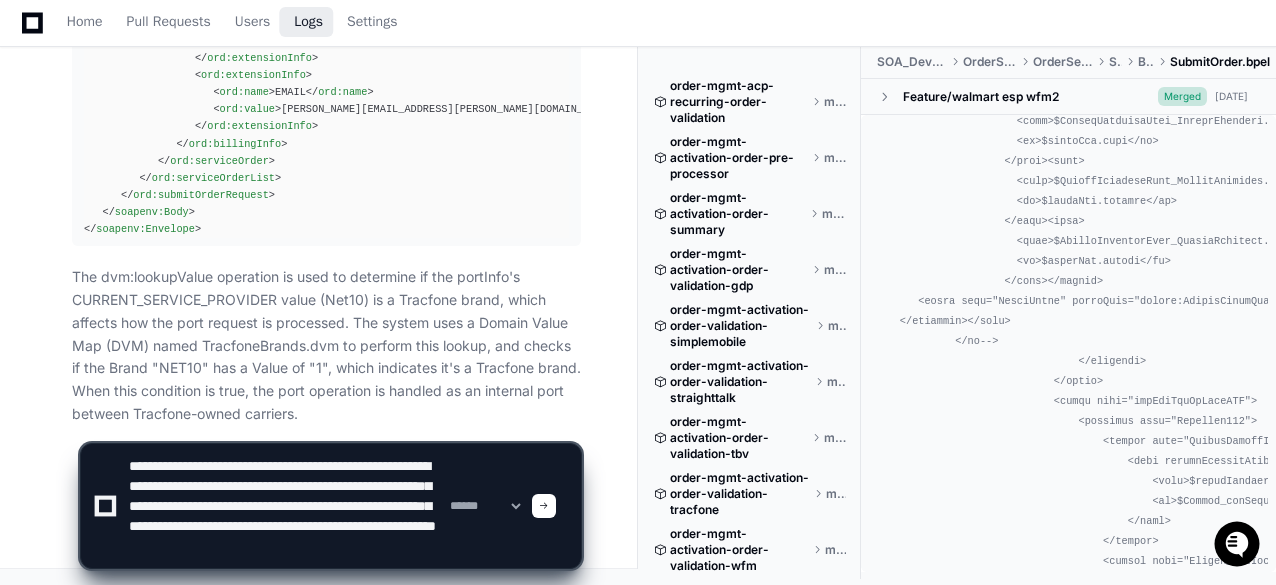 scroll, scrollTop: 13, scrollLeft: 0, axis: vertical 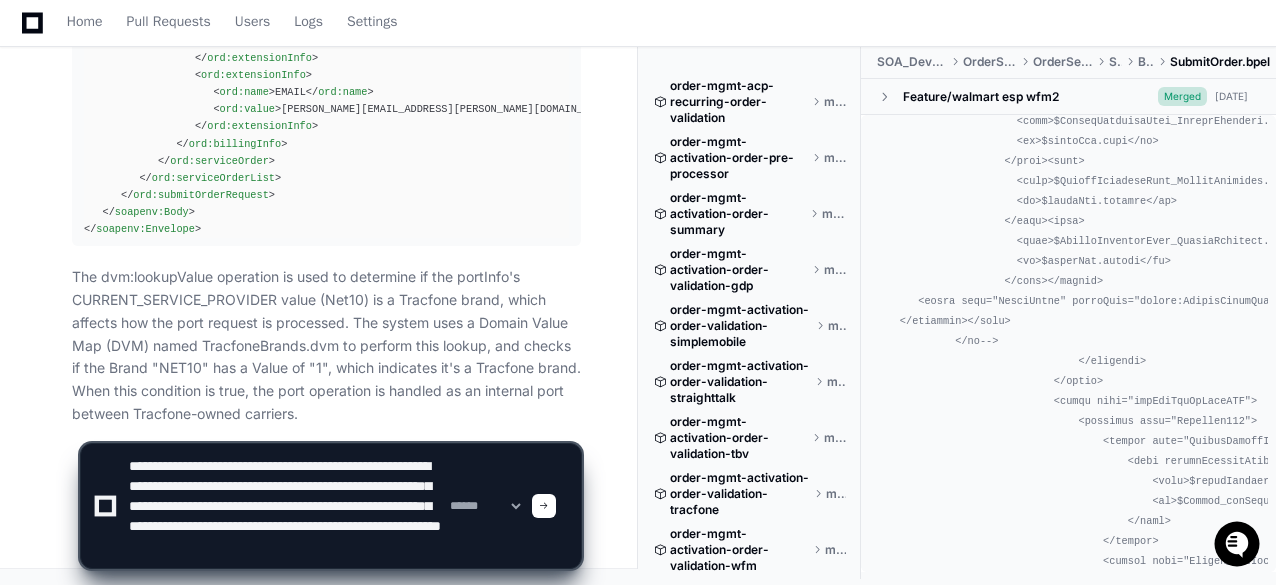 click 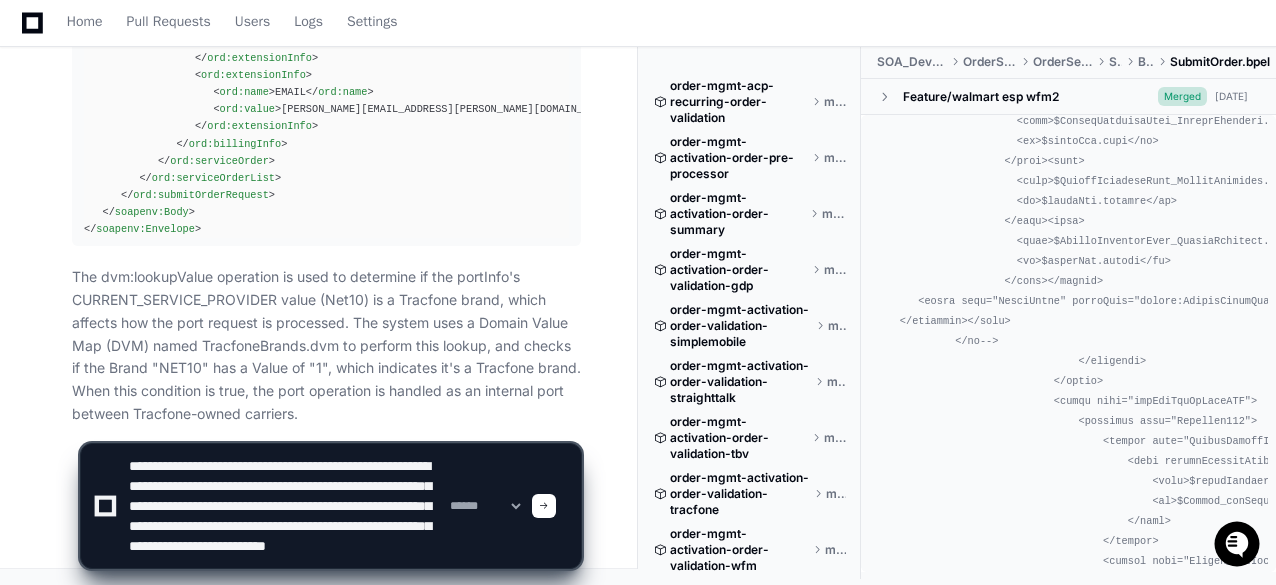 scroll, scrollTop: 46, scrollLeft: 0, axis: vertical 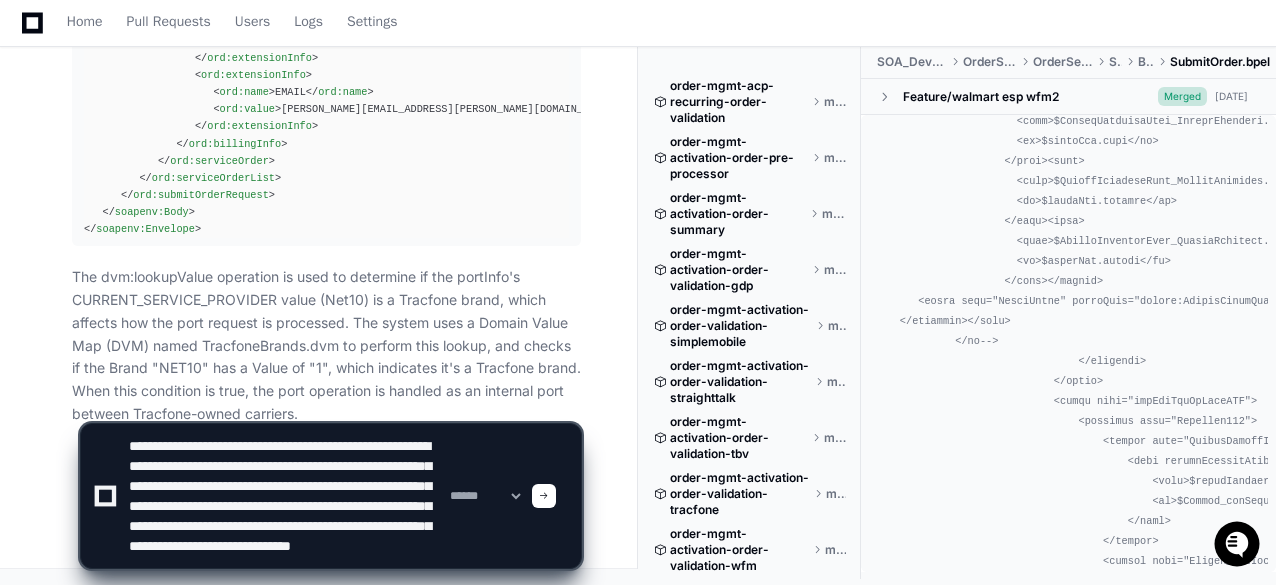 paste on "**********" 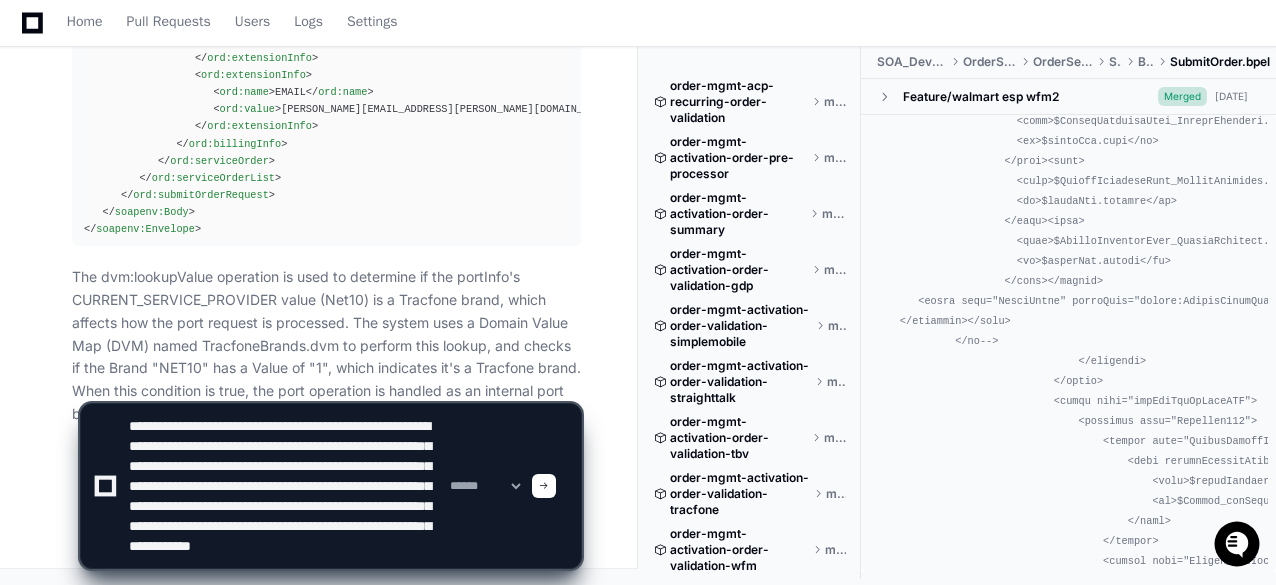 type on "**********" 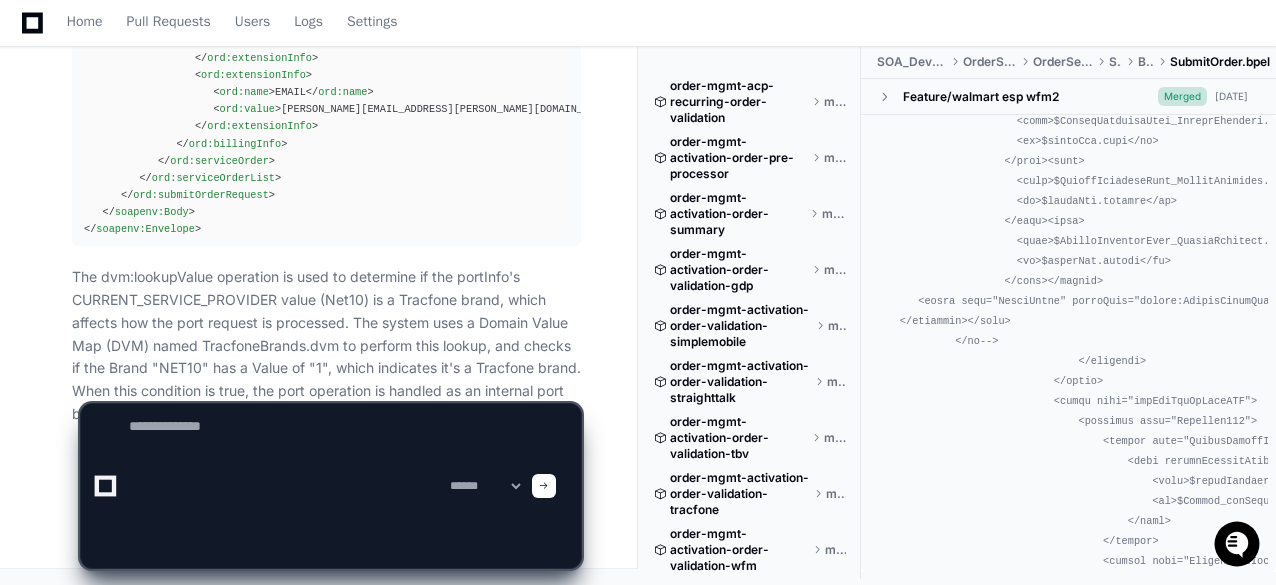 scroll, scrollTop: 0, scrollLeft: 0, axis: both 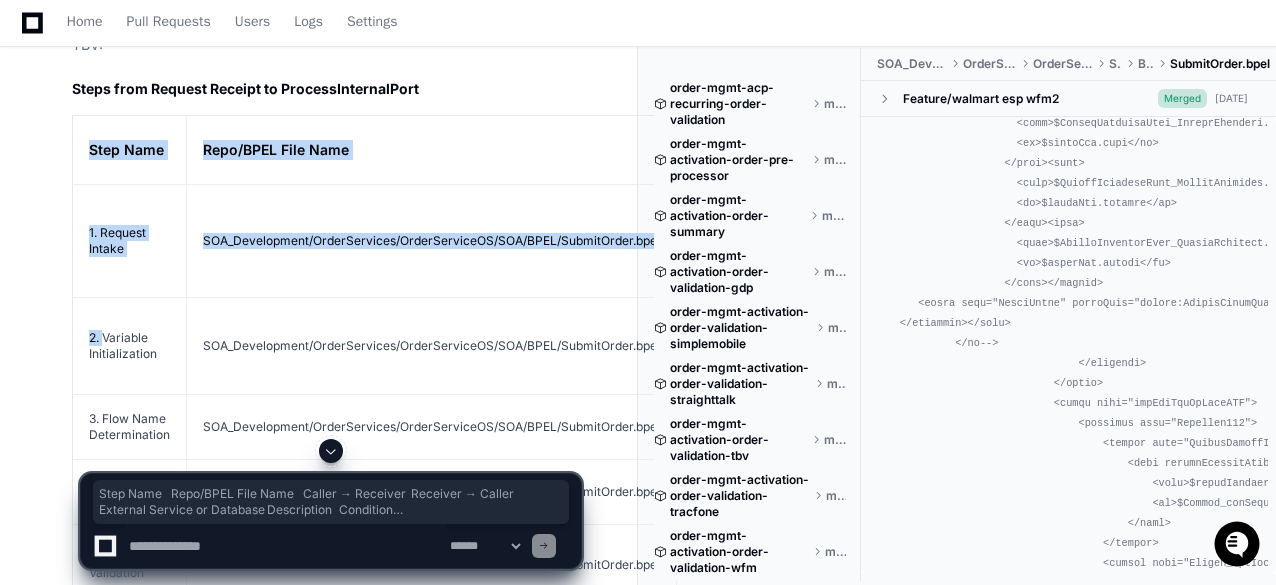 drag, startPoint x: 87, startPoint y: 171, endPoint x: 101, endPoint y: 318, distance: 147.66516 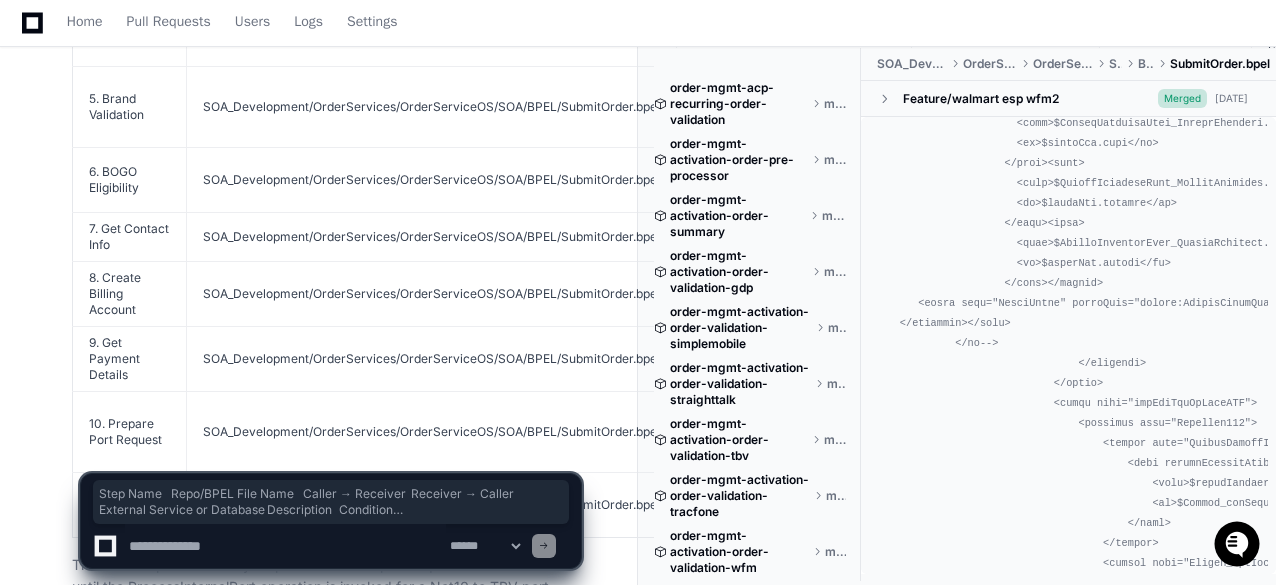 scroll, scrollTop: 6366, scrollLeft: 0, axis: vertical 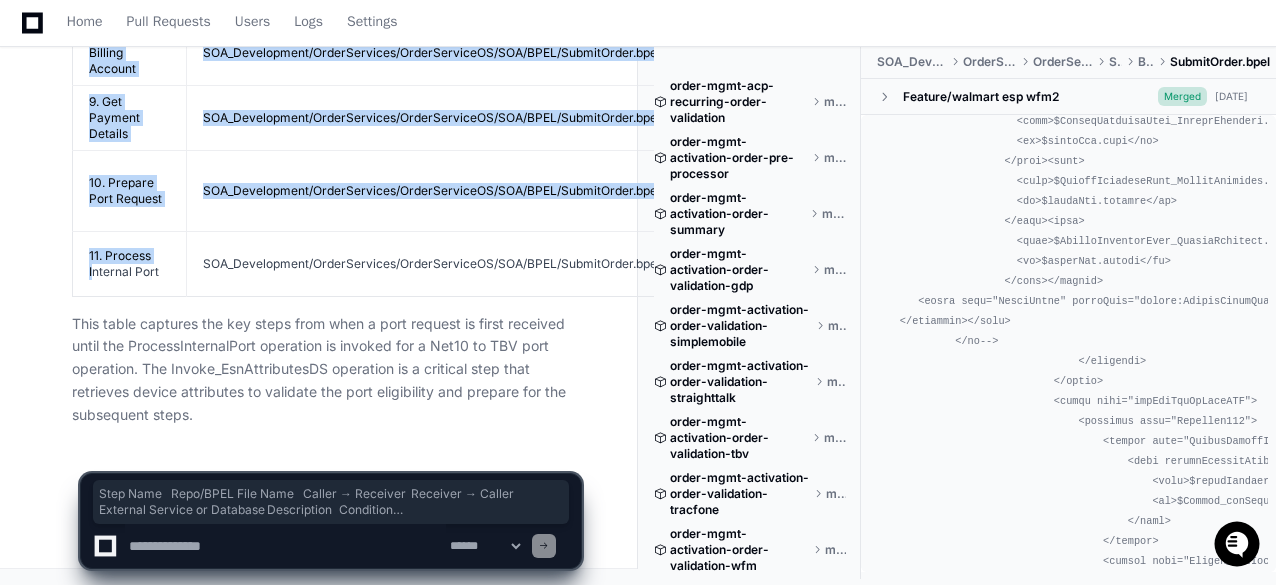 click on "11. Process Internal Port" 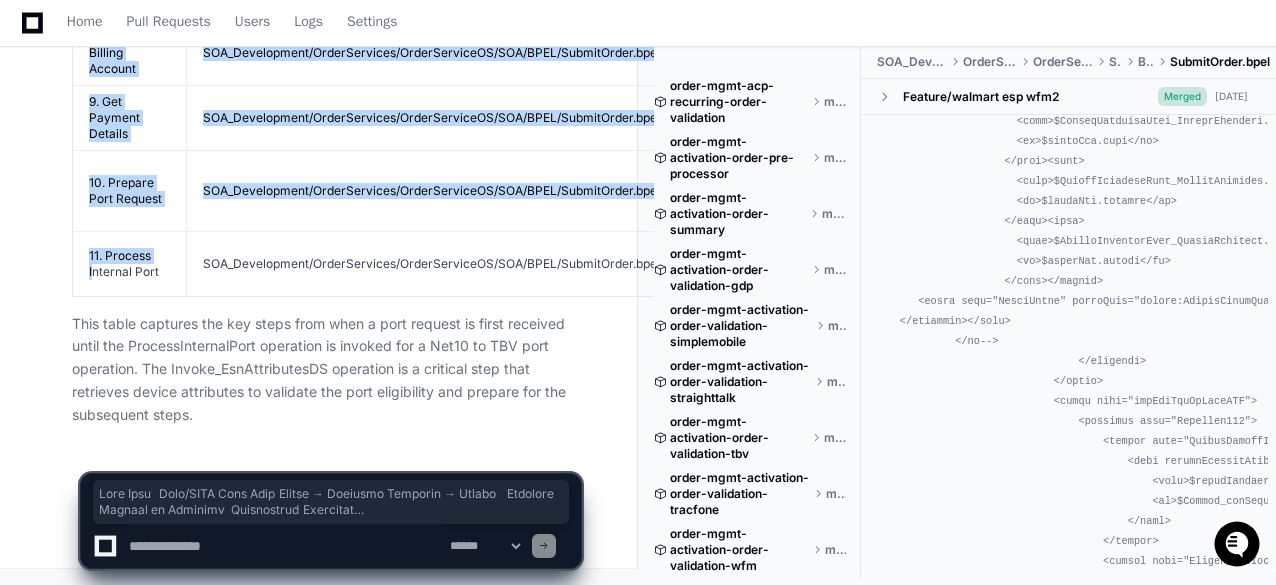 click on "This table captures the key steps from when a port request is first received until the ProcessInternalPort operation is invoked for a Net10 to TBV port operation. The Invoke_EsnAttributesDS operation is a critical step that retrieves device attributes to validate the port eligibility and prepare for the subsequent steps." 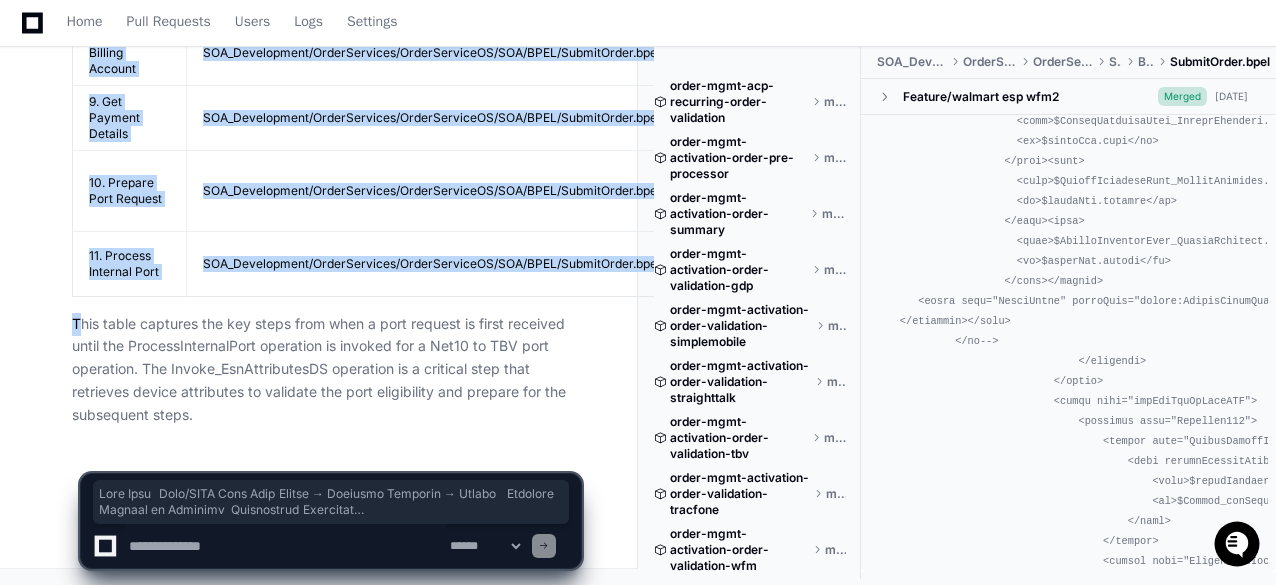 copy on "Step Name
Repo/BPEL File Name
Caller → Receiver
Receiver → Caller
External Service or Database
Description
Condition
1. Request Intake
SOA_Development/OrderServices/OrderServiceOS/SOA/BPEL/SubmitOrder.bpel
Client → SubmitOrder BPEL
submitOrderRequest
None
The BPEL process receives the submitOrder request with portInfo details including CURRENT_SERVICE_PROVIDER as Net10 and TARGET_PROVIDER as TBV
None
2. Variable Initialization
SOA_Development/OrderServices/OrderServiceOS/SOA/BPEL/SubmitOrder.bpel
Internal
None
None
Several variables are initialized including orderTransactionID, BRMTransactionID, and control flags
None
3. Flow Name Determination
SOA_Development/OrderServices/OrderServiceOS/SOA/BPEL/SubmitOrder.bpel
Internal
None
None
System identifies the flow type as PORT based on the portInfo element in the request
portInfo element exists in the request
4. Get ESN Attributes
SOA_Development/OrderServices/OrderServiceOS/SOA/BPEL/SubmitOrder.bpel
I..." 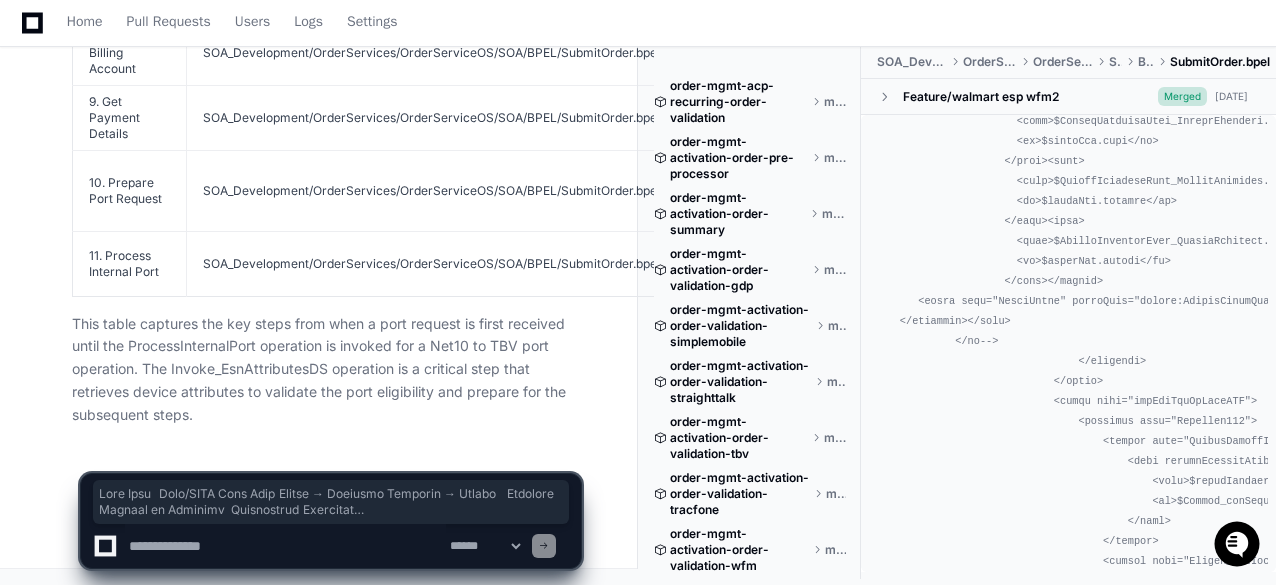 click 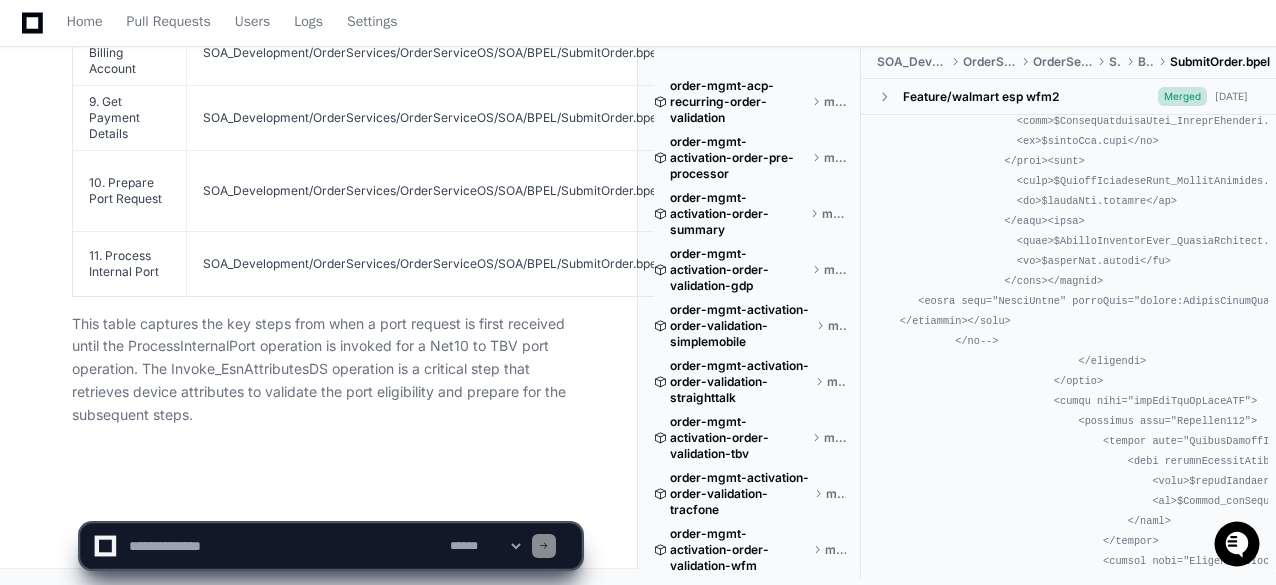 click 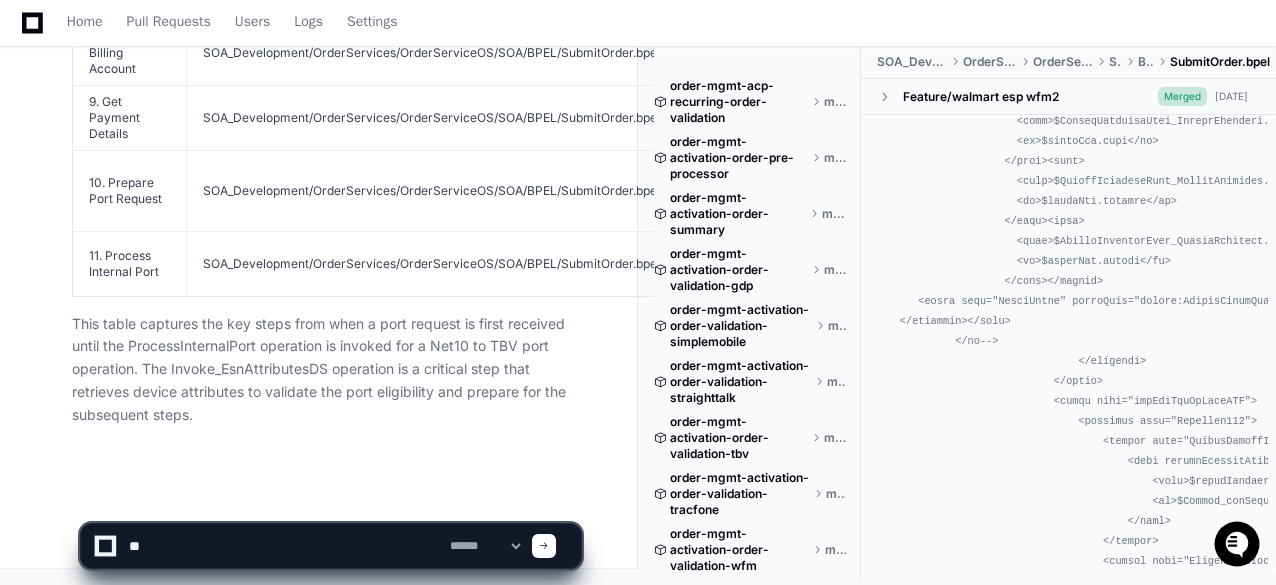 type on "*" 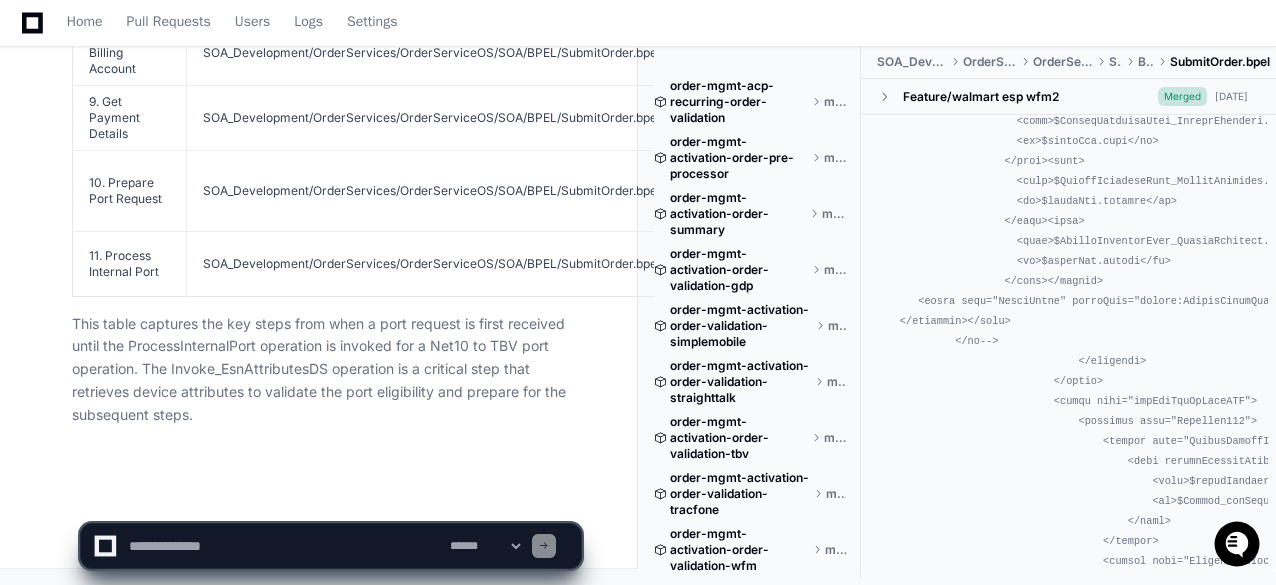 type on "*" 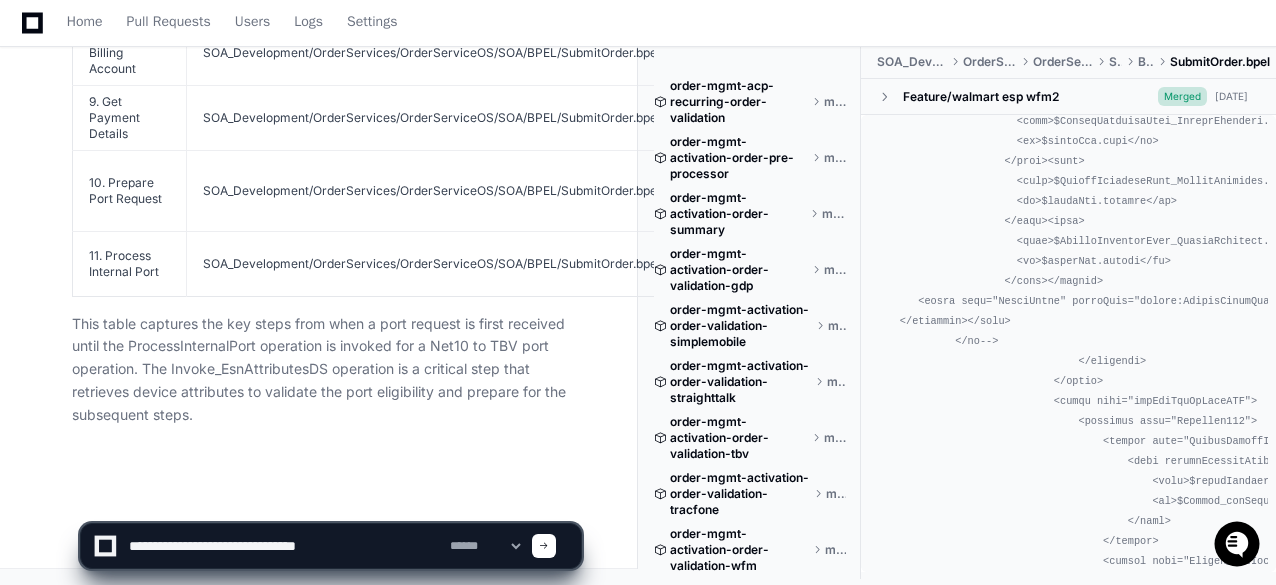 paste on "**********" 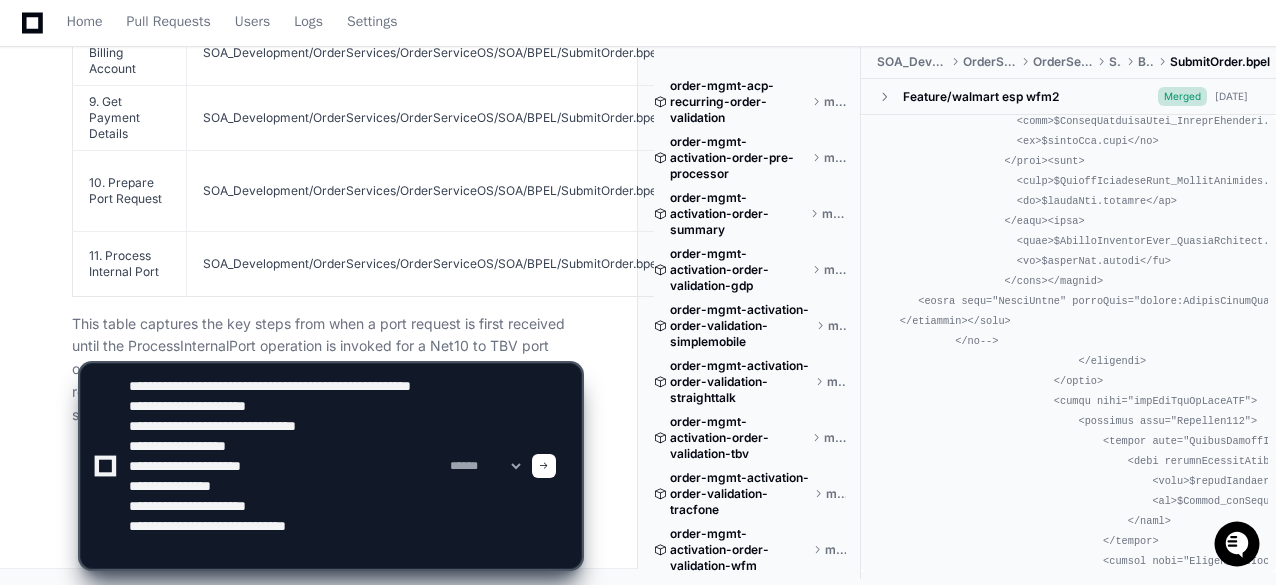 scroll, scrollTop: 6, scrollLeft: 0, axis: vertical 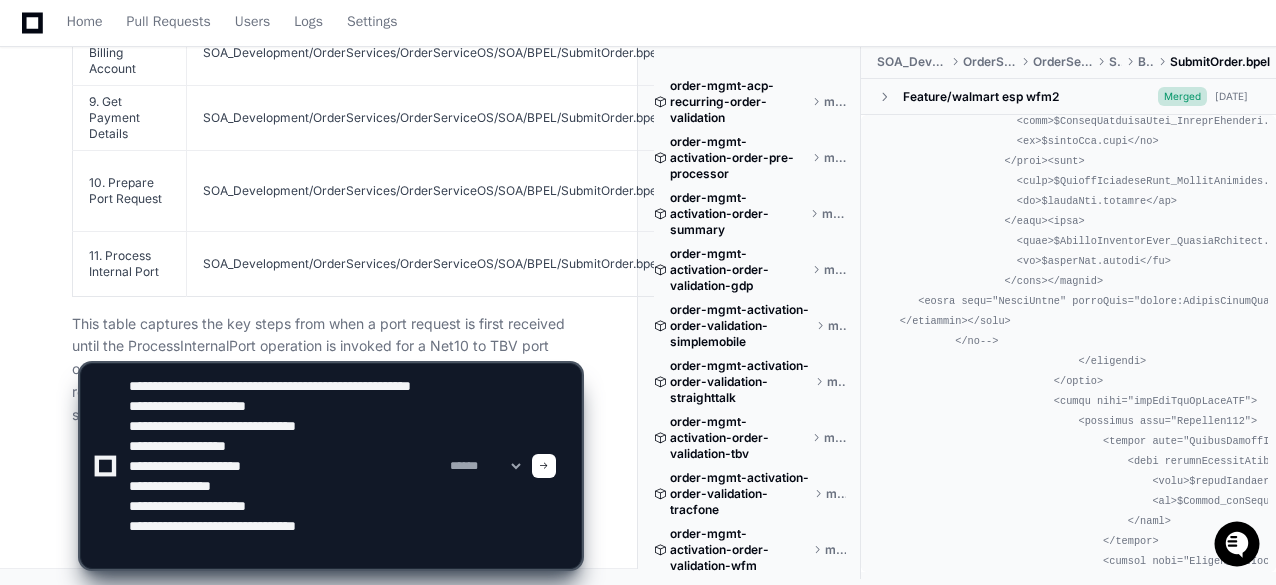 click 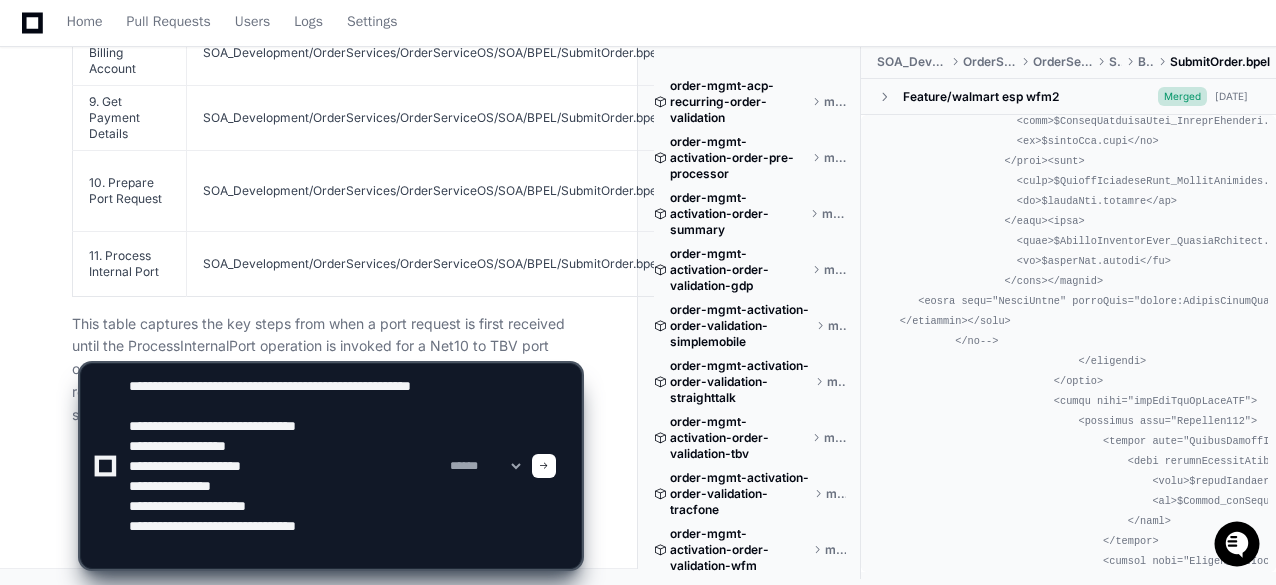 click 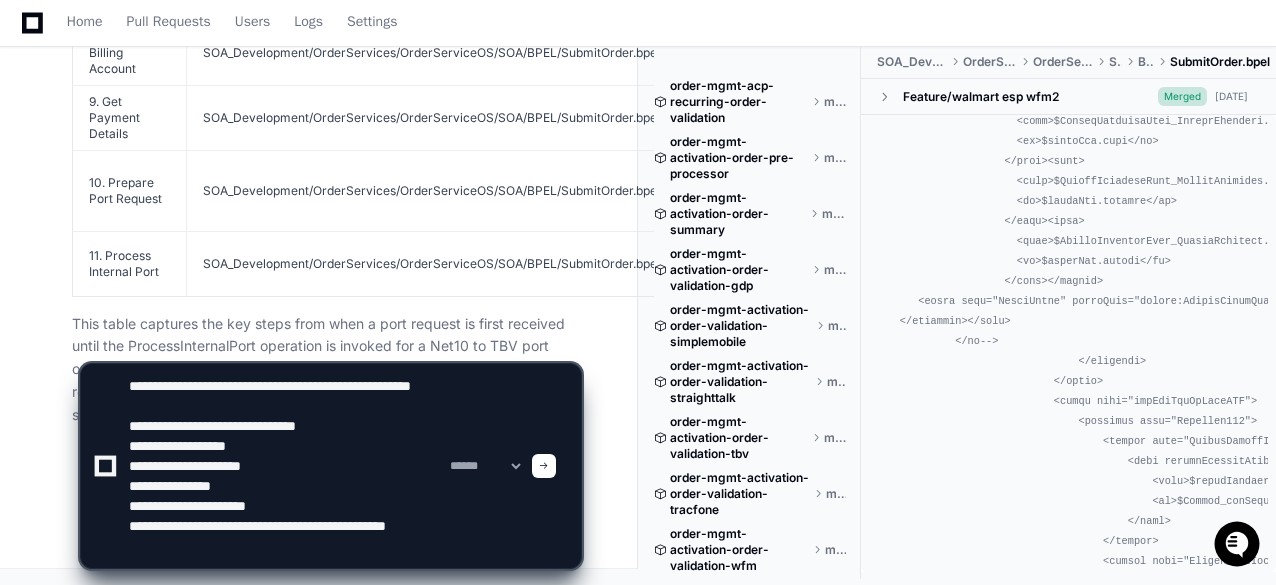 paste on "**********" 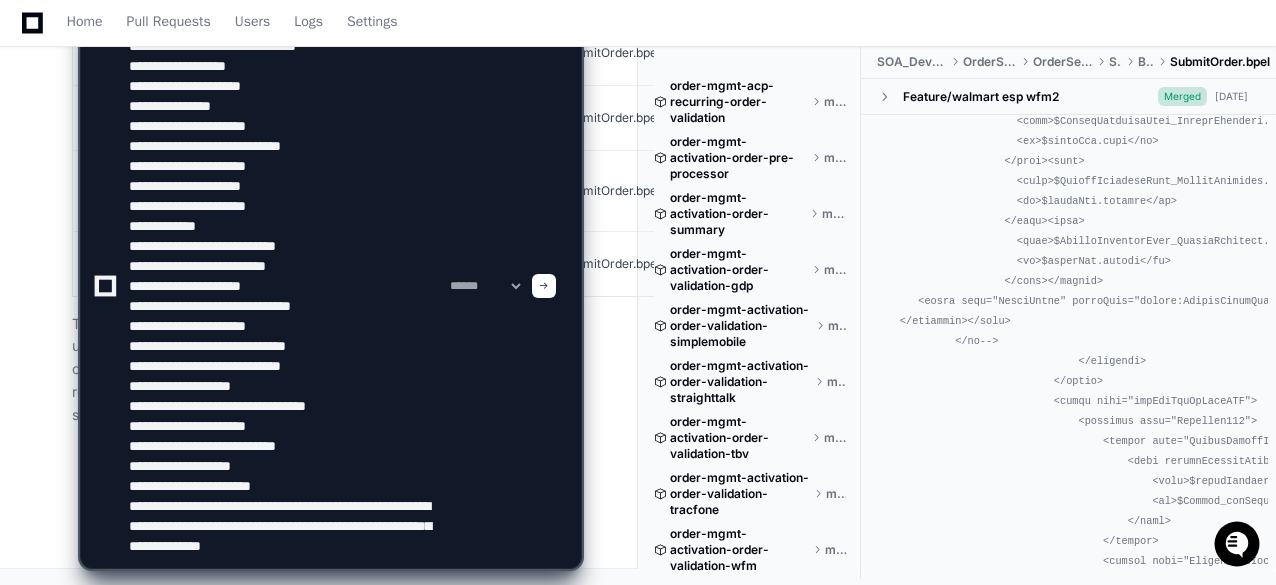 scroll, scrollTop: 46, scrollLeft: 0, axis: vertical 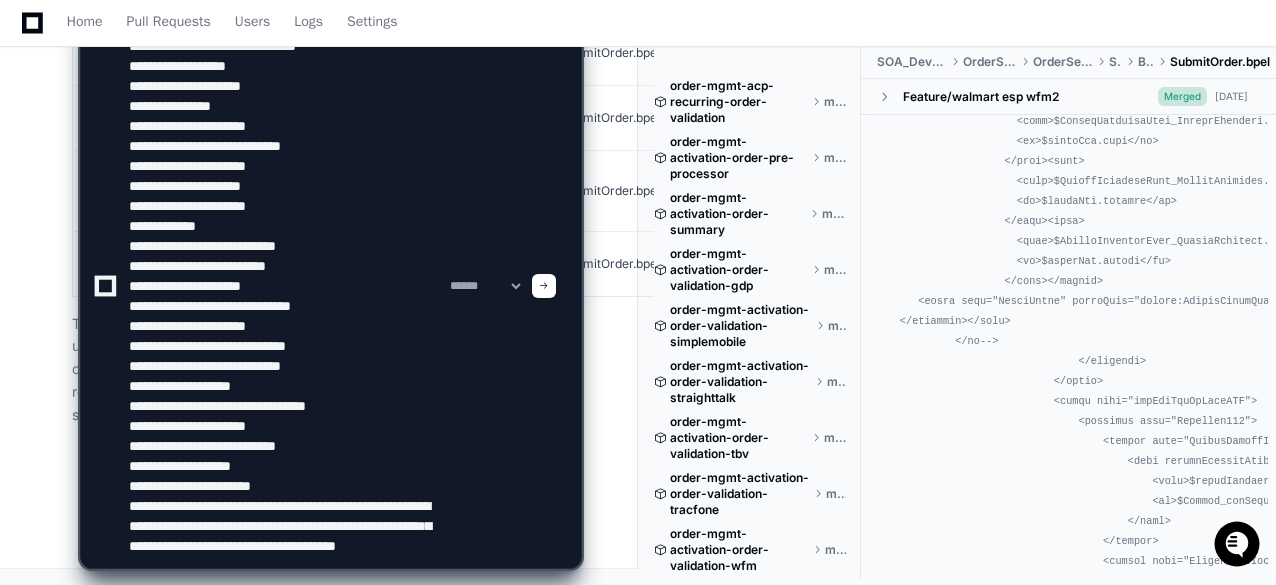 type on "**********" 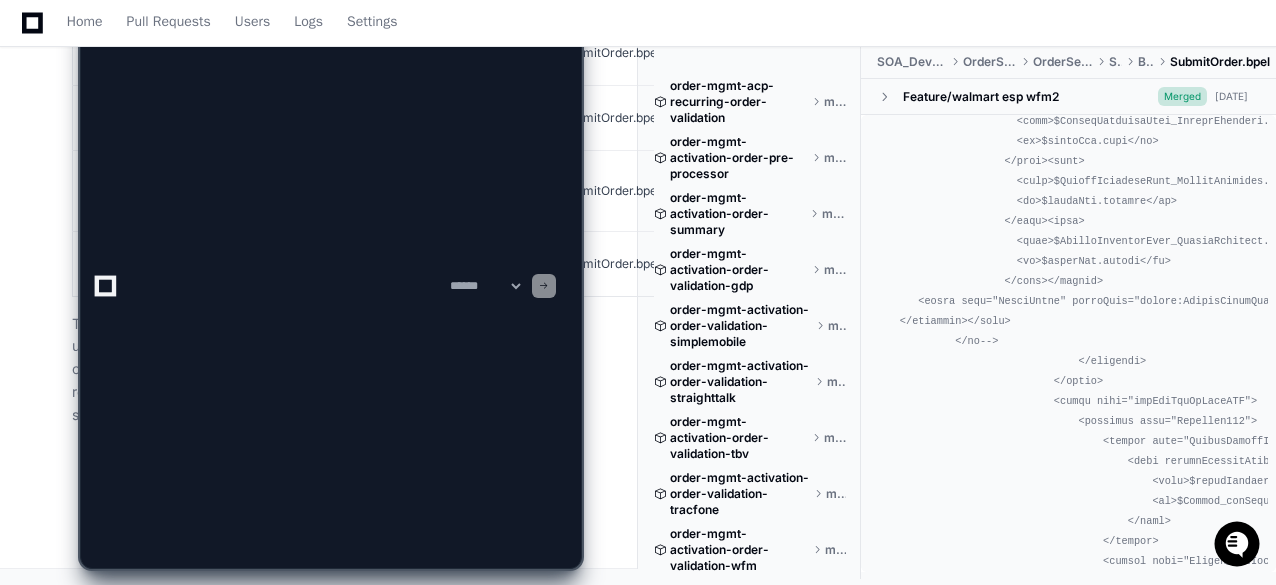 scroll, scrollTop: 0, scrollLeft: 0, axis: both 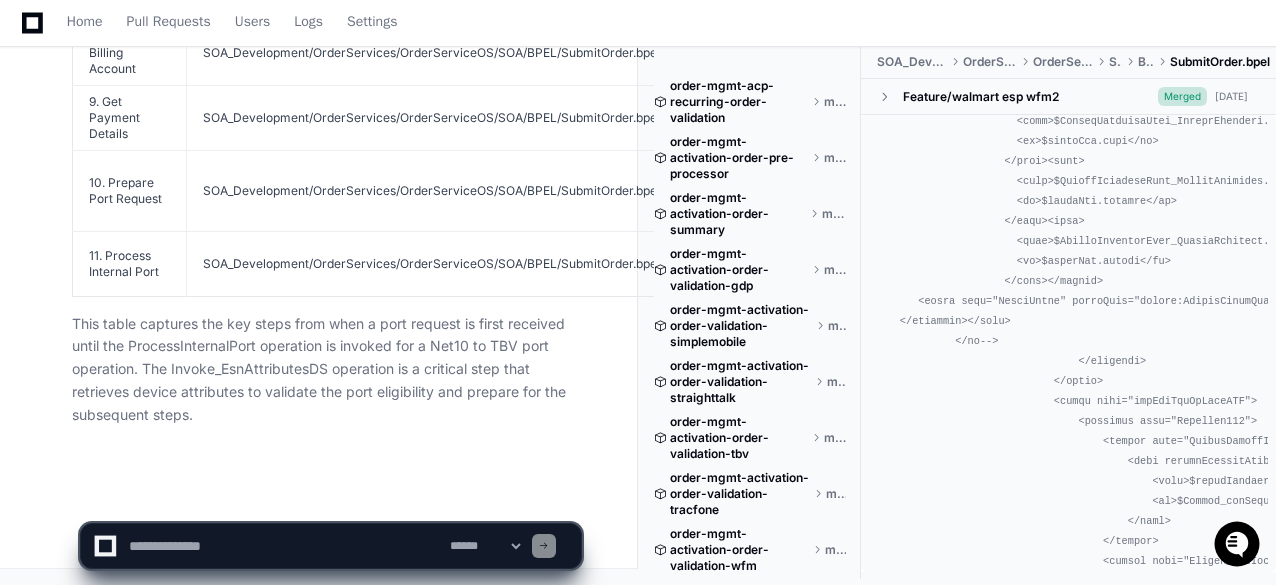 type 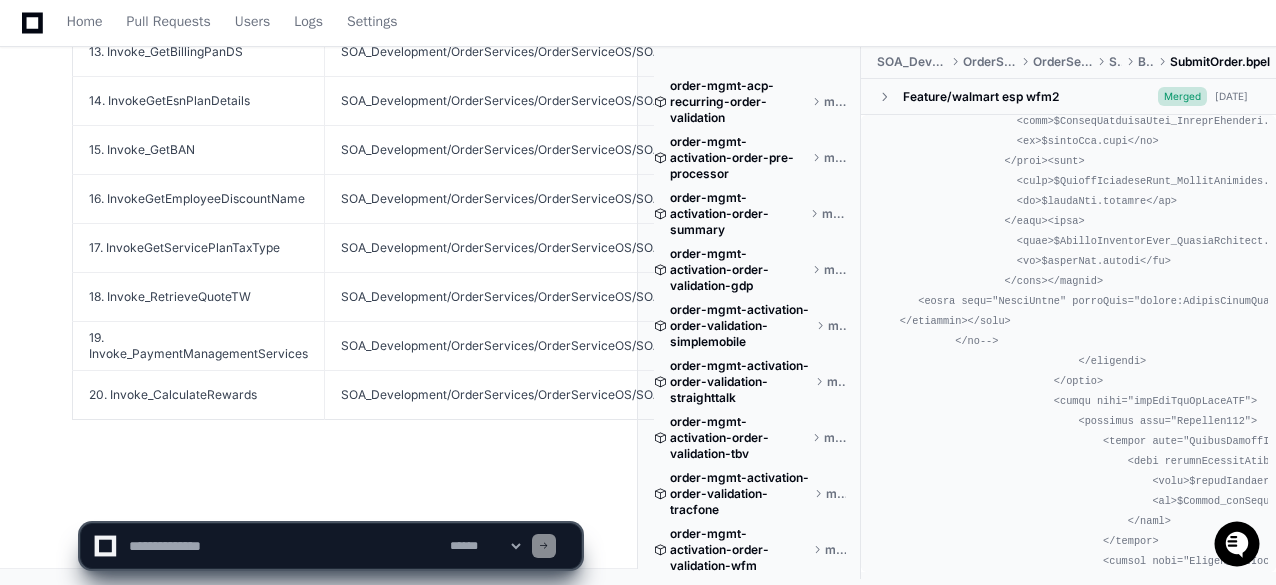 scroll, scrollTop: 9098, scrollLeft: 0, axis: vertical 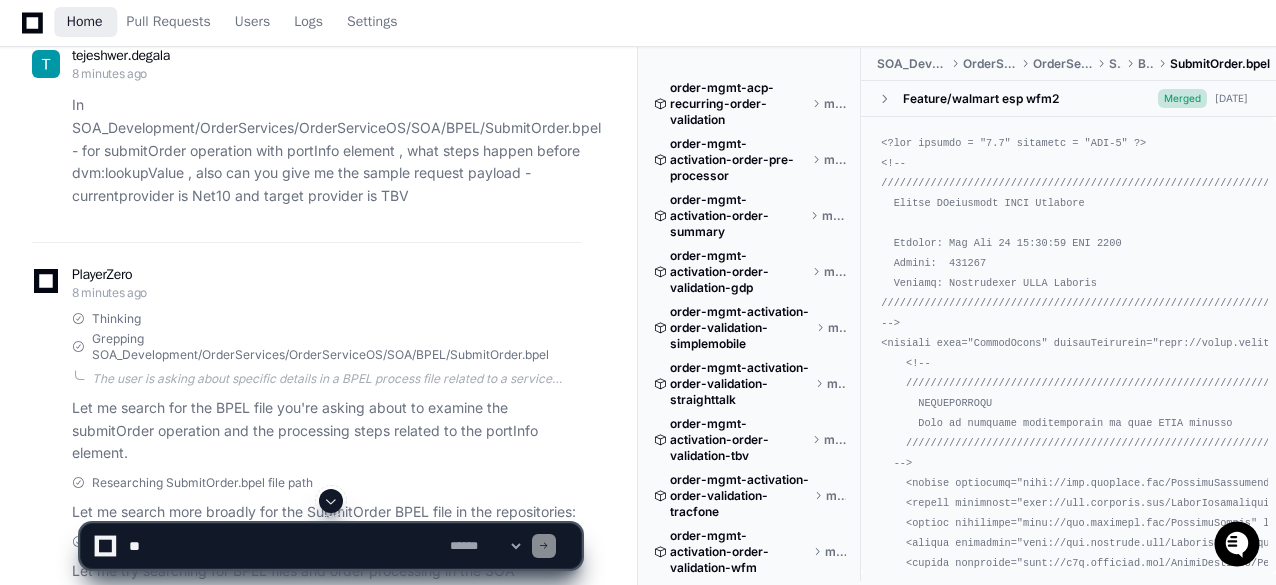 click on "Home" at bounding box center (85, 22) 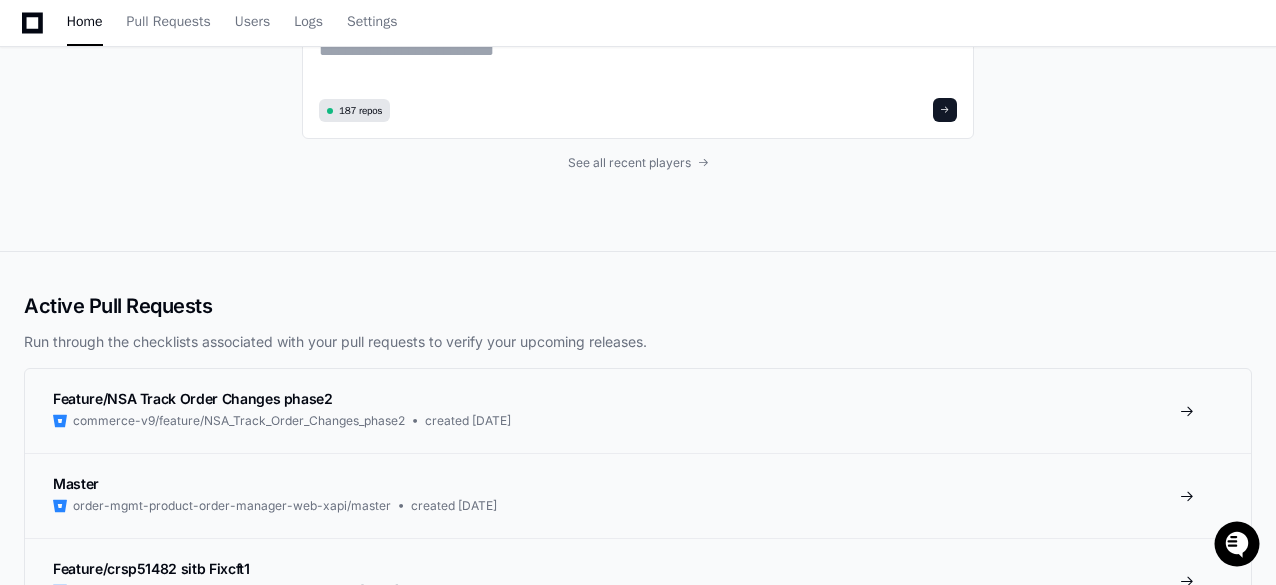 scroll, scrollTop: 0, scrollLeft: 0, axis: both 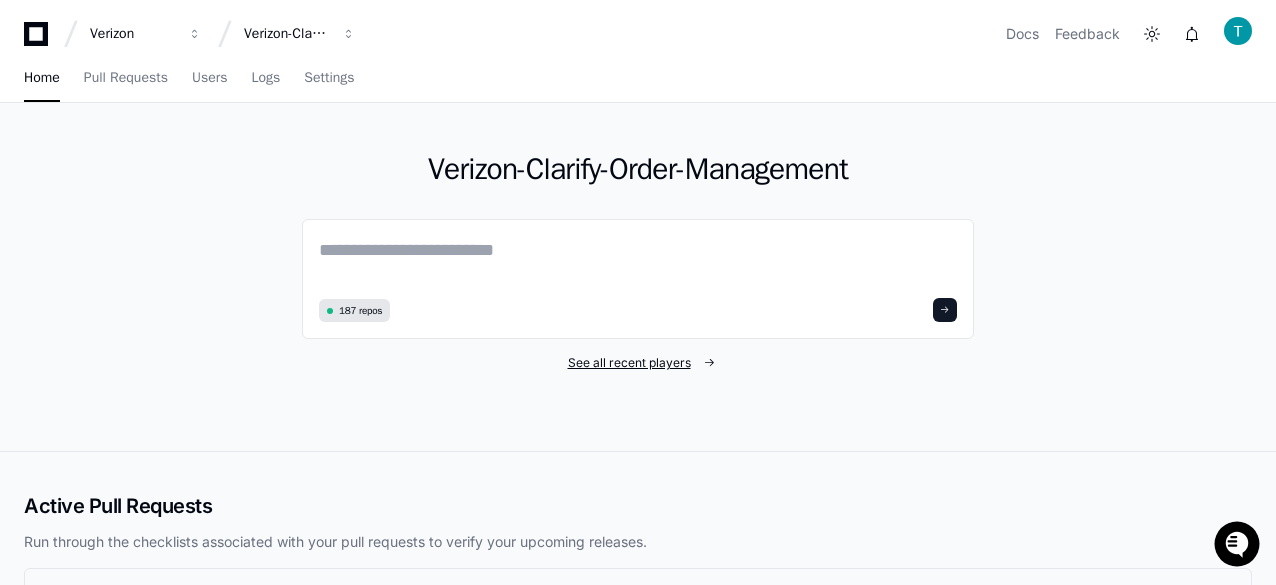 click on "See all recent players" 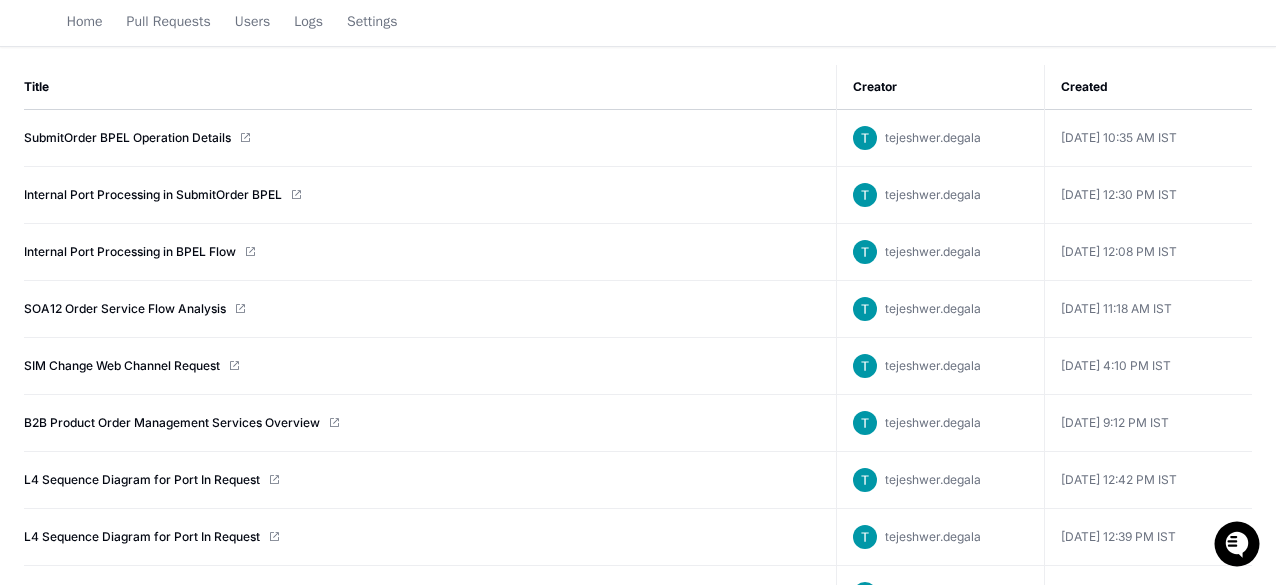 scroll, scrollTop: 400, scrollLeft: 0, axis: vertical 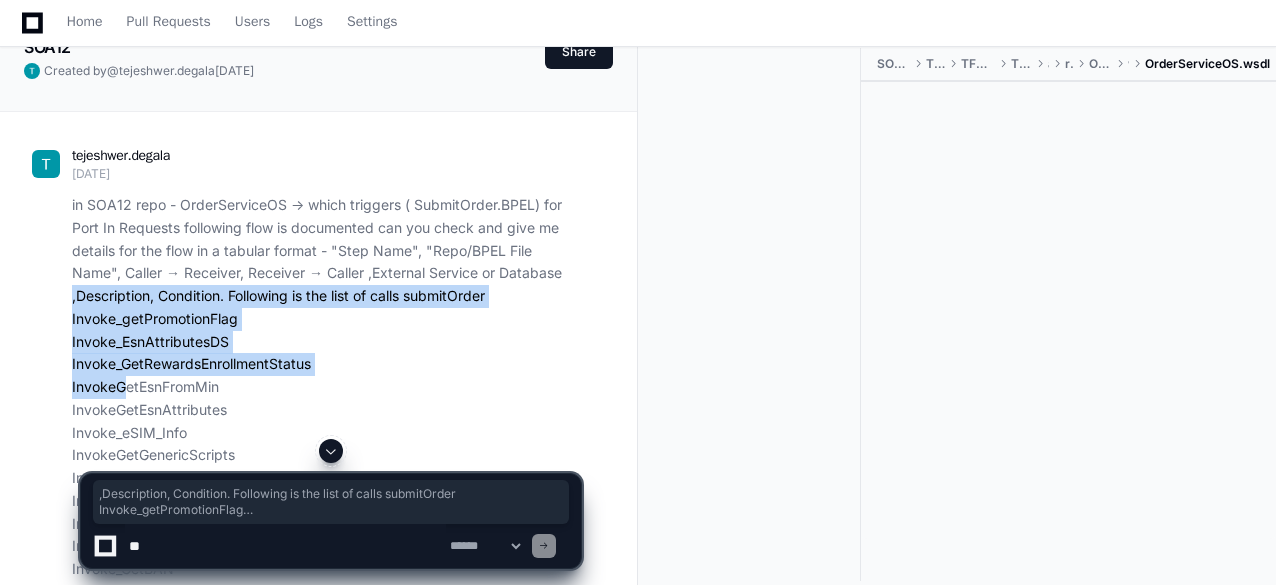 drag, startPoint x: 76, startPoint y: 320, endPoint x: 118, endPoint y: 380, distance: 73.239334 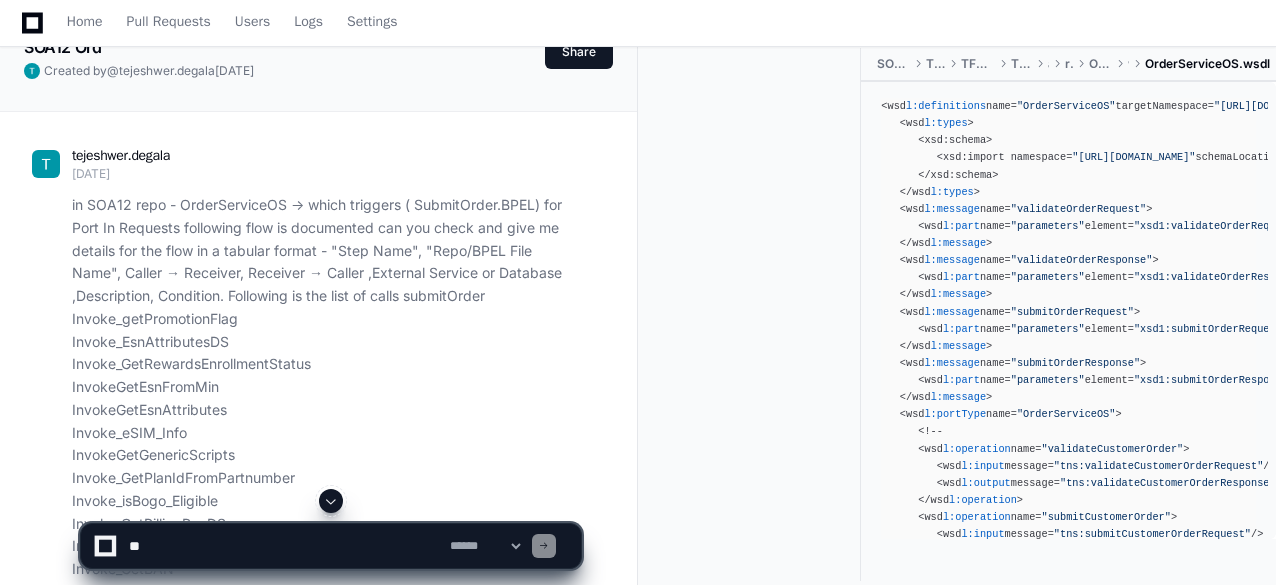 scroll, scrollTop: 0, scrollLeft: 0, axis: both 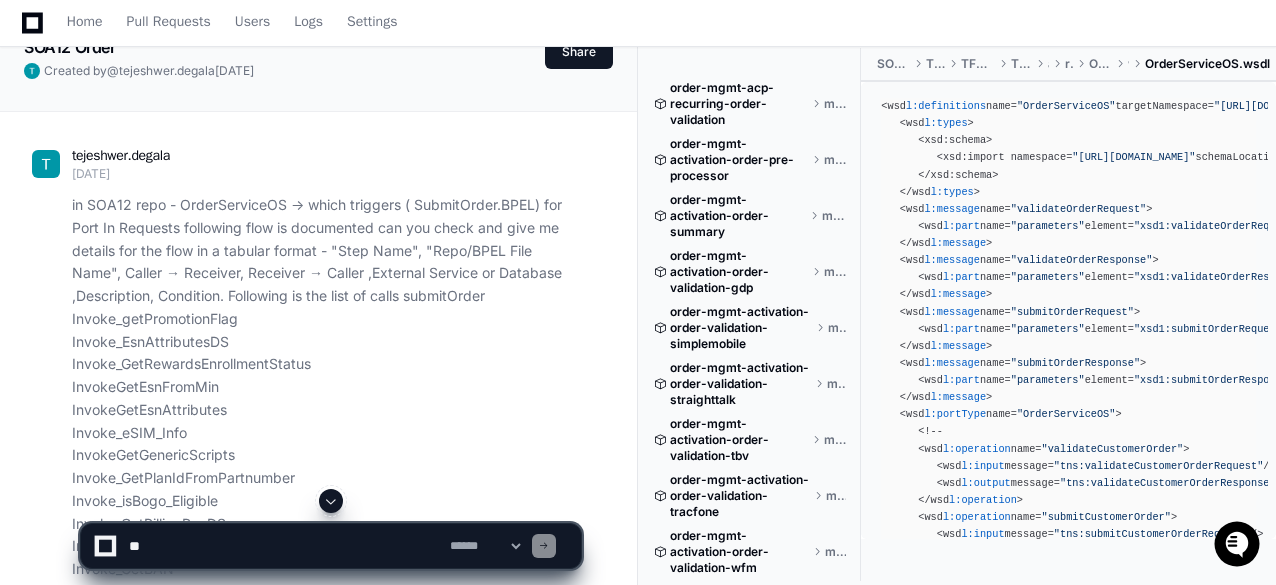 drag, startPoint x: 70, startPoint y: 322, endPoint x: 142, endPoint y: 394, distance: 101.82338 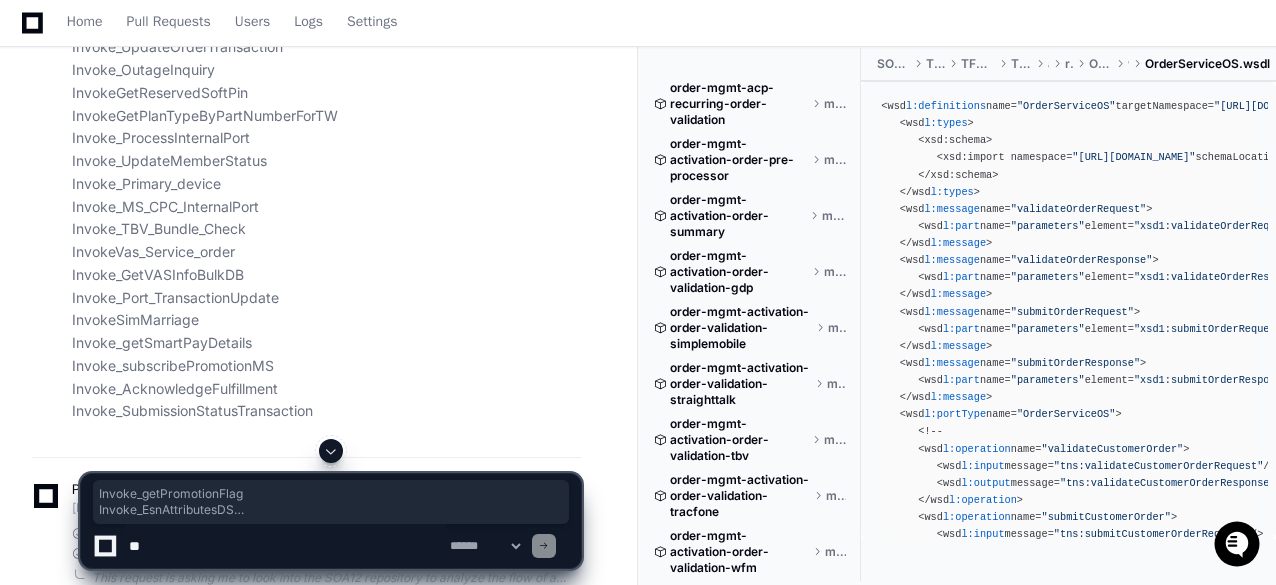 scroll, scrollTop: 1100, scrollLeft: 0, axis: vertical 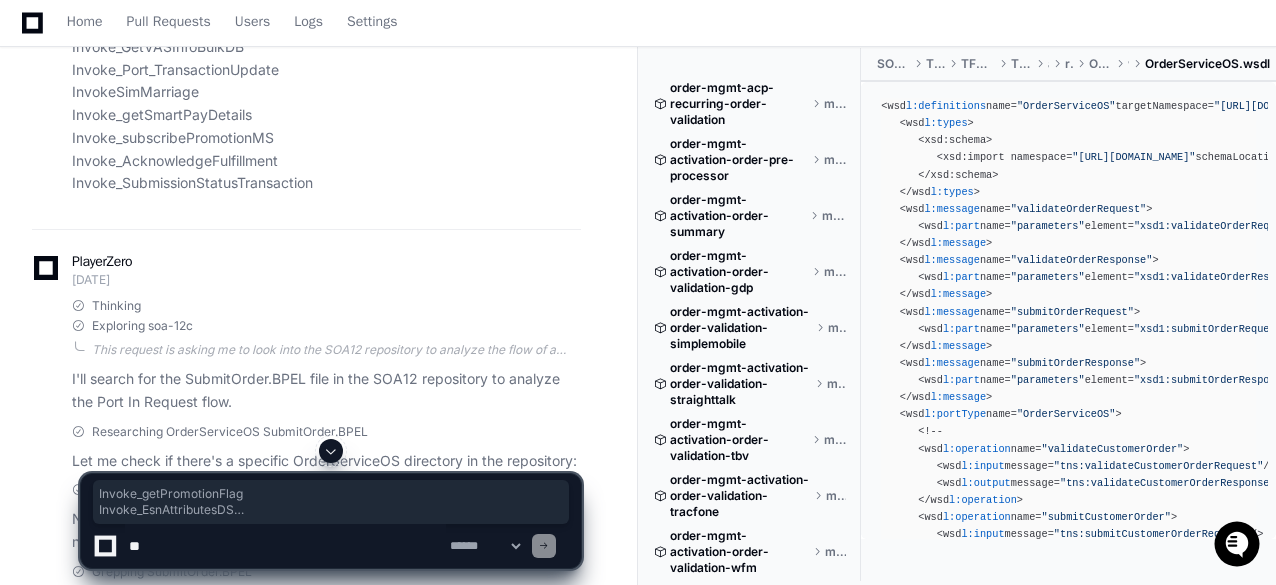 click on "in SOA12 repo - OrderServiceOS -> which triggers ( SubmitOrder.BPEL) for Port In Requests following flow is documented can you check and give me details for the flow in a tabular format - "Step Name",	"Repo/BPEL File Name", Caller → Receiver,	Receiver → Caller	,External Service or Database	,Description,	Condition. Following is the list of calls 																			submitOrder
Invoke_getPromotionFlag
Invoke_EsnAttributesDS
Invoke_GetRewardsEnrollmentStatus
InvokeGetEsnFromMin
InvokeGetEsnAttributes
Invoke_eSIM_Info
InvokeGetGenericScripts
Invoke_GetPlanIdFromPartnumber
Invoke_isBogo_Eligible
Invoke_GetBillingPanDS
InvokeGetEsnPlanDetails
Invoke_GetBAN
InvokeGetEmployeeDiscountName
InvokeGetServicePlanTaxType
Invoke_RetrieveQuoteTW
Invoke_PaymentManagementServices
Invoke_CalculateRewards
InvokeDynamicTransactionSummary
Invoke_OrderTransactionService
Invoke_ProcessDetail
Invoke_Enrollment_TransactionUpdate
Invoke_GetESNMINDetails
Invoke_UpdateOrderTransaction
Invoke_OutageInquiry" 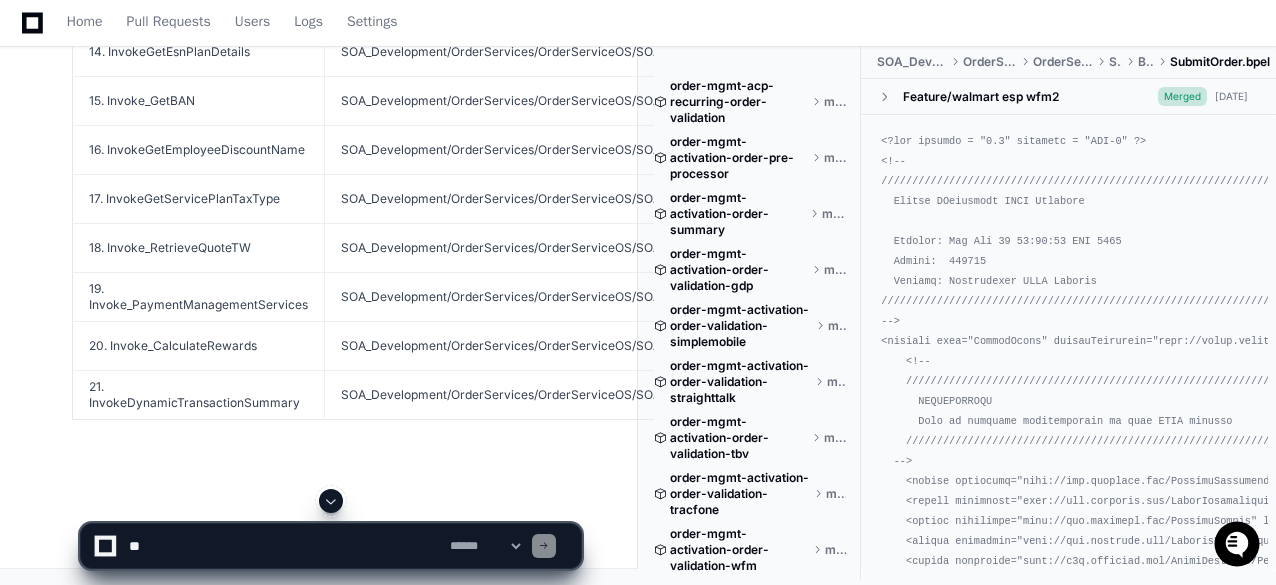 scroll, scrollTop: 9098, scrollLeft: 0, axis: vertical 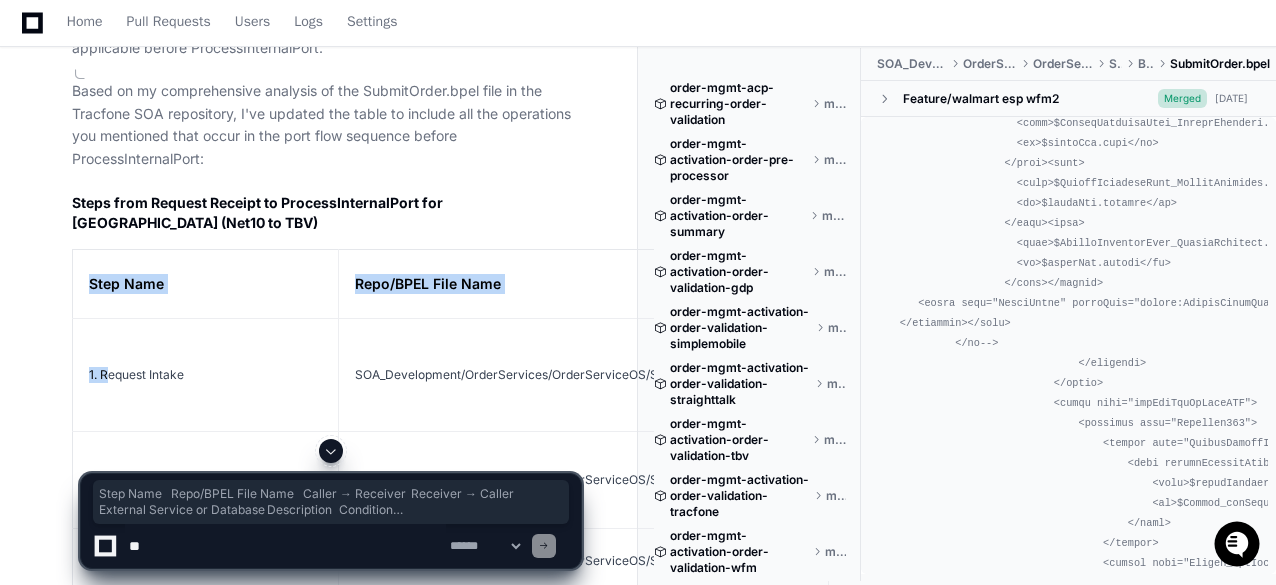 drag, startPoint x: 88, startPoint y: 282, endPoint x: 108, endPoint y: 363, distance: 83.43261 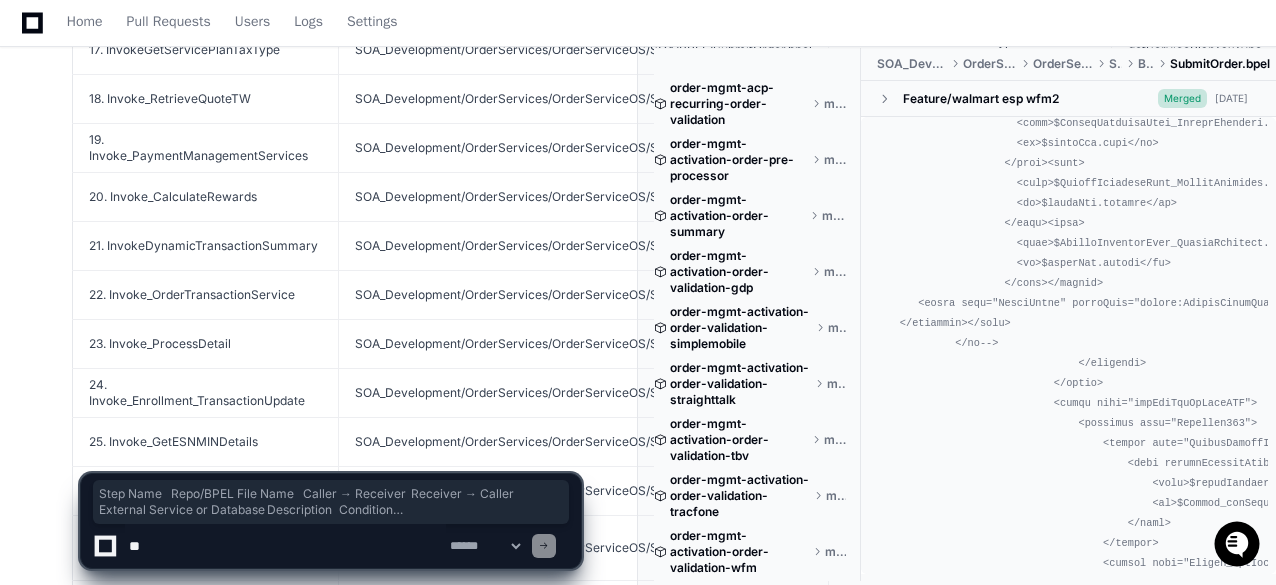 scroll, scrollTop: 9706, scrollLeft: 0, axis: vertical 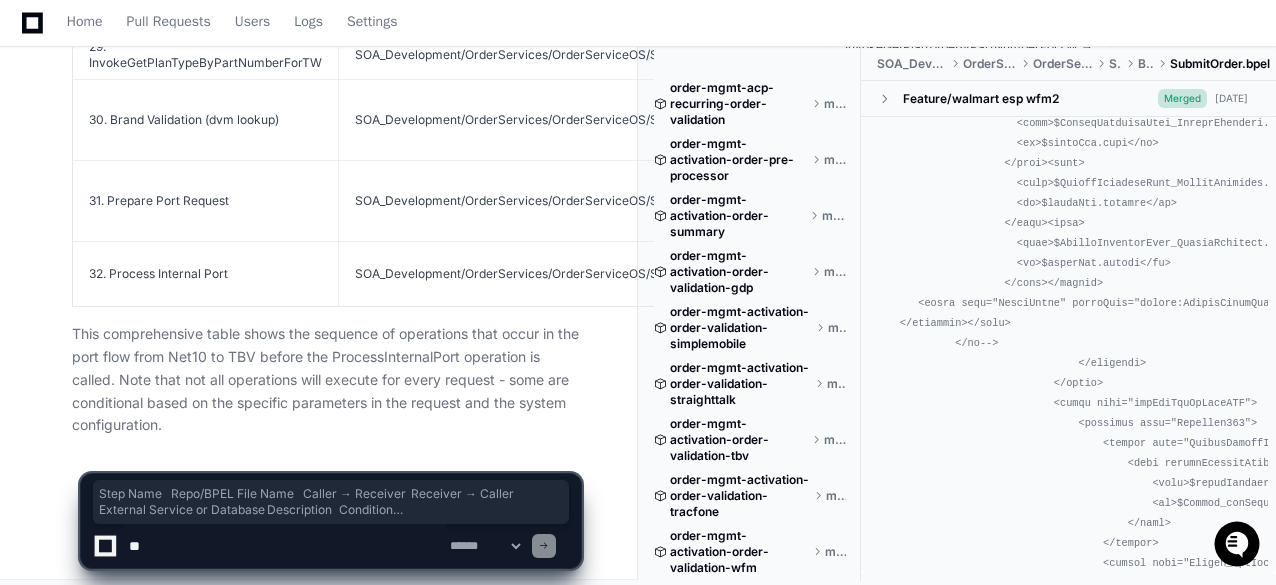 click on "This comprehensive table shows the sequence of operations that occur in the port flow from Net10 to TBV before the ProcessInternalPort operation is called. Note that not all operations will execute for every request - some are conditional based on the specific parameters in the request and the system configuration." 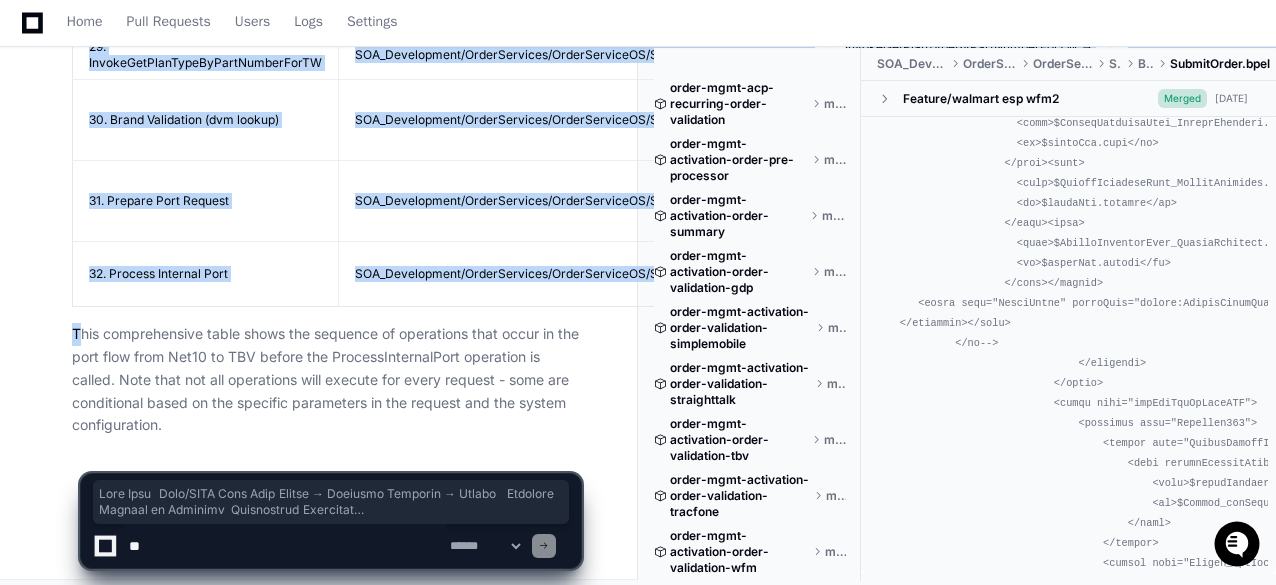 copy on "Step Name
Repo/BPEL File Name
Caller → Receiver
Receiver → Caller
External Service or Database
Description
Condition
1. Request Intake
SOA_Development/OrderServices/OrderServiceOS/SOA/BPEL/SubmitOrder.bpel
Client → SubmitOrder BPEL
submitOrderRequest
None
The BPEL process receives the submitOrder request with portInfo details including CURRENT_SERVICE_PROVIDER as Net10 and TARGET_PROVIDER as TBV
None
2. Variable Initialization
SOA_Development/OrderServices/OrderServiceOS/SOA/BPEL/SubmitOrder.bpel
Internal
None
None
Several variables are initialized including orderTransactionID, BRMTransactionID, and control flags
None
3. Flow Name Determination
SOA_Development/OrderServices/OrderServiceOS/SOA/BPEL/SubmitOrder.bpel
Internal
None
None
System identifies the flow type as PORT based on the portInfo element in the request
portInfo element exists in the request
4. Invoke_getPromotionFlag
SOA_Development/OrderServices/OrderServiceOS/SOA/BPEL/SubmitOrder.bpe..." 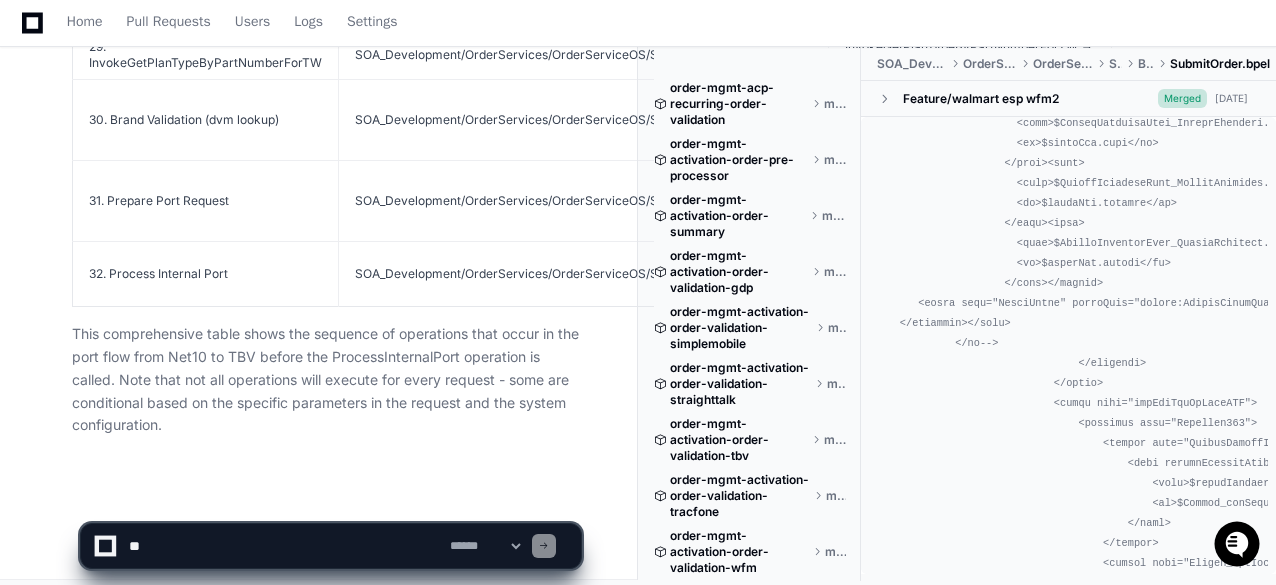 click 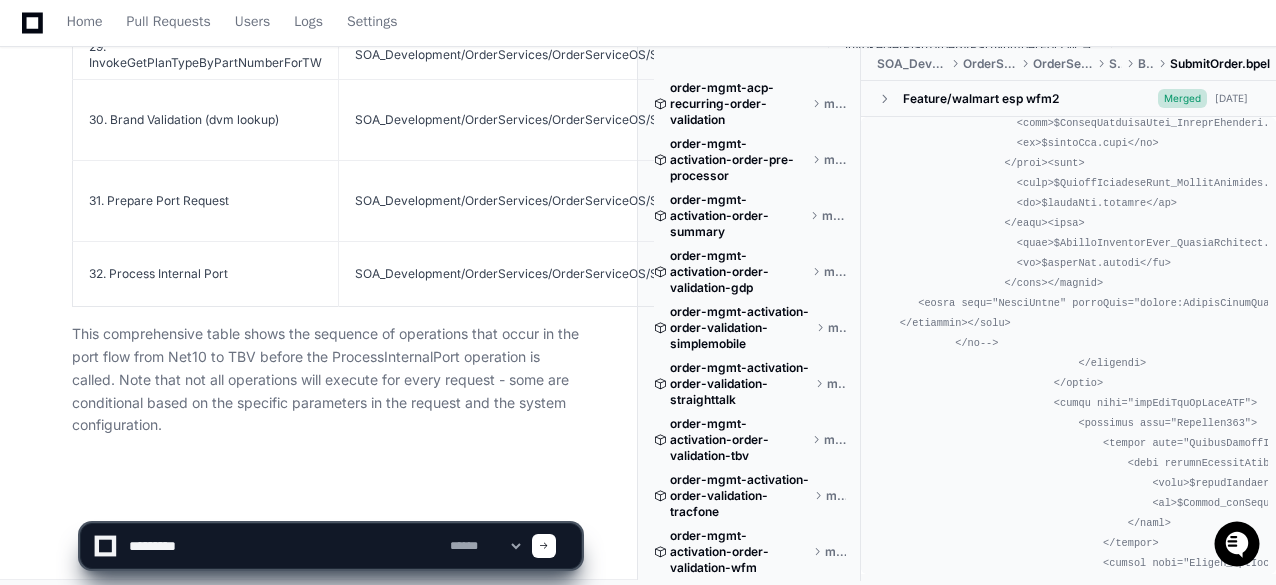 paste on "**********" 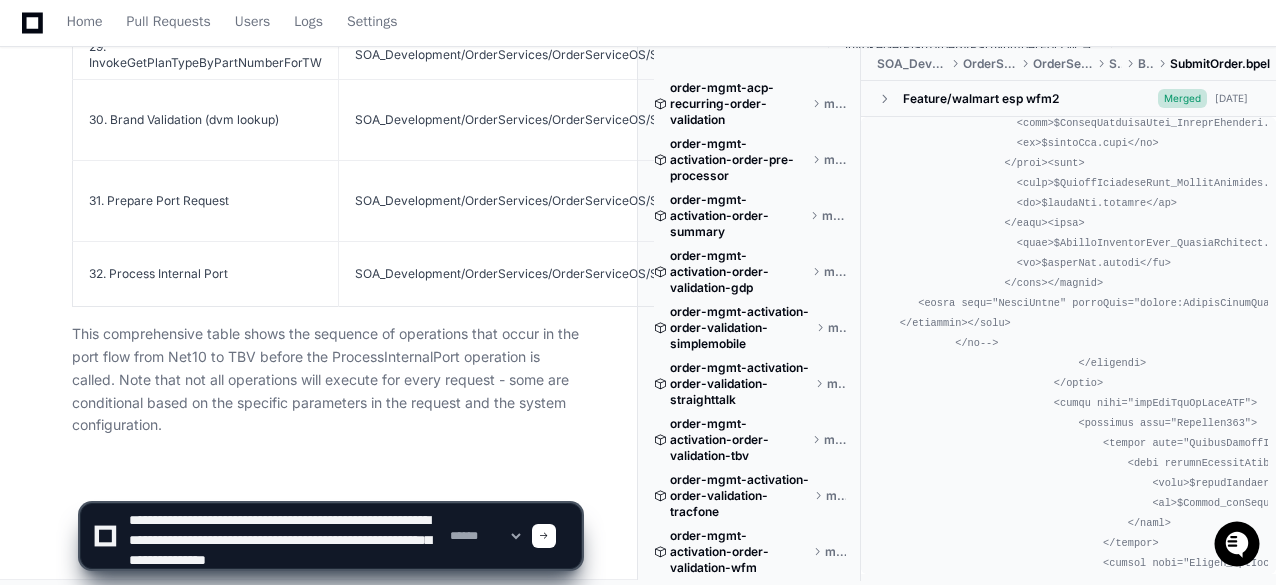 scroll, scrollTop: 6, scrollLeft: 0, axis: vertical 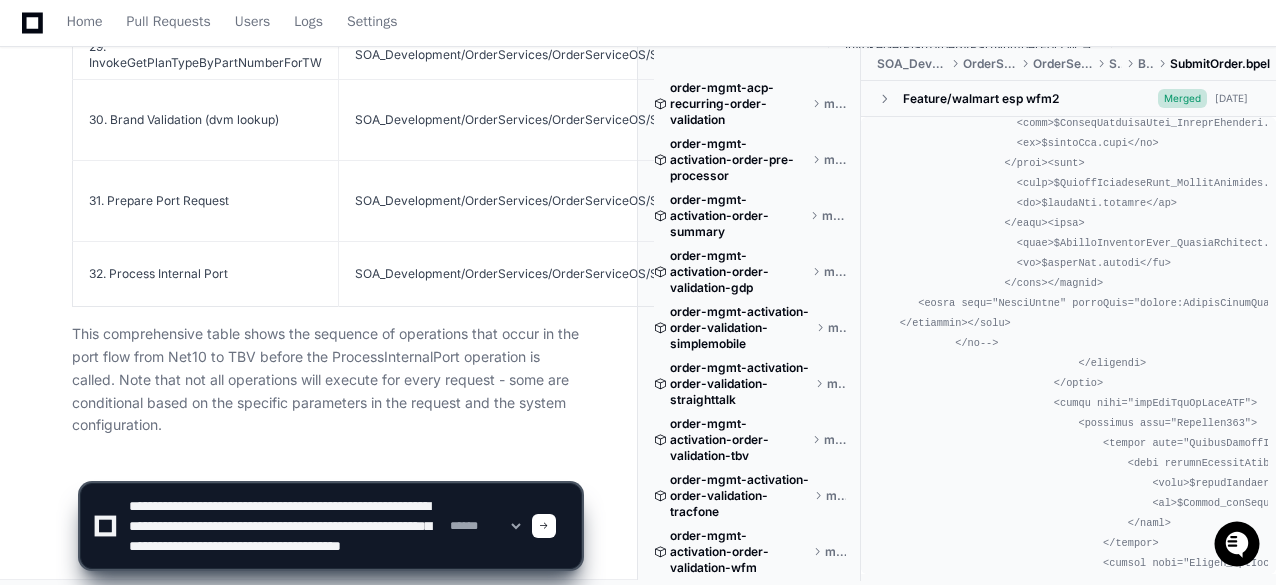 type on "**********" 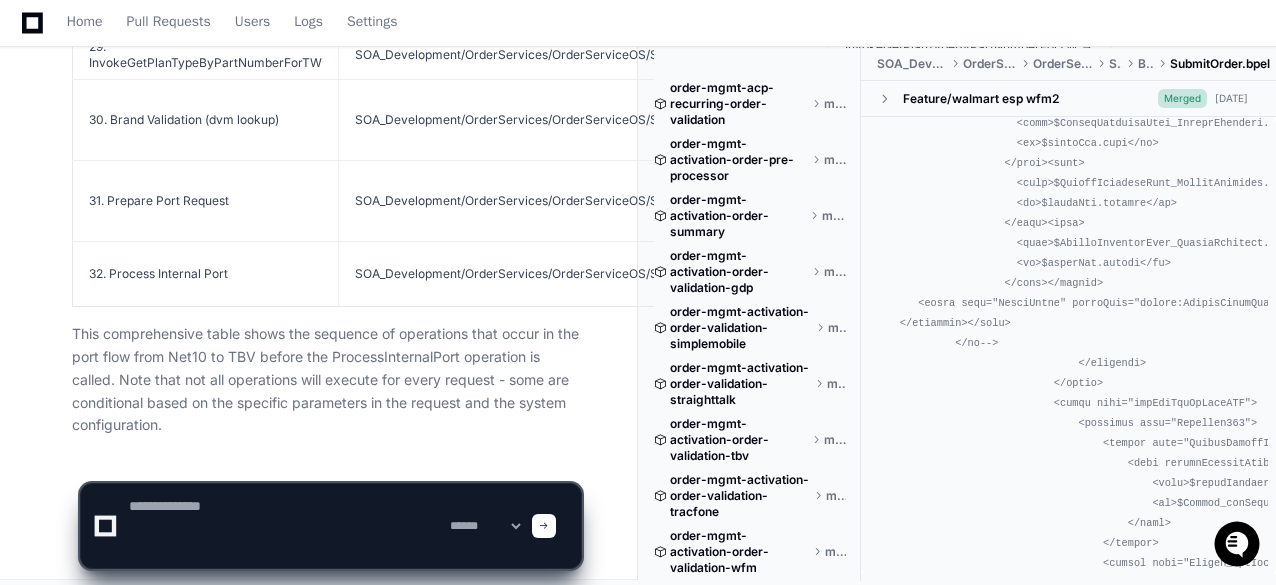 scroll, scrollTop: 0, scrollLeft: 0, axis: both 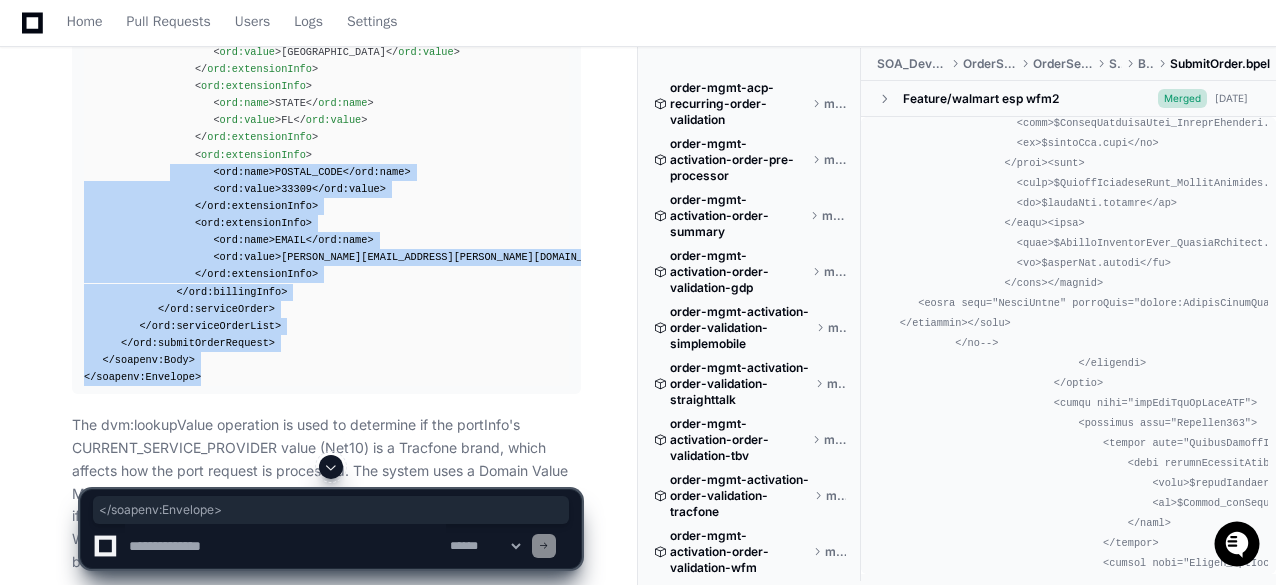 drag, startPoint x: 212, startPoint y: 401, endPoint x: 156, endPoint y: 183, distance: 225.07776 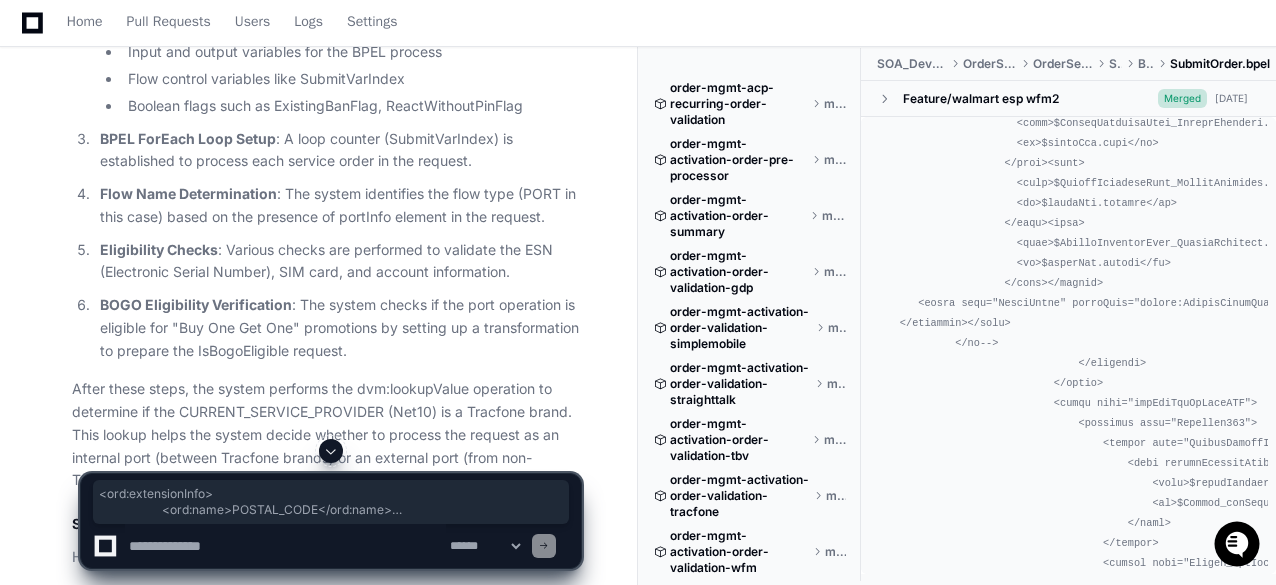 scroll, scrollTop: 2964, scrollLeft: 0, axis: vertical 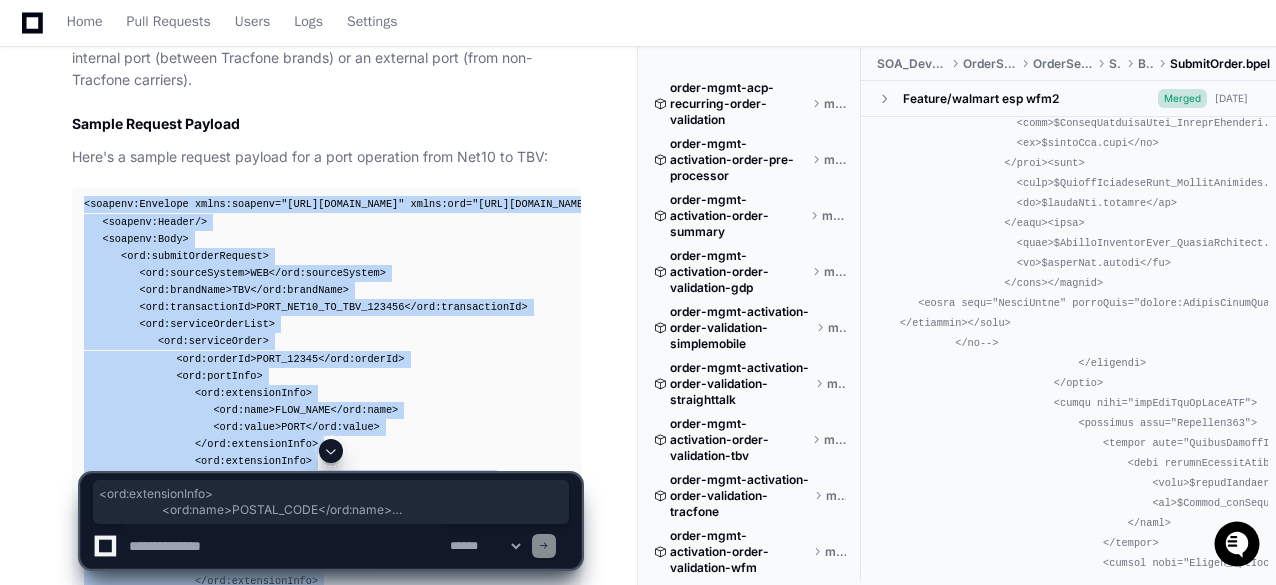 click on "< soapenv:Envelope   xmlns:soapenv = "http://schemas.xmlsoap.org/soap/envelope/"   xmlns:ord = "http://b2b.tracfone.com/OrderServices/OrderServiceOS" >
< soapenv:Header />
< soapenv:Body >
< ord:submitOrderRequest >
< ord:sourceSystem > WEB </ ord:sourceSystem >
< ord:brandName > TBV </ ord:brandName >
< ord:transactionId > PORT_NET10_TO_TBV_123456 </ ord:transactionId >
< ord:serviceOrderList >
< ord:serviceOrder >
< ord:orderId > PORT_12345 </ ord:orderId >
< ord:portInfo >
< ord:extensionInfo >
< ord:name > FLOW_NAME </ ord:name >
< ord:value > PORT </ ord:value >
</ ord:extensionInfo >
< ord:extensionInfo >
< ord:name > CURRENT_SERVICE_PROVIDER </ ord:name >
< ord:value > NET10 </ ord:value >
</ ord:extensionInfo > < > < > </ >" 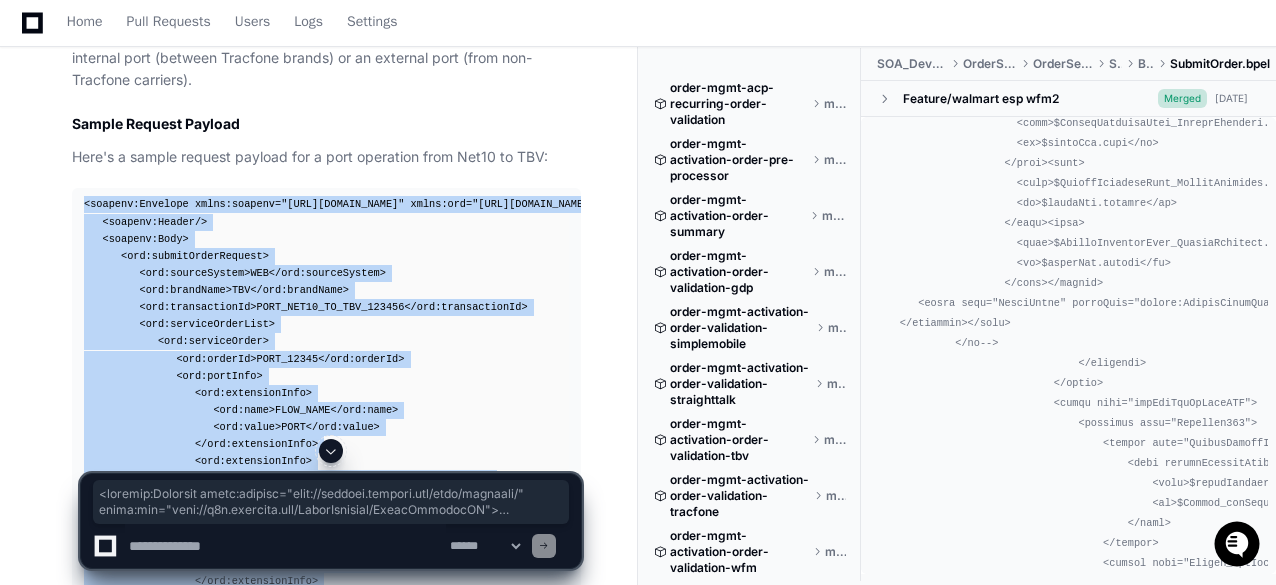 copy on "< soapenv:Envelope   xmlns:soapenv = "http://schemas.xmlsoap.org/soap/envelope/"   xmlns:ord = "http://b2b.tracfone.com/OrderServices/OrderServiceOS" >
< soapenv:Header />
< soapenv:Body >
< ord:submitOrderRequest >
< ord:sourceSystem > WEB </ ord:sourceSystem >
< ord:brandName > TBV </ ord:brandName >
< ord:transactionId > PORT_NET10_TO_TBV_123456 </ ord:transactionId >
< ord:serviceOrderList >
< ord:serviceOrder >
< ord:orderId > PORT_12345 </ ord:orderId >
< ord:portInfo >
< ord:extensionInfo >
< ord:name > FLOW_NAME </ ord:name >
< ord:value > PORT </ ord:value >
</ ord:extensionInfo >
< ord:extensionInfo >
< ord:name > CURRENT_SERVICE_PROVIDER </ ord:name >
< ord:value > NET10 </ ord:value >
</ ord:extensionInfo >
..." 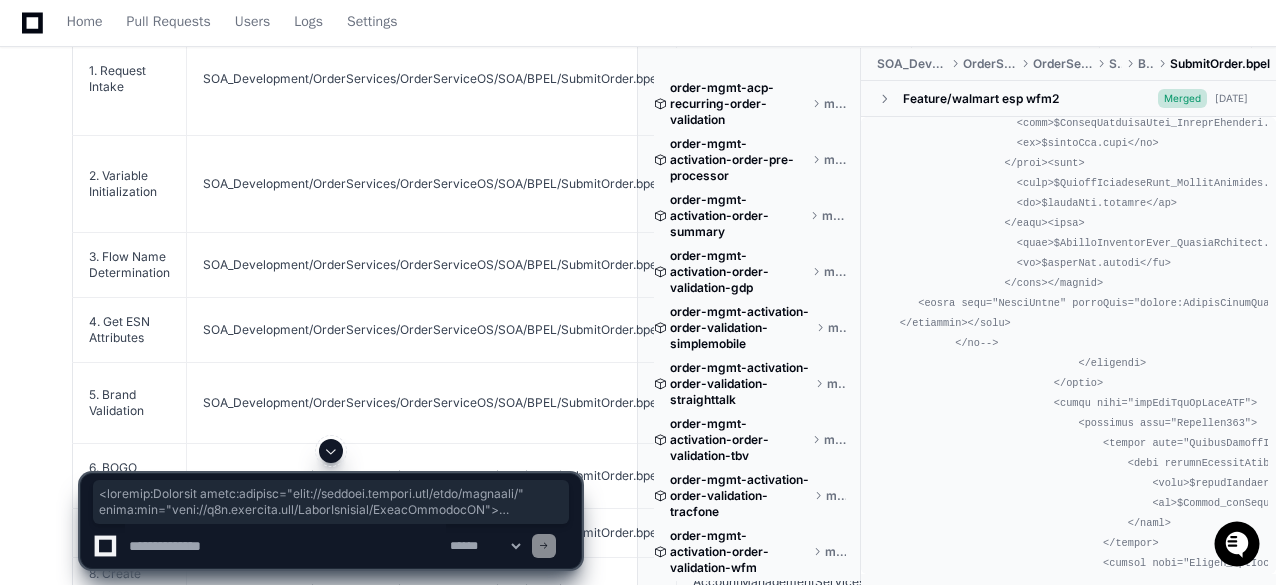 scroll, scrollTop: 5864, scrollLeft: 0, axis: vertical 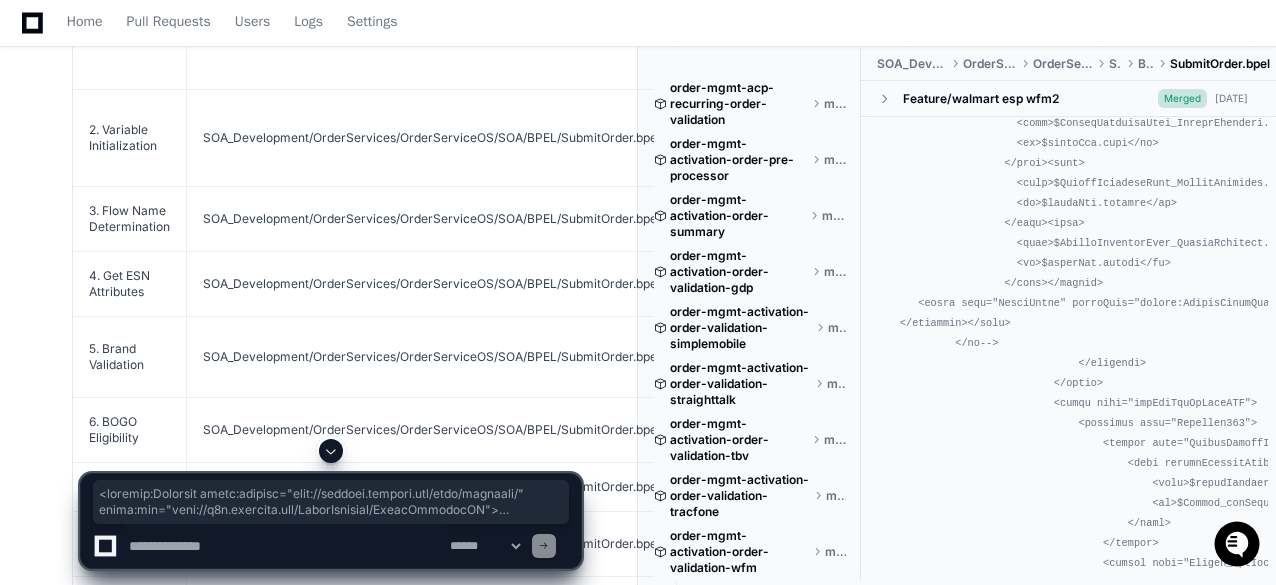 click 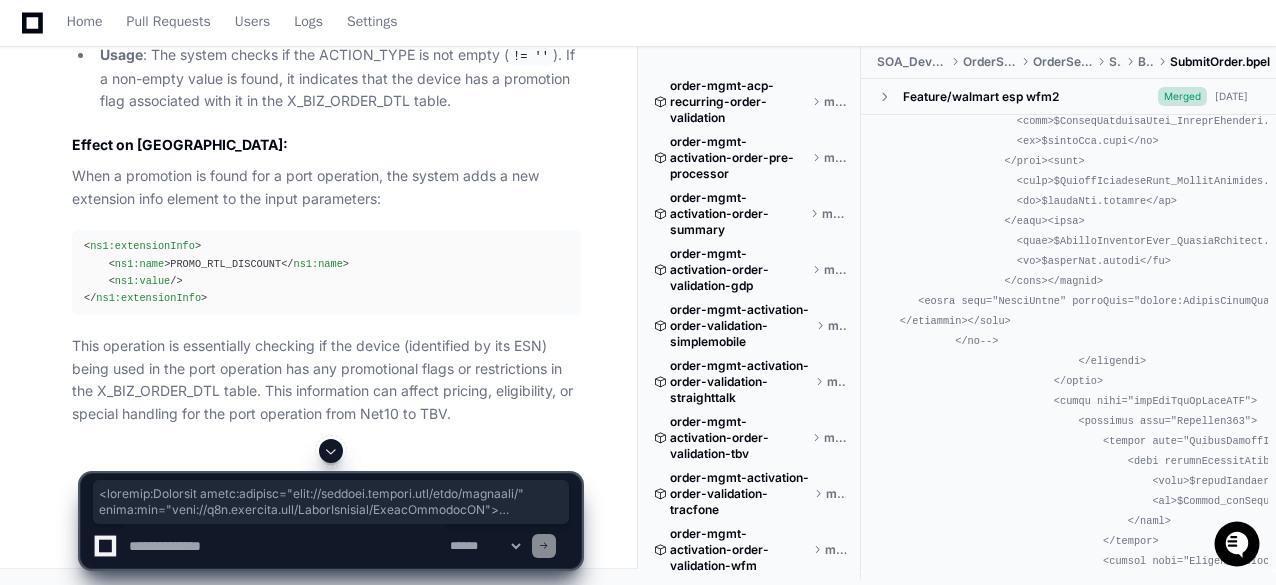 scroll, scrollTop: 11664, scrollLeft: 0, axis: vertical 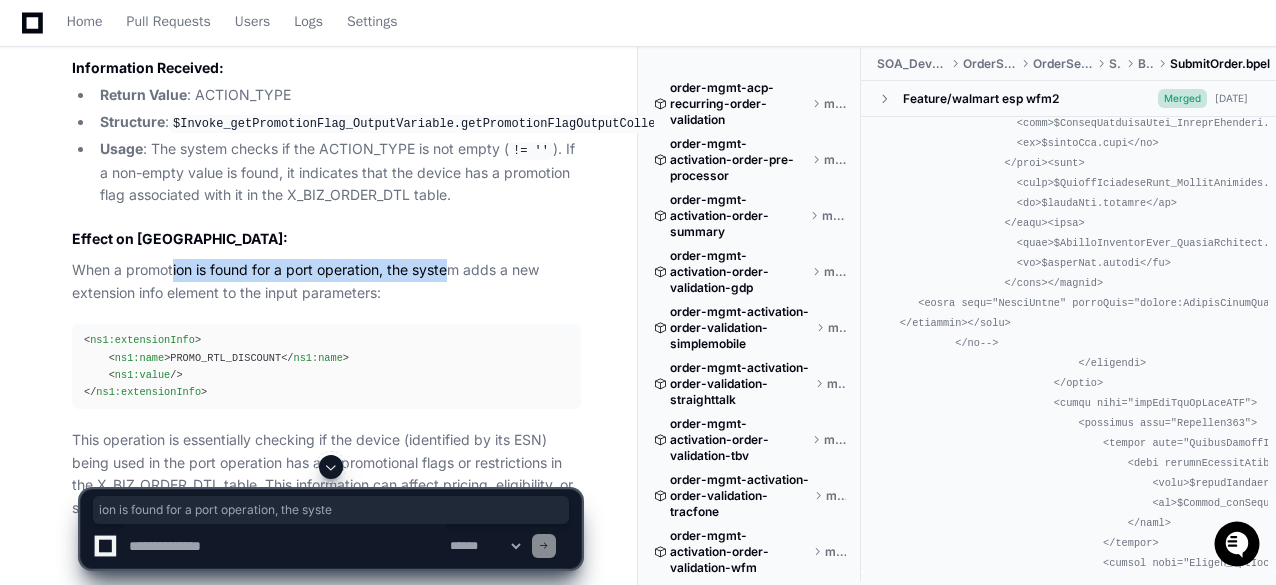 drag, startPoint x: 208, startPoint y: 283, endPoint x: 361, endPoint y: 299, distance: 153.83432 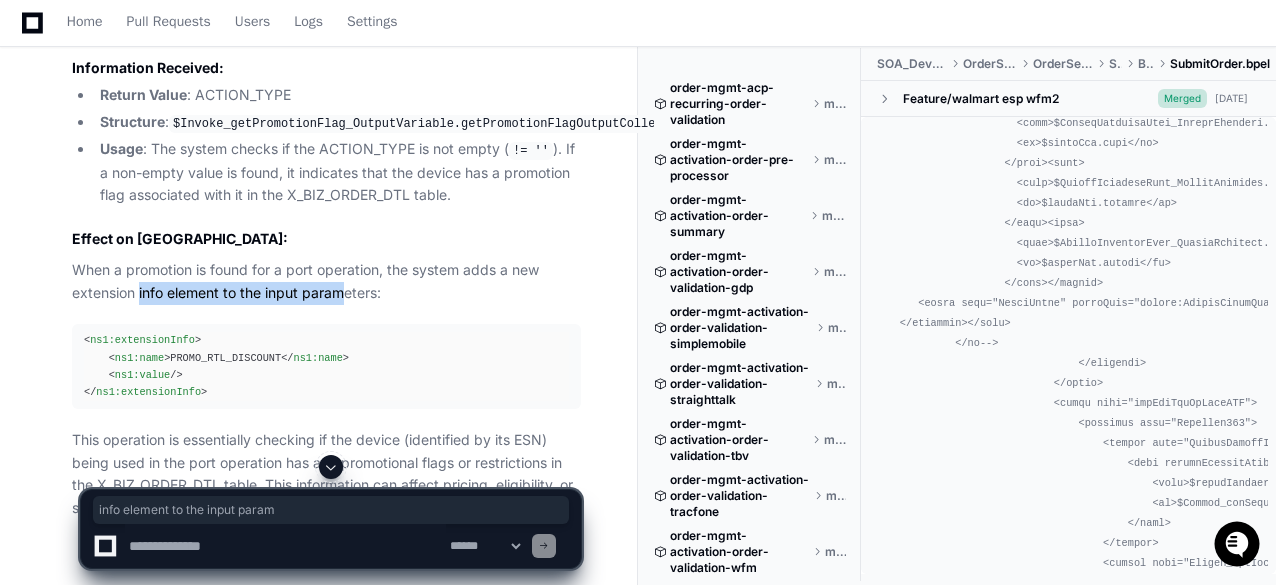 drag, startPoint x: 141, startPoint y: 300, endPoint x: 347, endPoint y: 303, distance: 206.02185 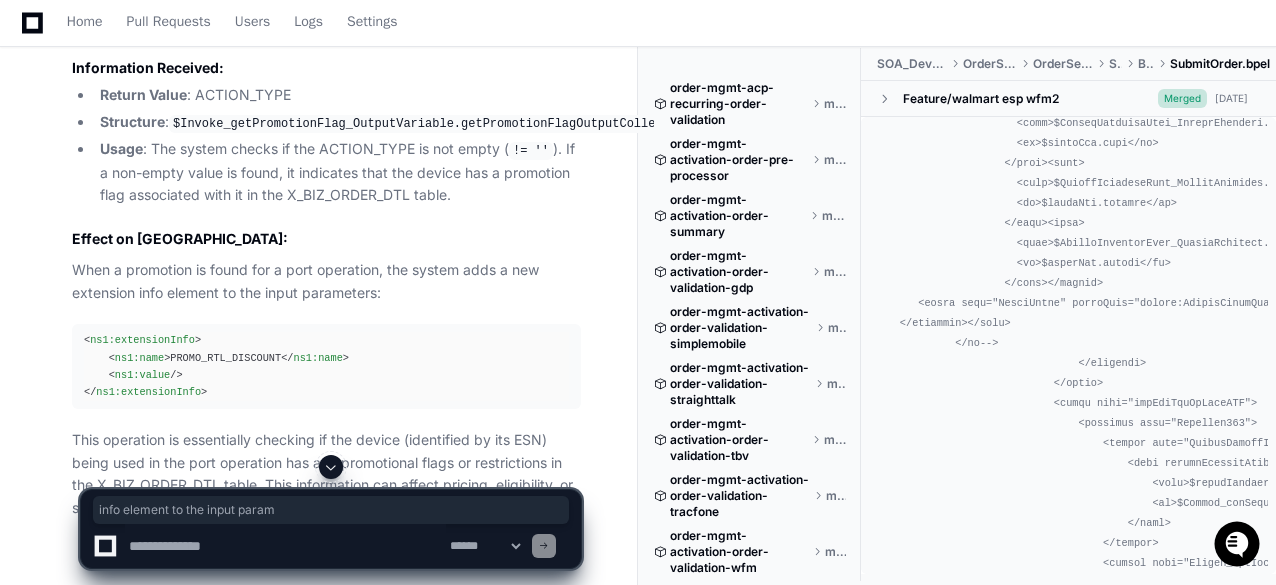 click on "< ns1:extensionInfo >
< ns1:name > PROMO_RTL_DISCOUNT </ ns1:name >
< ns1:value />
</ ns1:extensionInfo >" 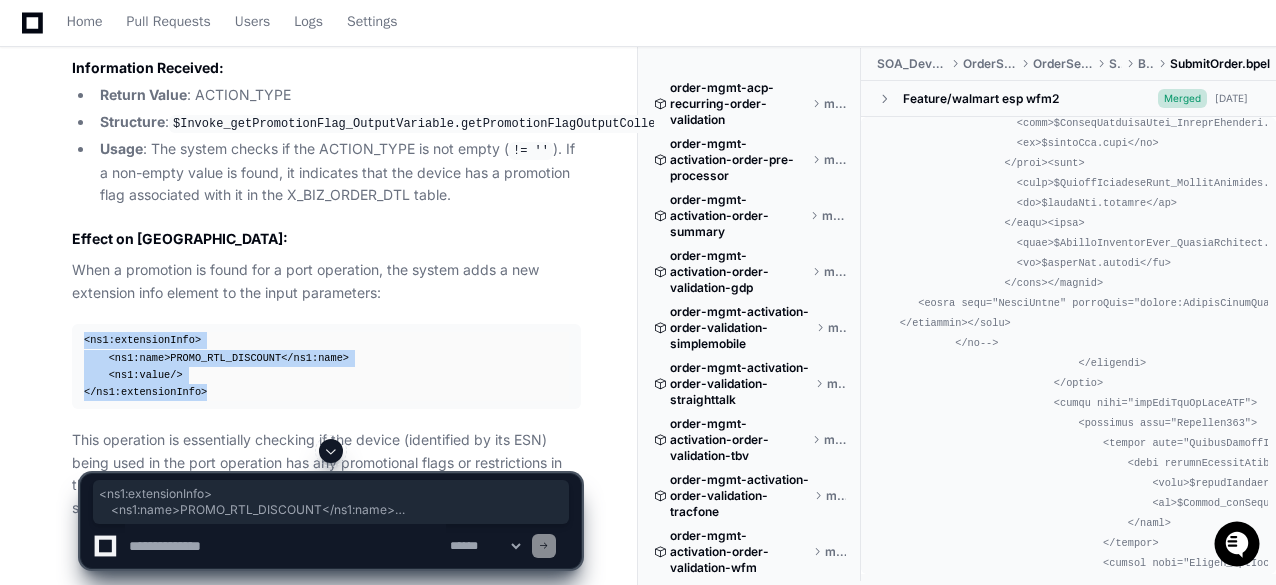 drag, startPoint x: 208, startPoint y: 401, endPoint x: 46, endPoint y: 351, distance: 169.54056 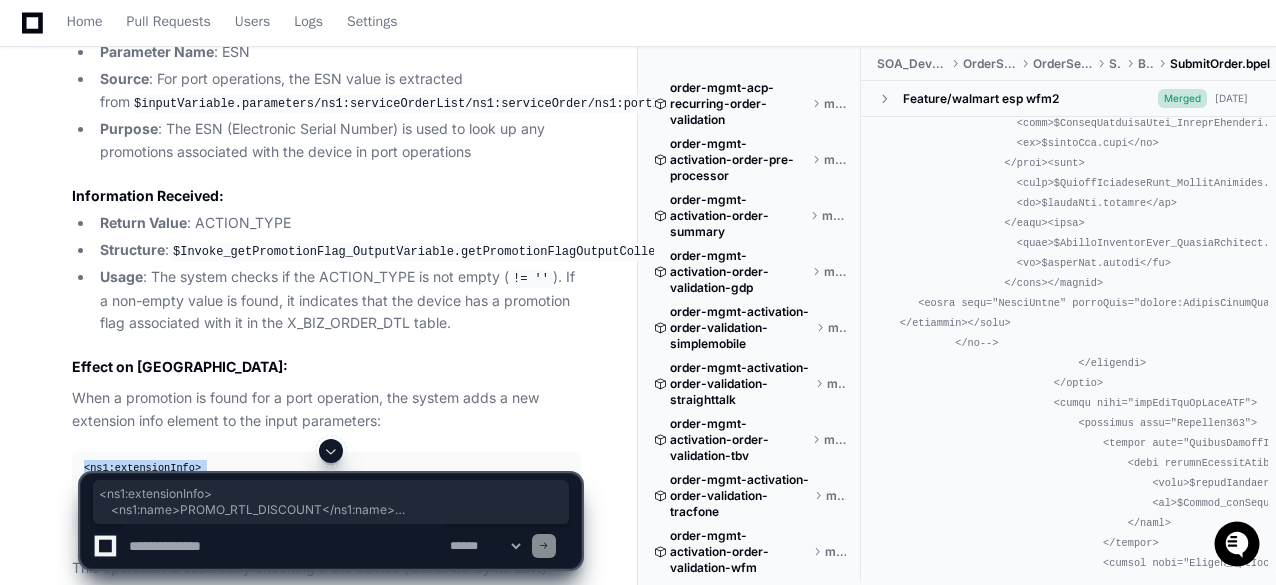 scroll, scrollTop: 11464, scrollLeft: 0, axis: vertical 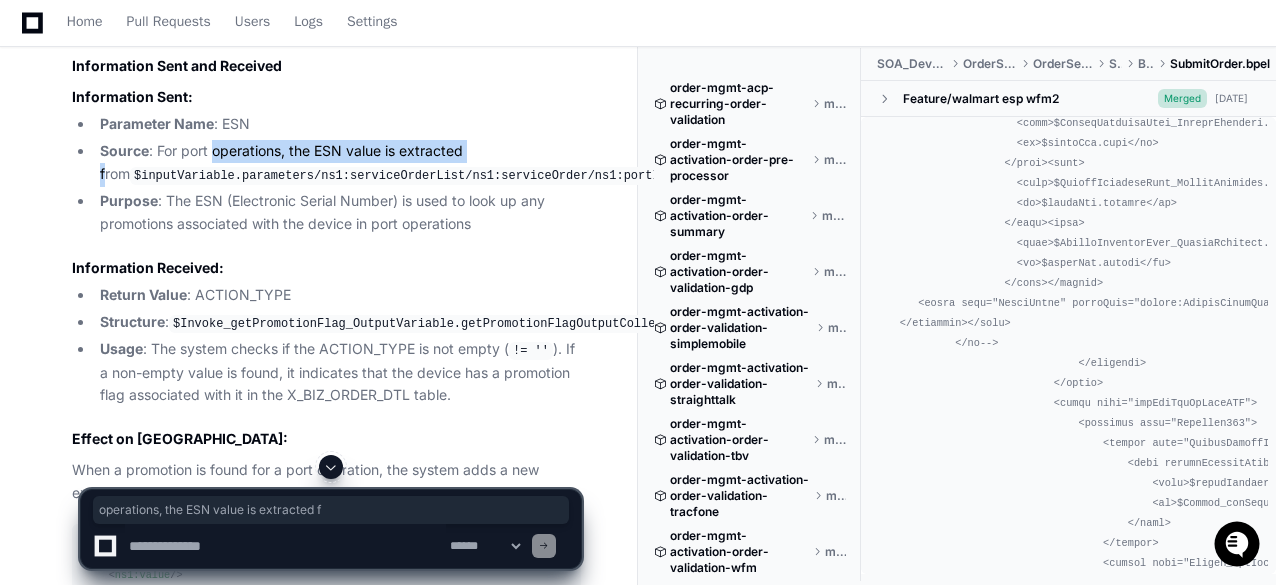 drag, startPoint x: 214, startPoint y: 141, endPoint x: 440, endPoint y: 159, distance: 226.71568 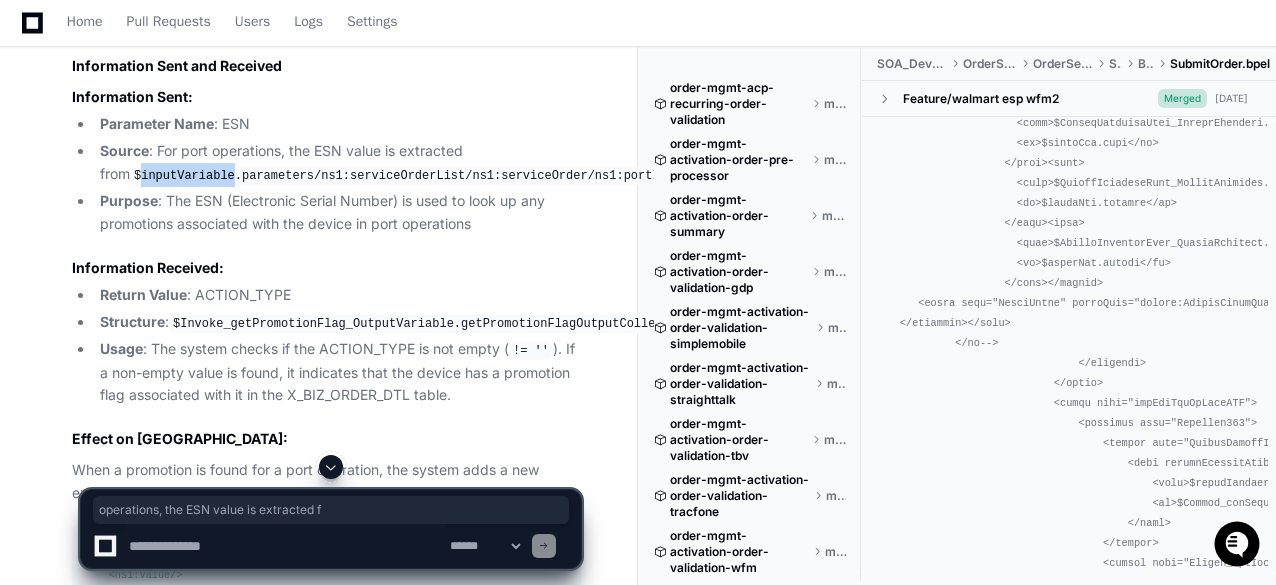click on "$inputVariable.parameters/ns1:serviceOrderList/ns1:serviceOrder/ns1:portInfo/ns1:extensionInfo[ns1:name='TARGET_ESN']/ns1:value" 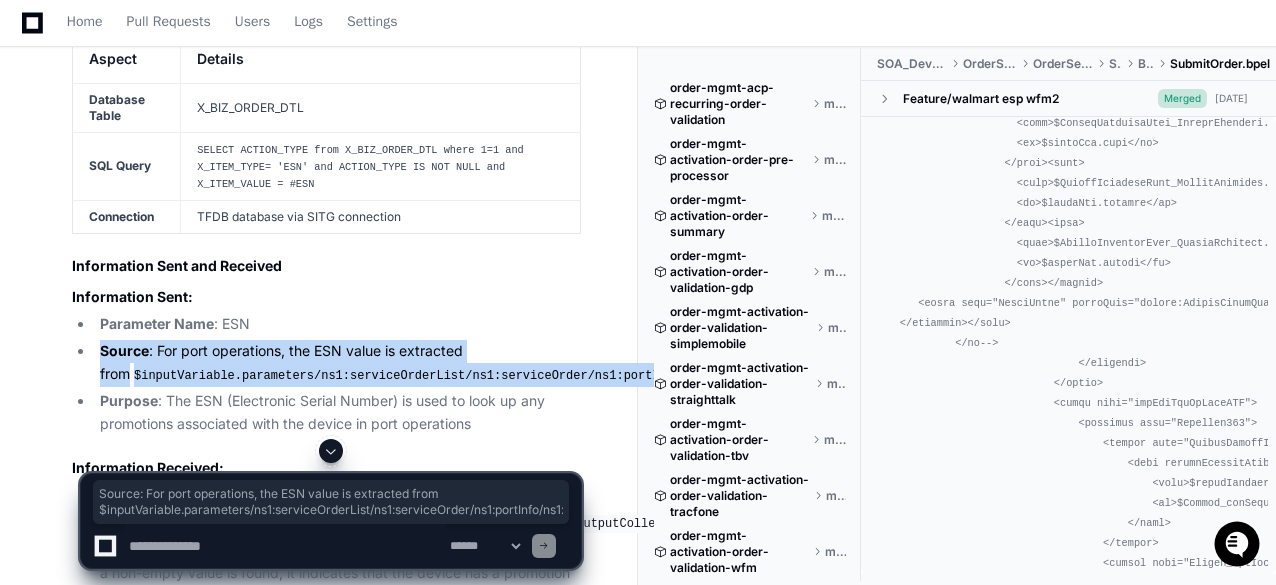 scroll, scrollTop: 11164, scrollLeft: 0, axis: vertical 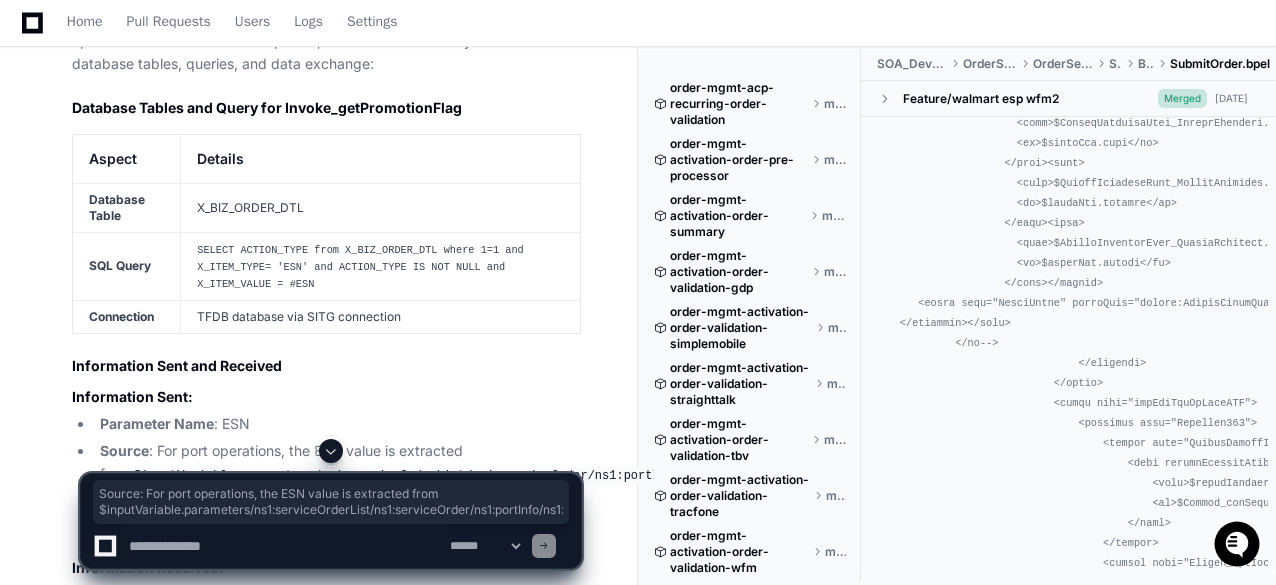 click on "X_BIZ_ORDER_DTL" 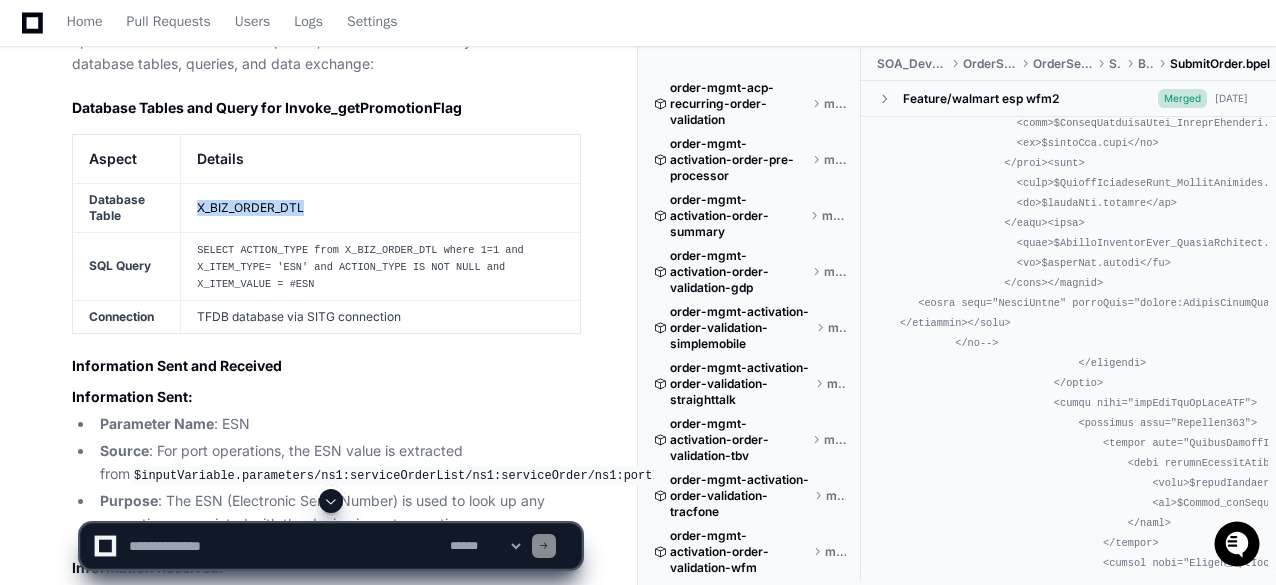 click on "X_BIZ_ORDER_DTL" 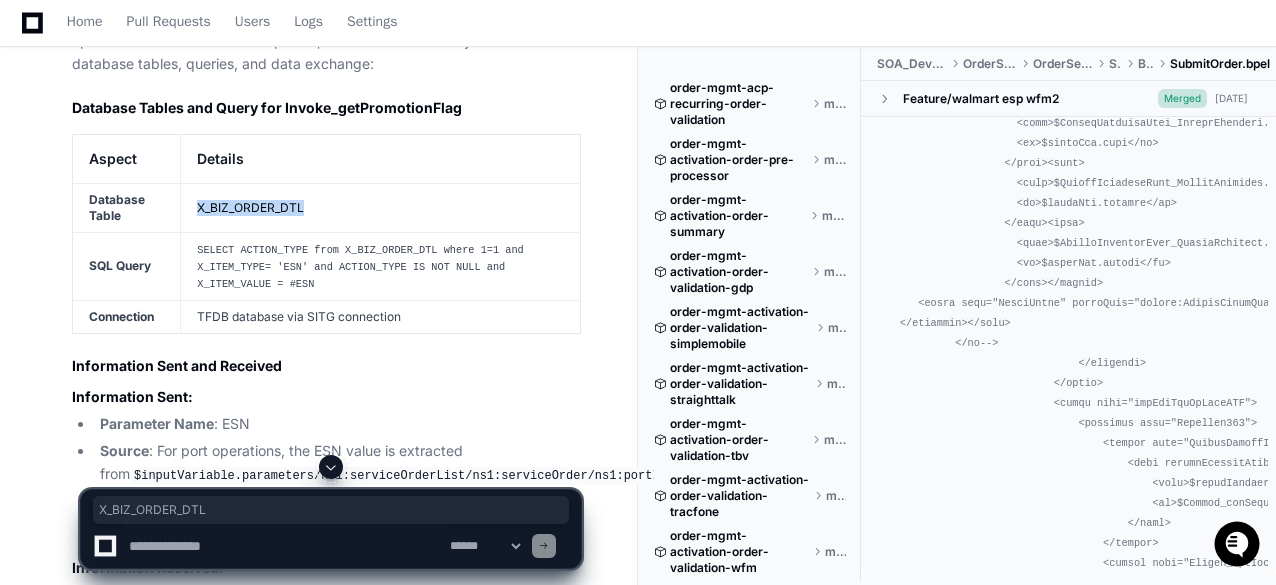 copy on "X_BIZ_ORDER_DTL" 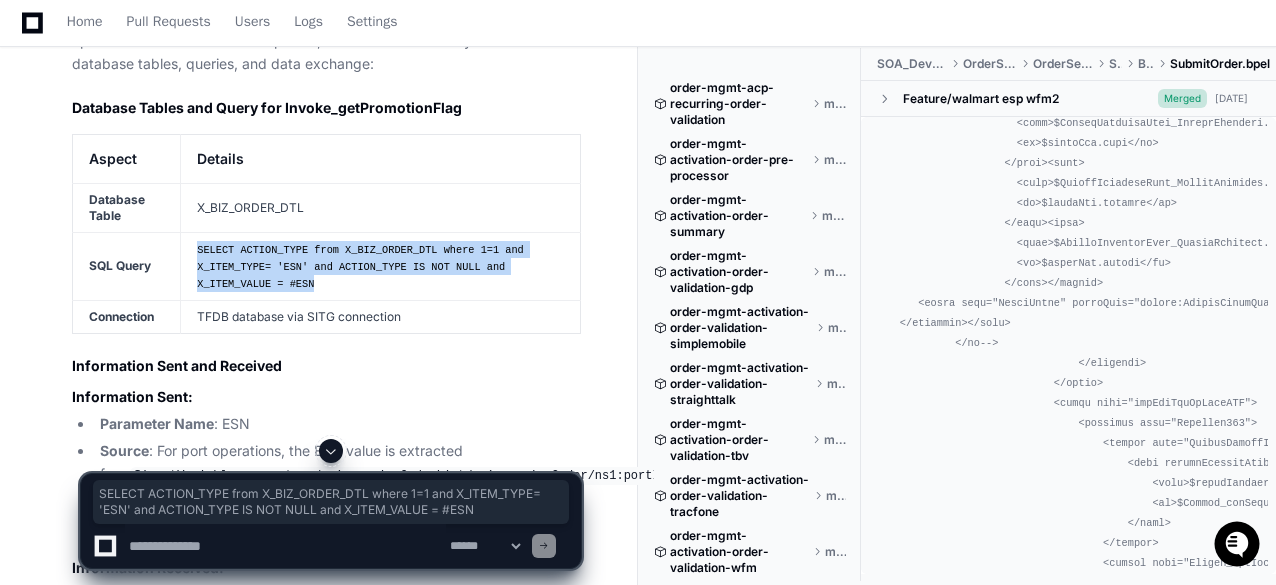 drag, startPoint x: 229, startPoint y: 272, endPoint x: 190, endPoint y: 239, distance: 51.088158 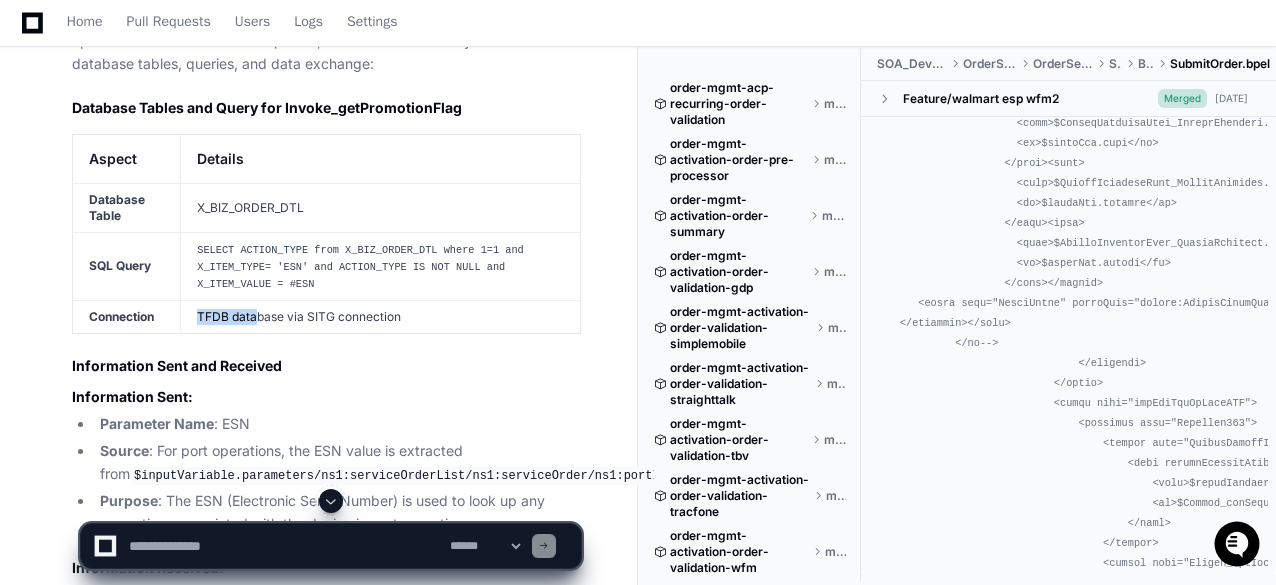 drag, startPoint x: 202, startPoint y: 304, endPoint x: 99, endPoint y: 309, distance: 103.121284 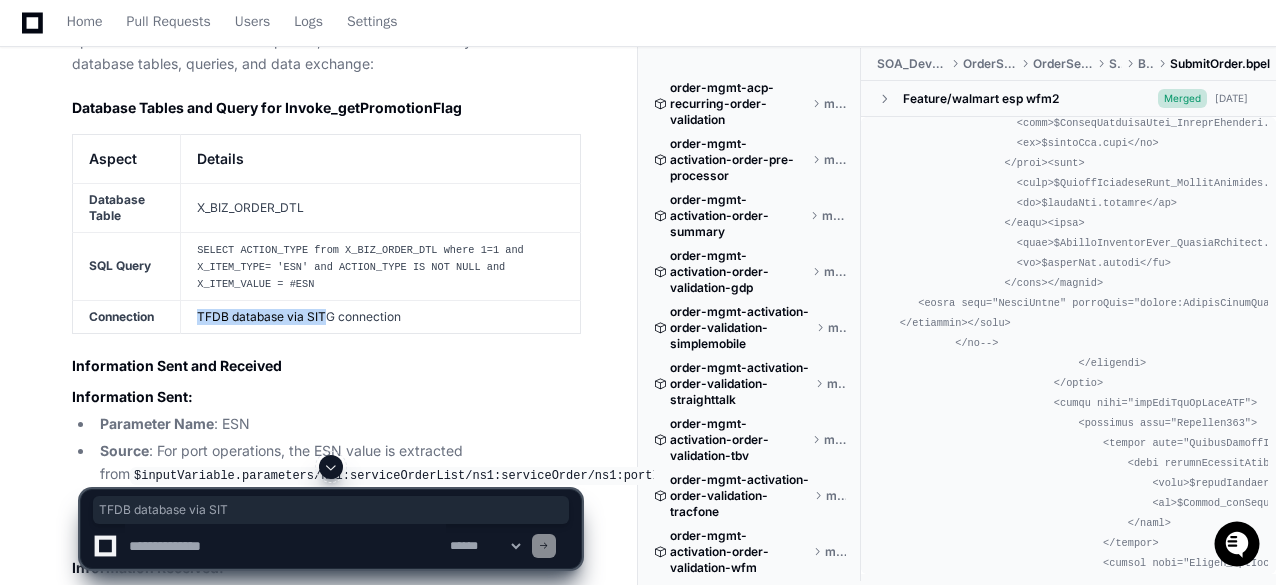 scroll, scrollTop: 11264, scrollLeft: 0, axis: vertical 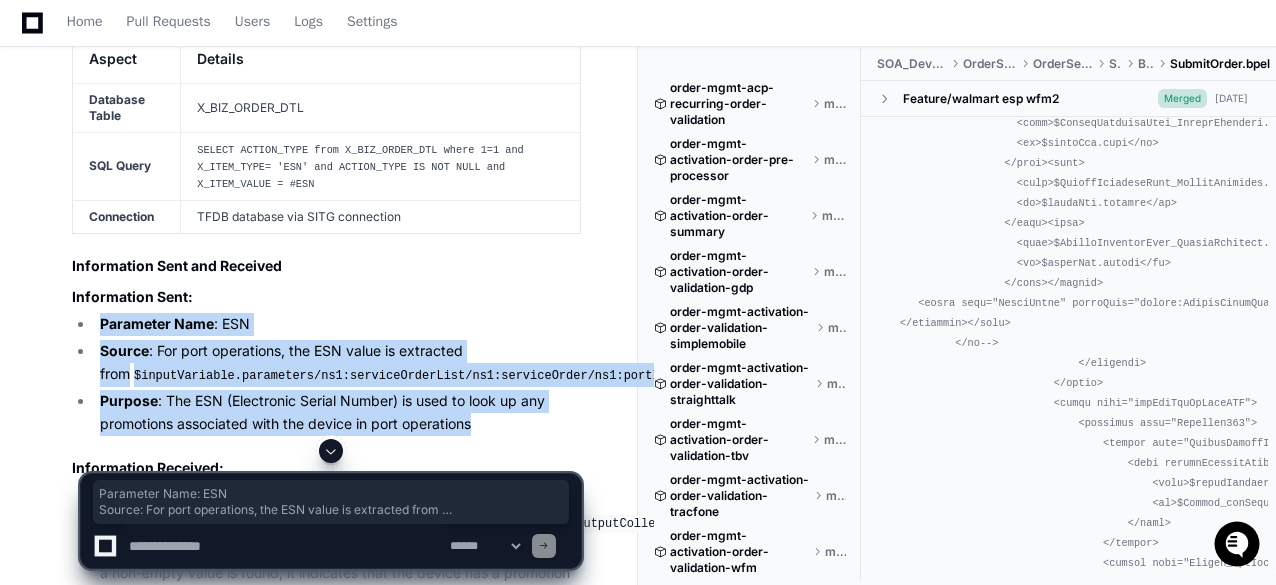 drag, startPoint x: 103, startPoint y: 310, endPoint x: 516, endPoint y: 419, distance: 427.14166 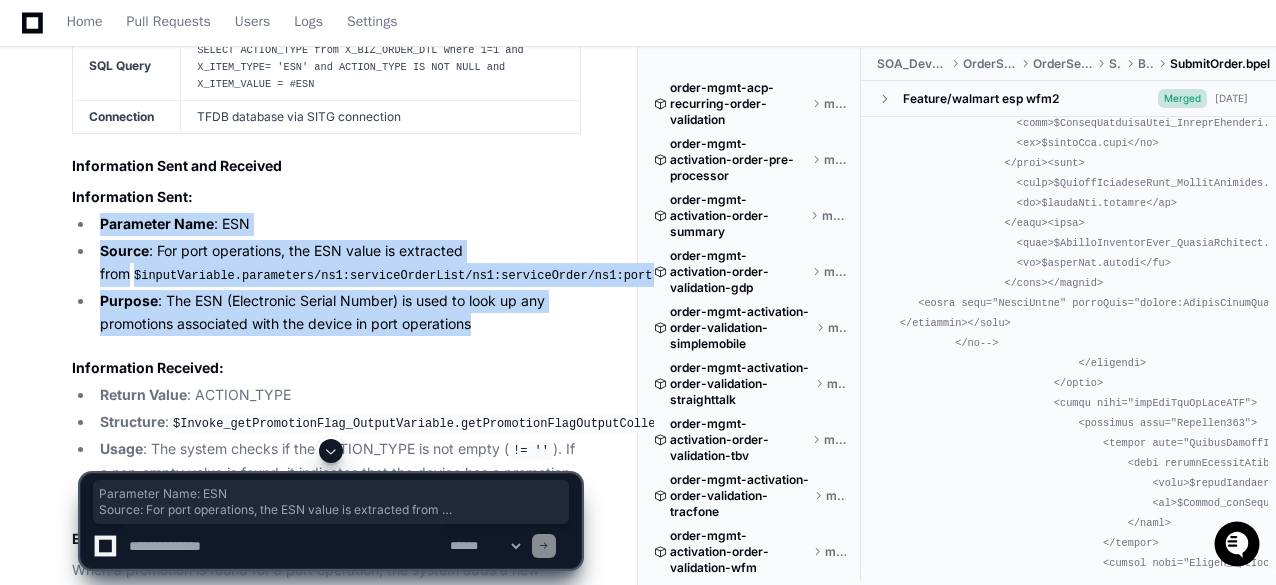 scroll, scrollTop: 11464, scrollLeft: 0, axis: vertical 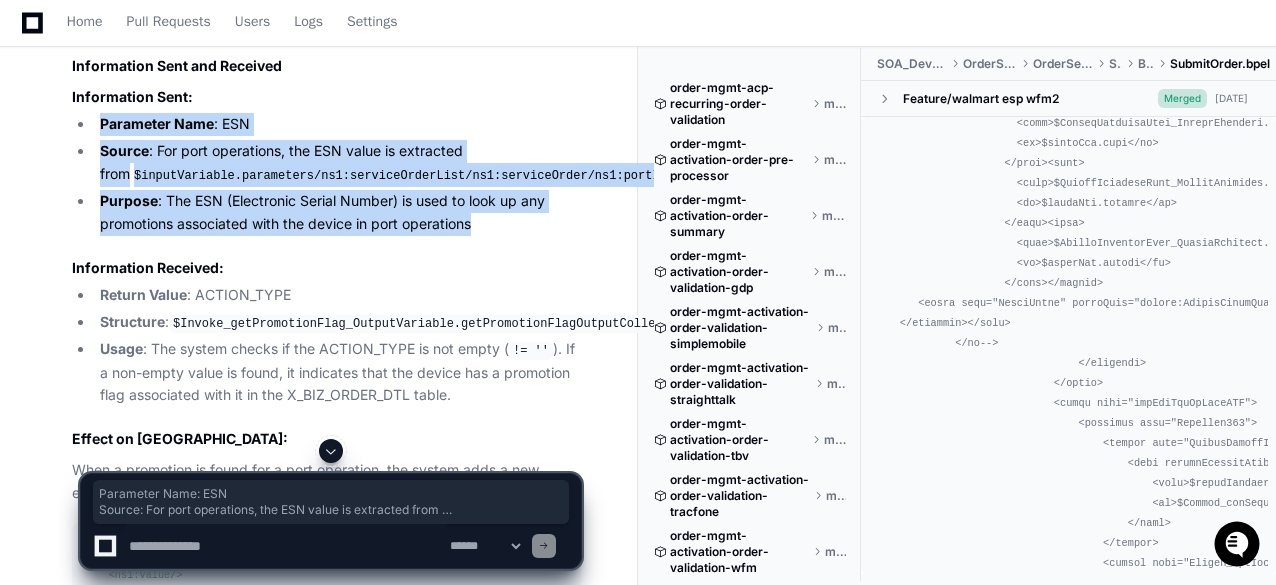 copy on "Parameter Name : ESN
Source : For port operations, the ESN value is extracted from  $inputVariable.parameters/ns1:serviceOrderList/ns1:serviceOrder/ns1:portInfo/ns1:extensionInfo[ns1:name='TARGET_ESN']/ns1:value
Purpose : The ESN (Electronic Serial Number) is used to look up any promotions associated with the device in port operations" 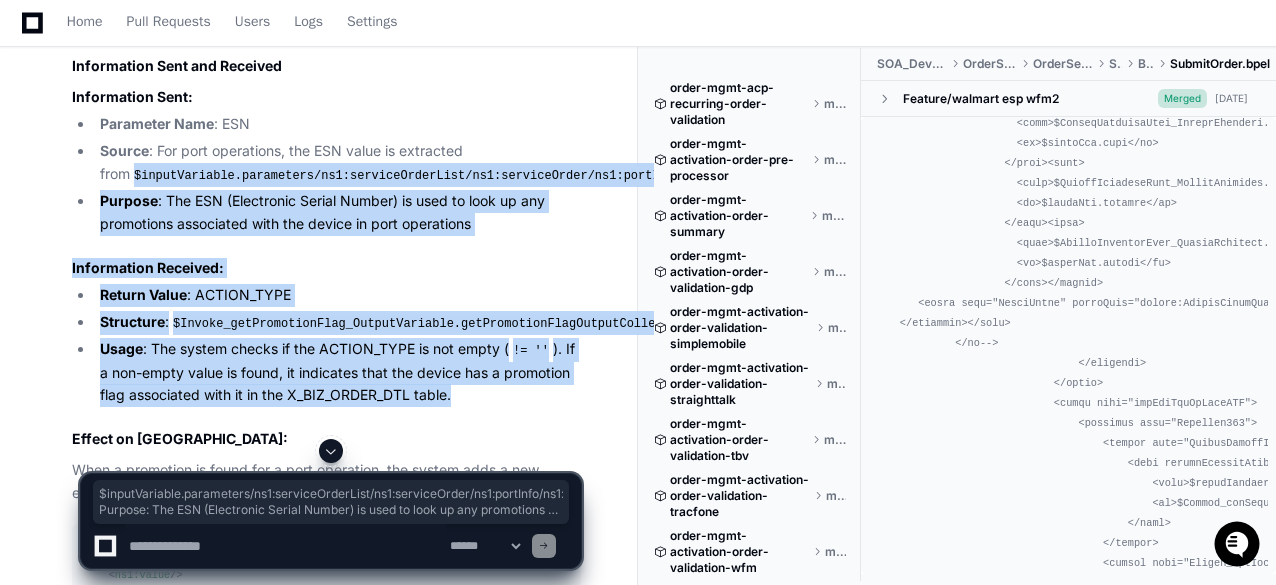 drag, startPoint x: 335, startPoint y: 357, endPoint x: 26, endPoint y: 163, distance: 364.85202 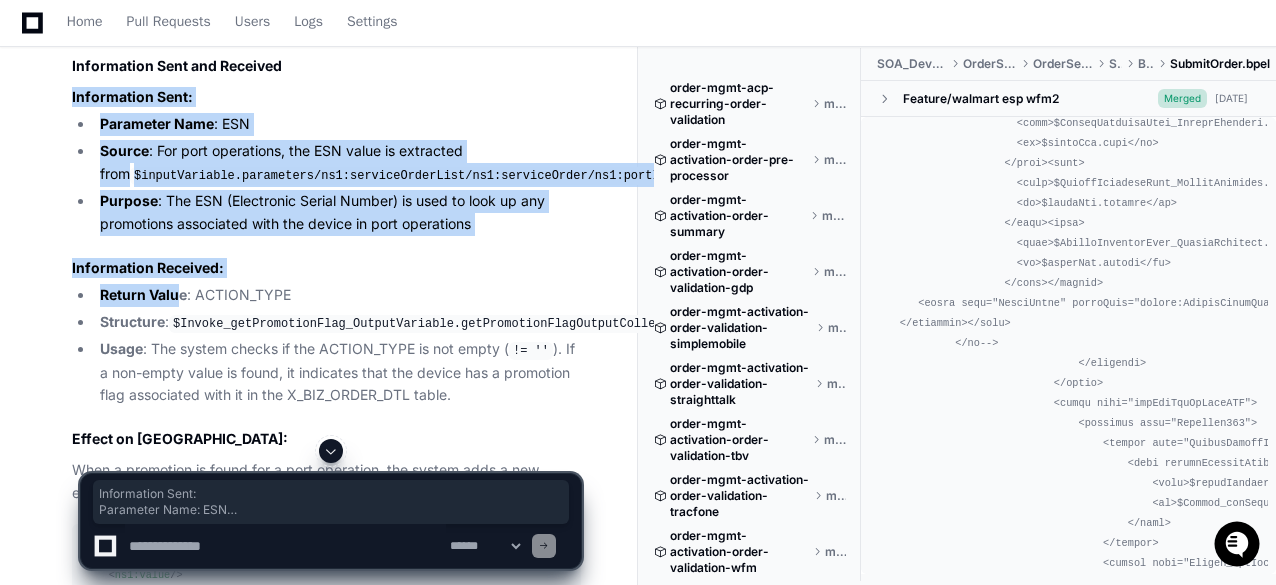 drag, startPoint x: 70, startPoint y: 85, endPoint x: 181, endPoint y: 288, distance: 231.36551 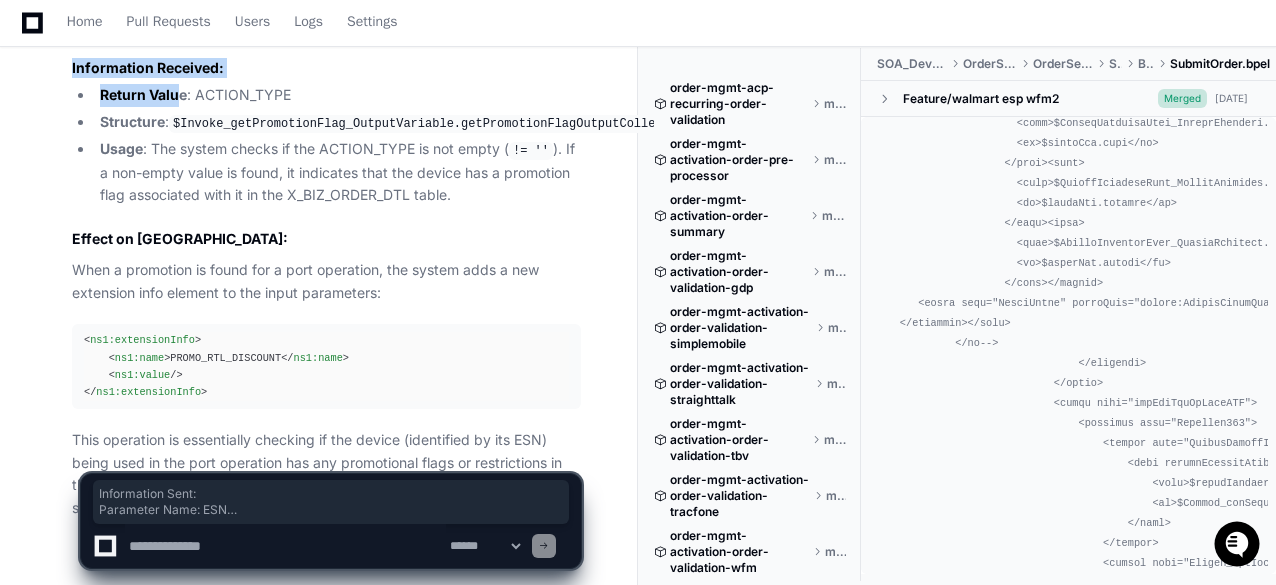 scroll, scrollTop: 11764, scrollLeft: 0, axis: vertical 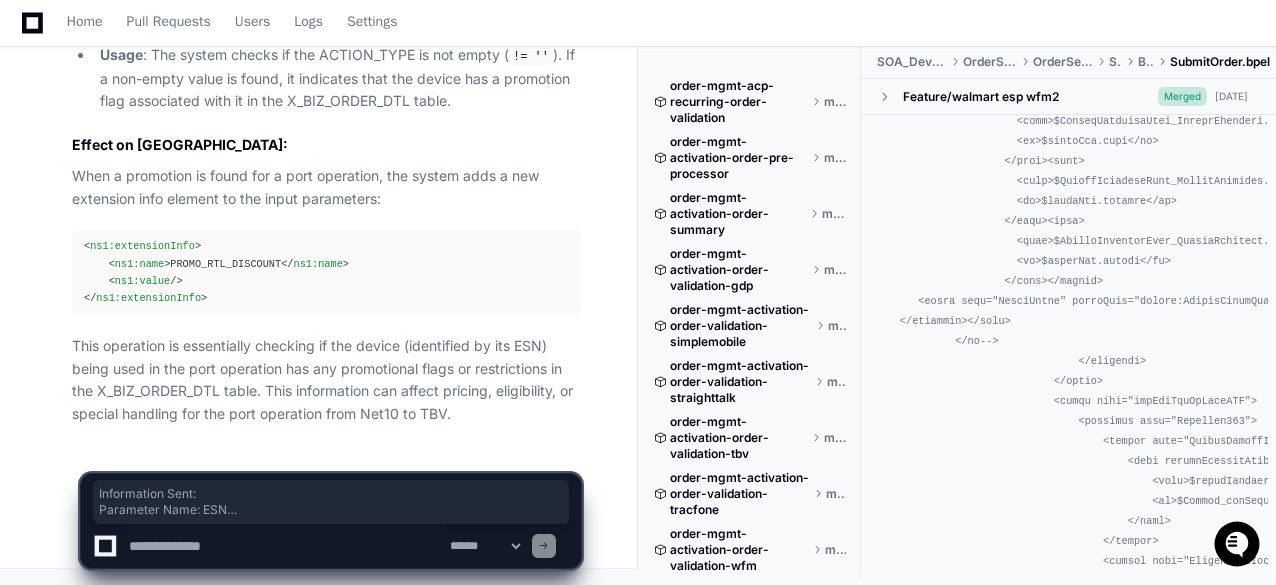 click on "This operation is essentially checking if the device (identified by its ESN) being used in the port operation has any promotional flags or restrictions in the X_BIZ_ORDER_DTL table. This information can affect pricing, eligibility, or special handling for the port operation from Net10 to TBV." 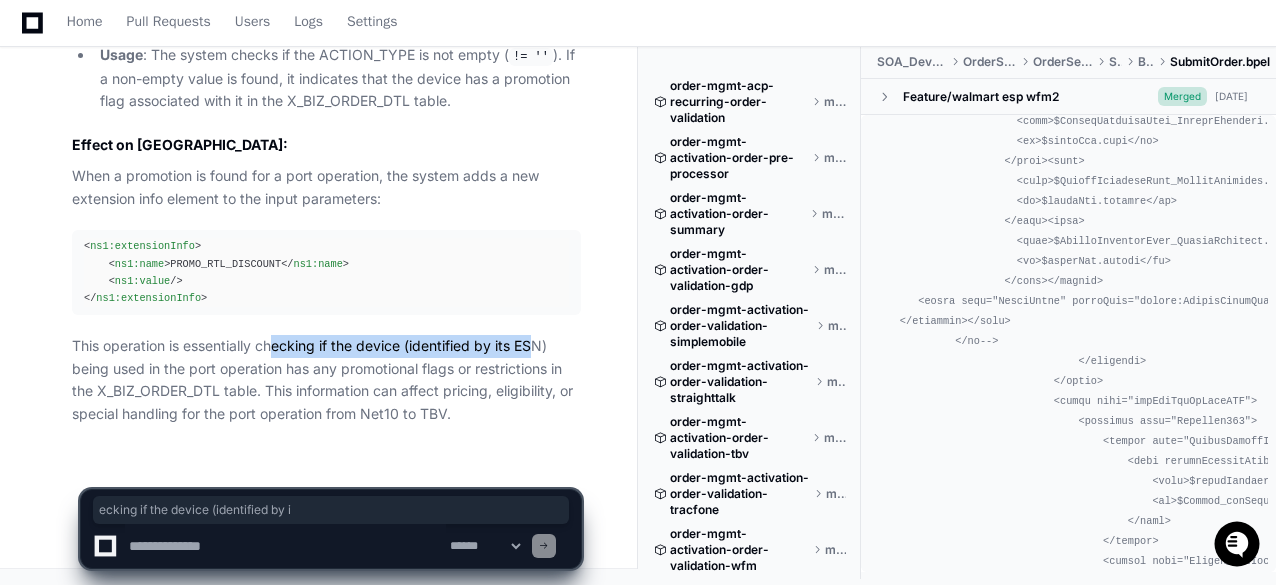 drag, startPoint x: 278, startPoint y: 345, endPoint x: 539, endPoint y: 351, distance: 261.06897 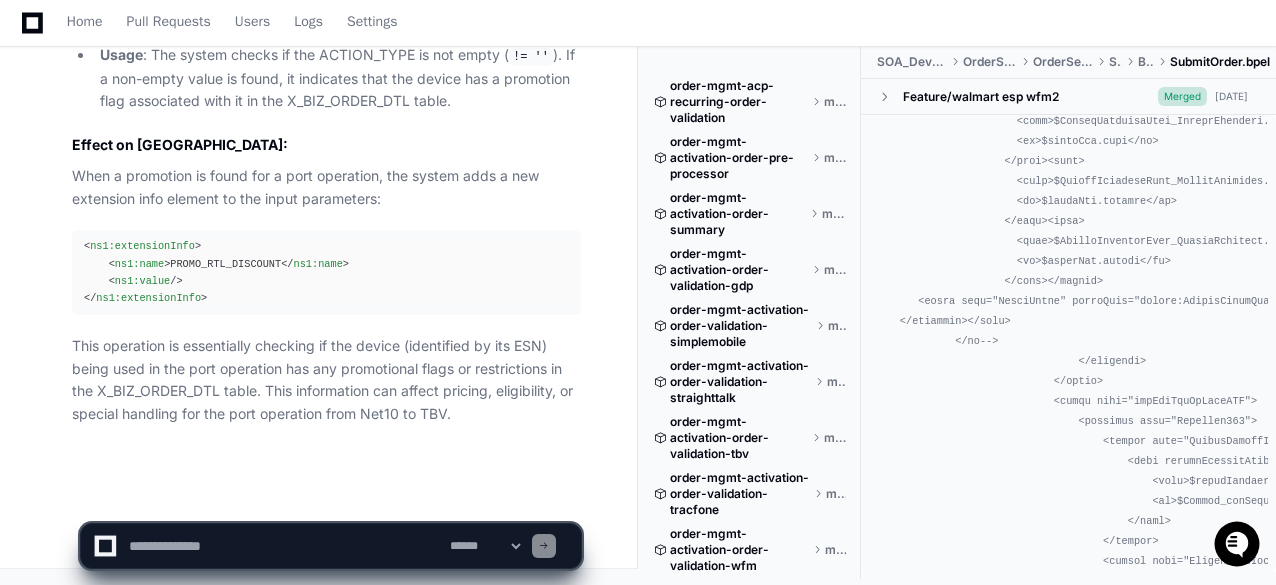click on "This operation is essentially checking if the device (identified by its ESN) being used in the port operation has any promotional flags or restrictions in the X_BIZ_ORDER_DTL table. This information can affect pricing, eligibility, or special handling for the port operation from Net10 to TBV." 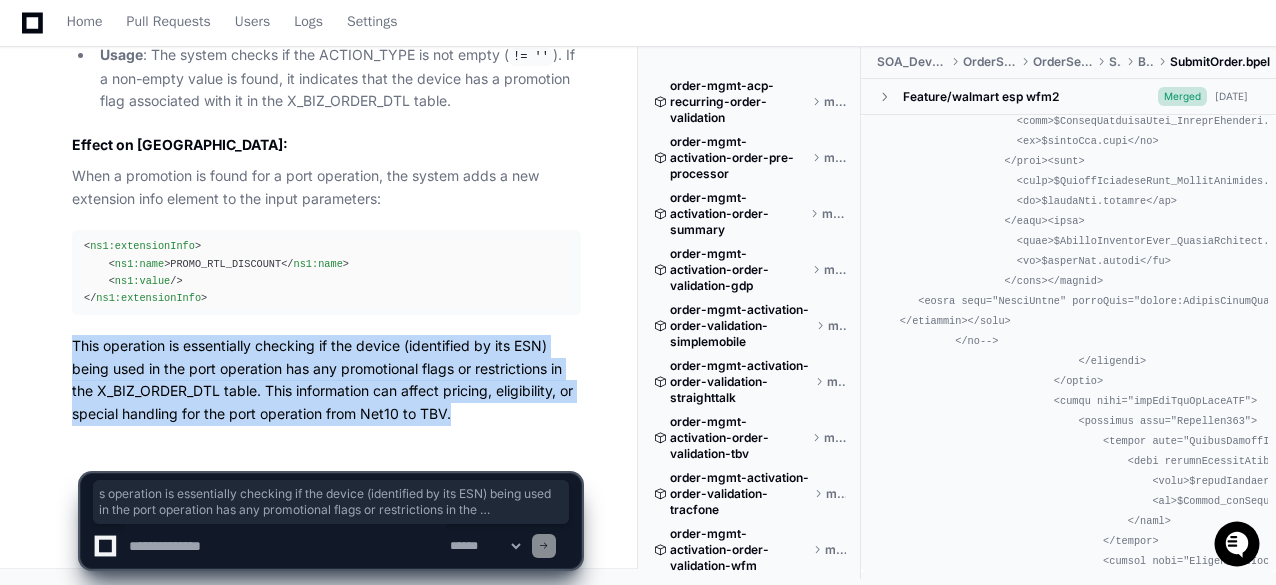 drag, startPoint x: 458, startPoint y: 415, endPoint x: 56, endPoint y: 335, distance: 409.8829 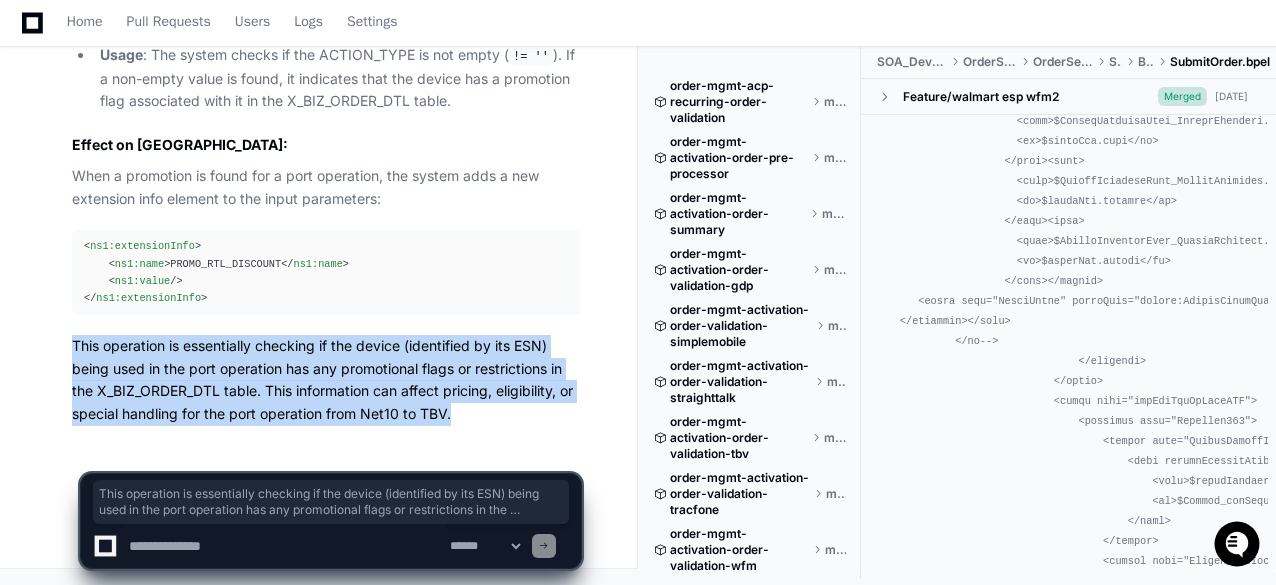 click on "This operation is essentially checking if the device (identified by its ESN) being used in the port operation has any promotional flags or restrictions in the X_BIZ_ORDER_DTL table. This information can affect pricing, eligibility, or special handling for the port operation from Net10 to TBV." 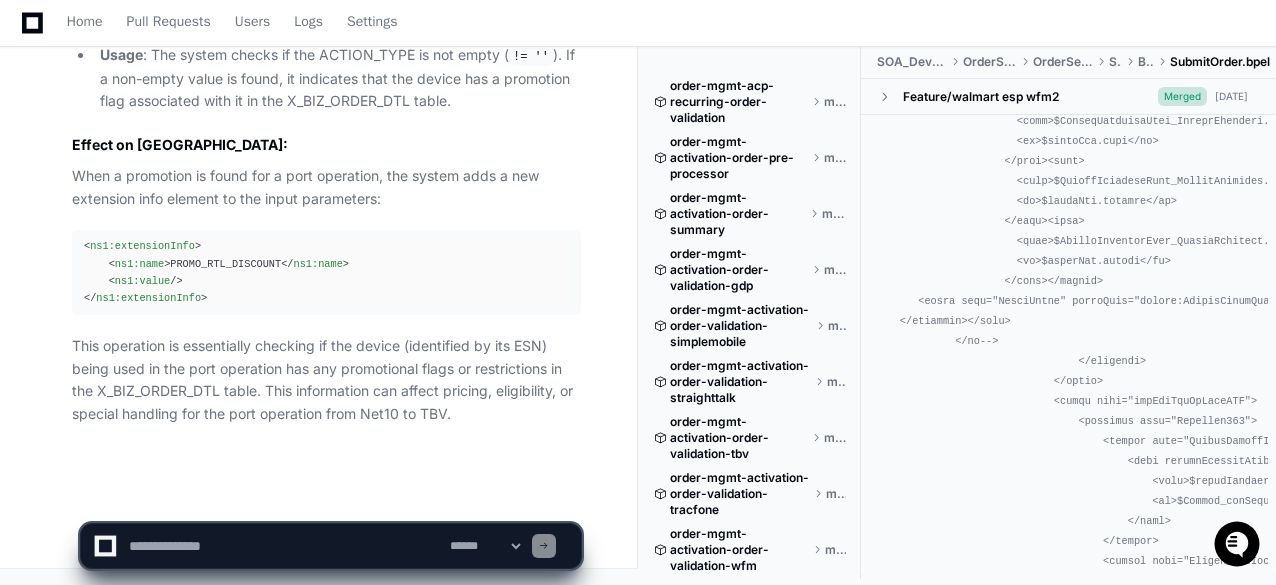click 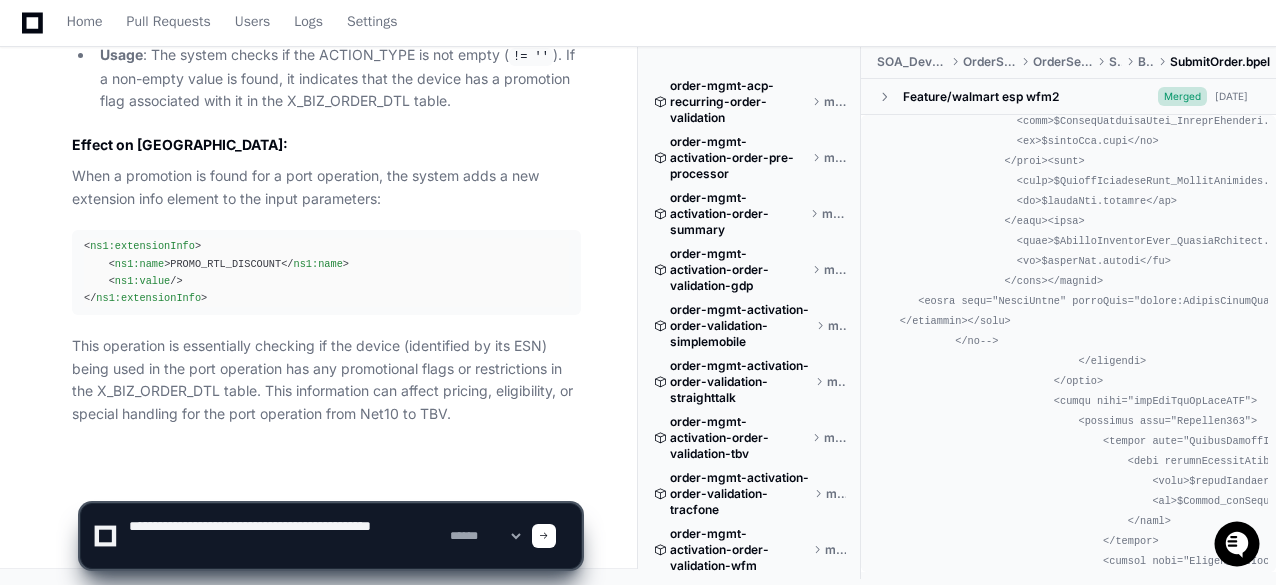 paste on "**********" 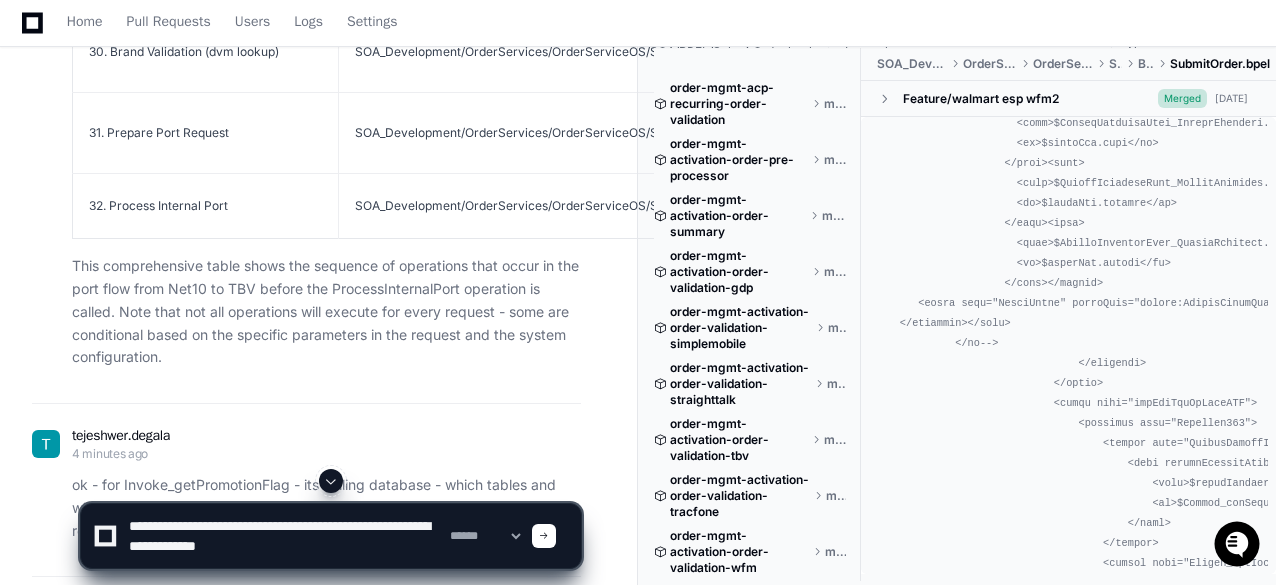 scroll, scrollTop: 9964, scrollLeft: 0, axis: vertical 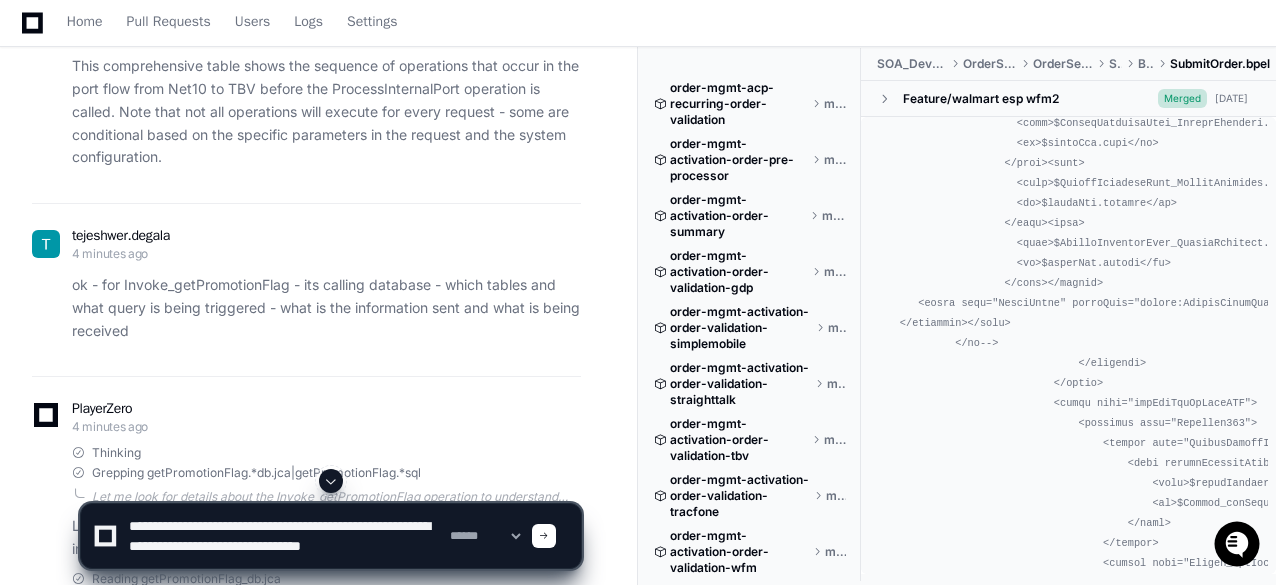 paste on "**********" 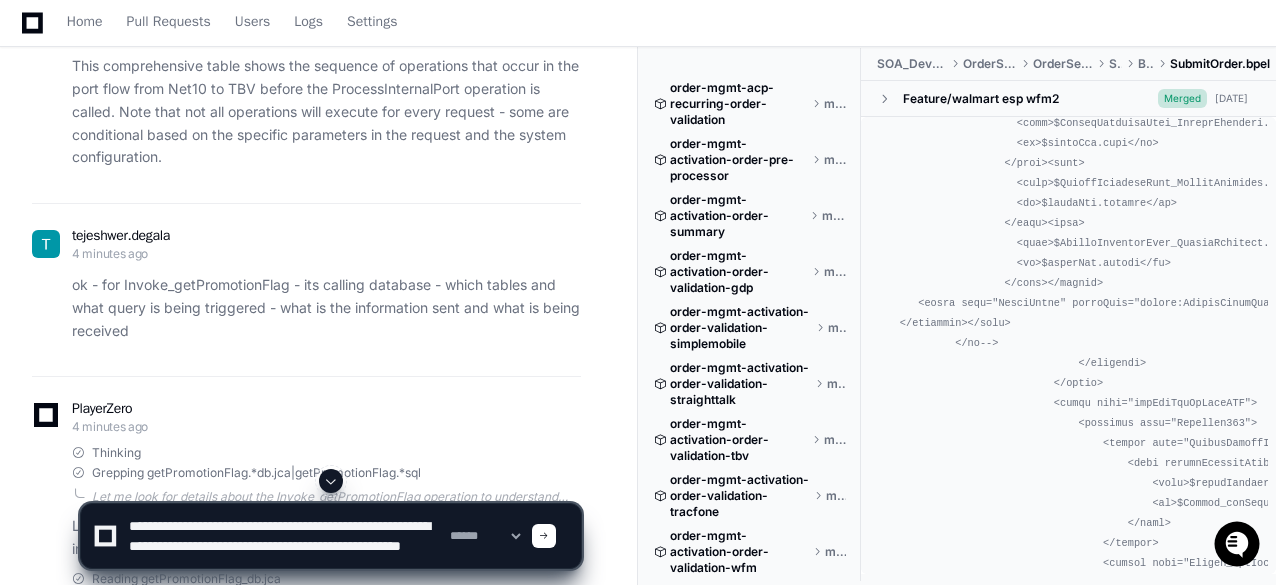 paste on "**********" 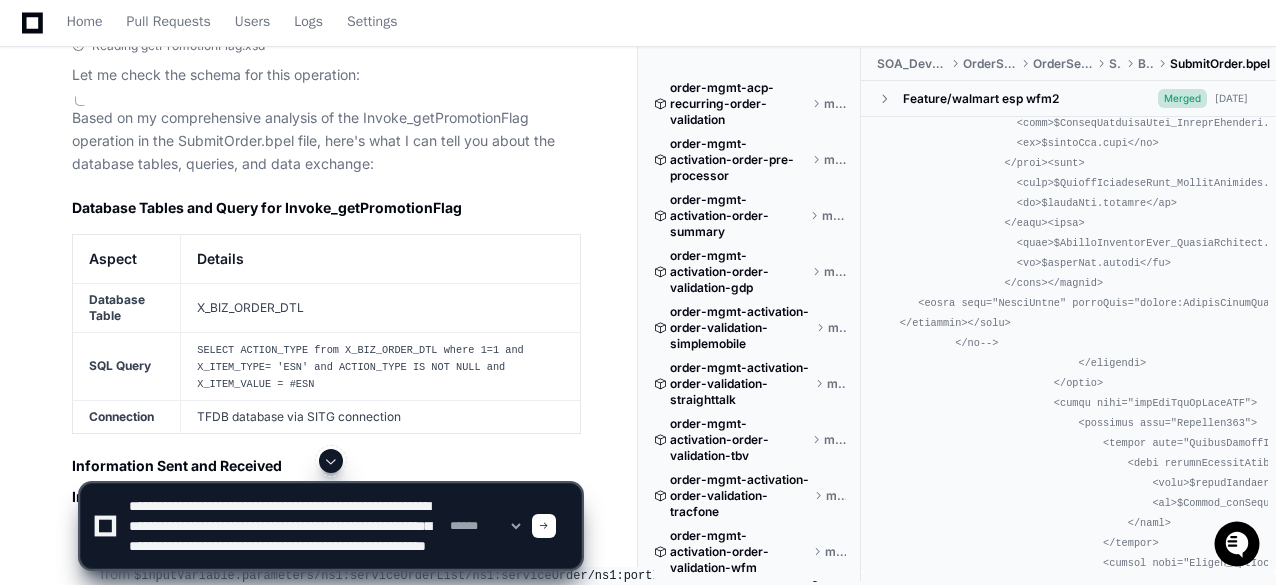 scroll, scrollTop: 11164, scrollLeft: 0, axis: vertical 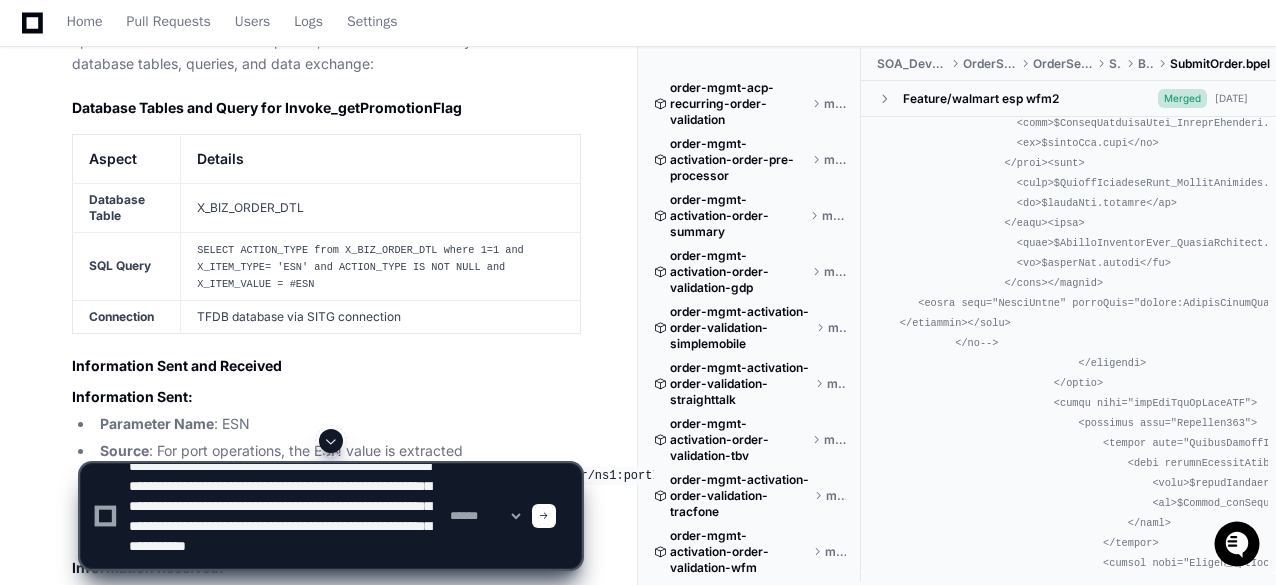 click 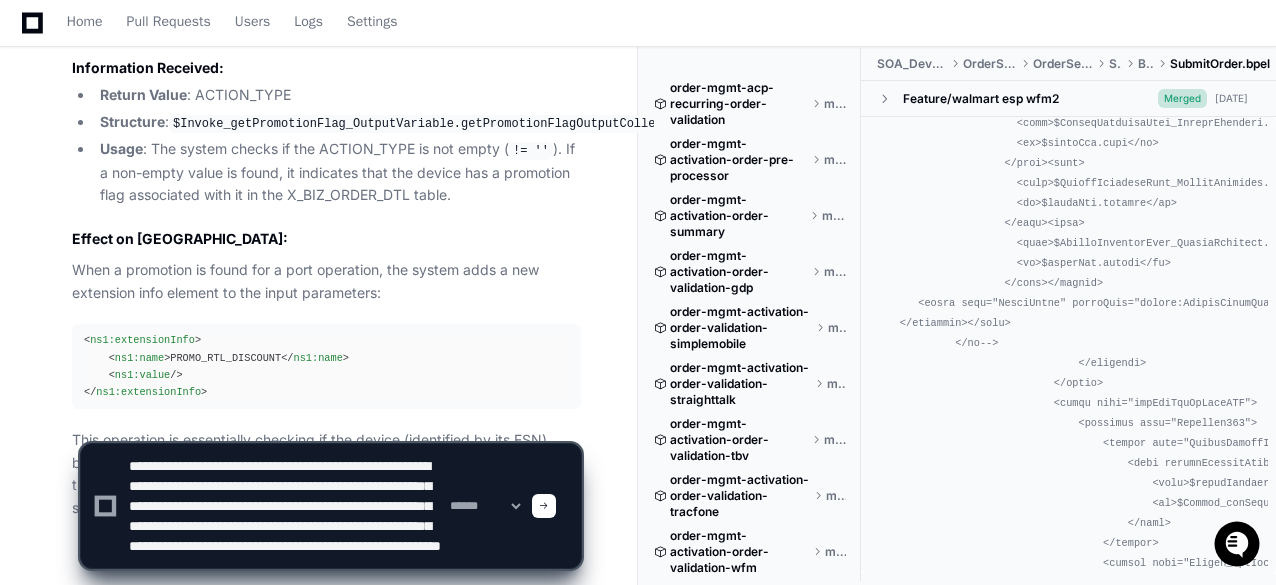 scroll, scrollTop: 11764, scrollLeft: 0, axis: vertical 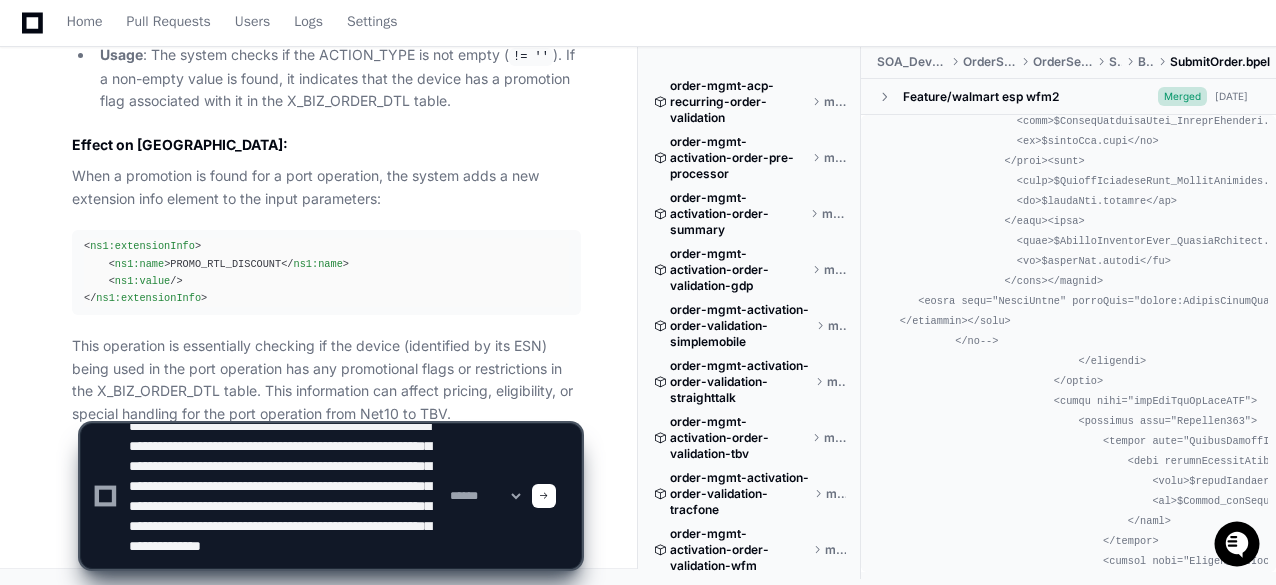 type on "**********" 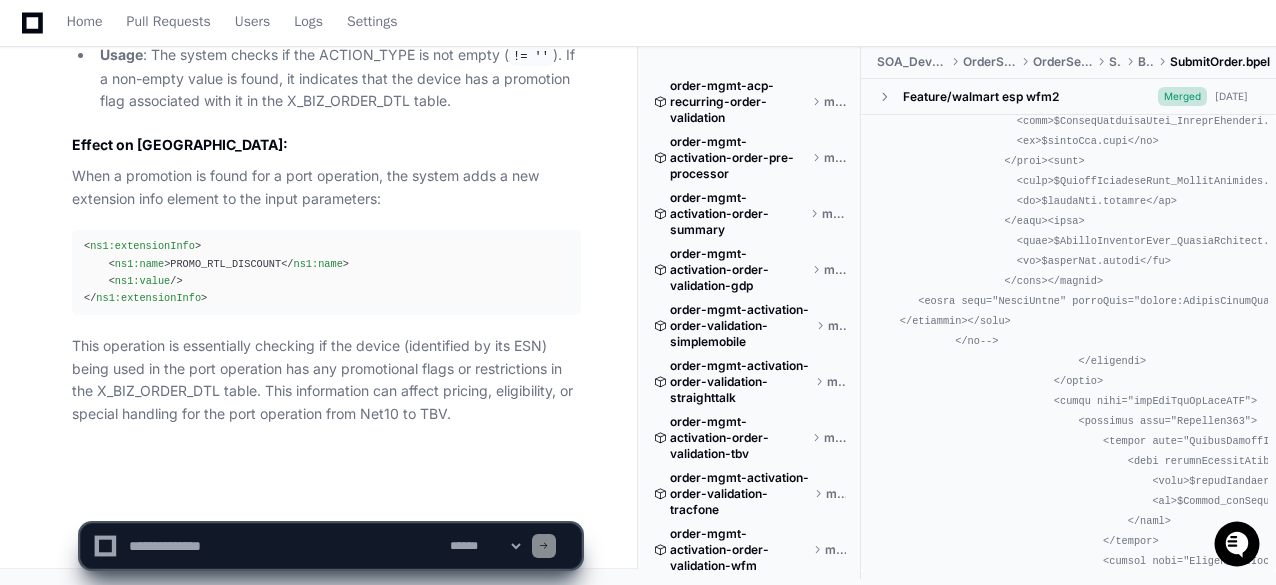 scroll, scrollTop: 0, scrollLeft: 0, axis: both 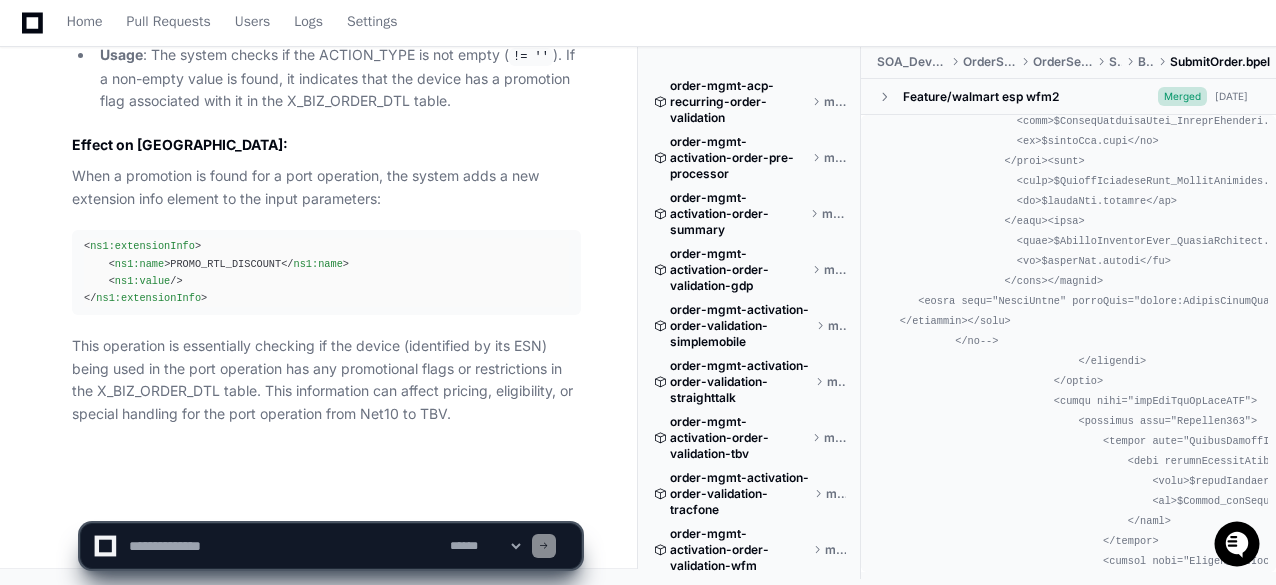 type 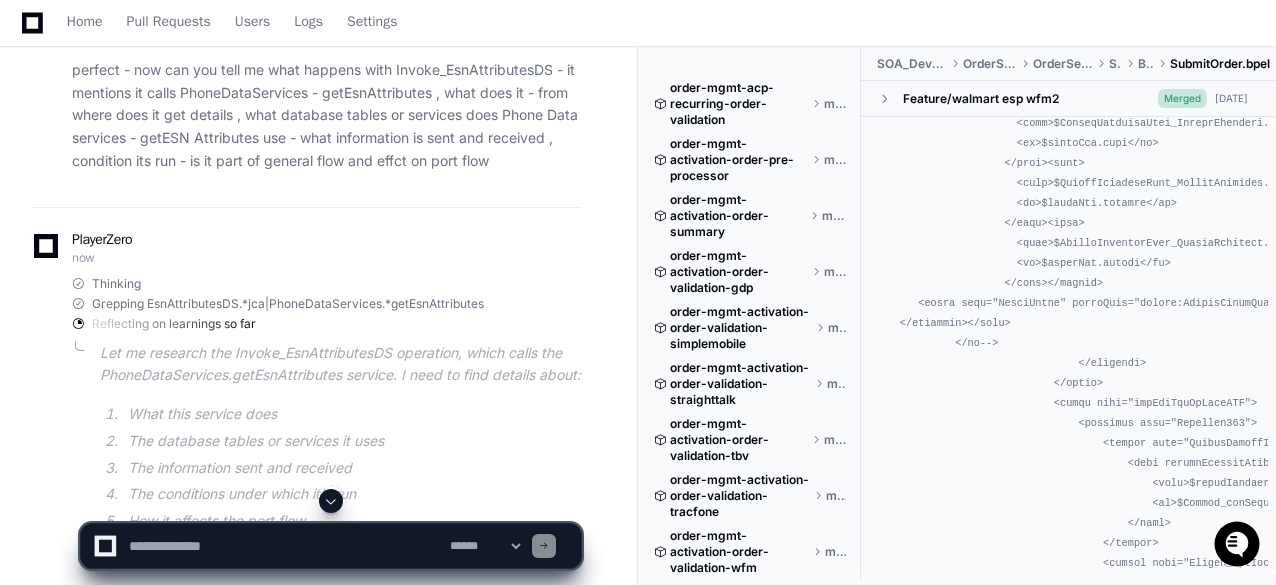 scroll, scrollTop: 11920, scrollLeft: 0, axis: vertical 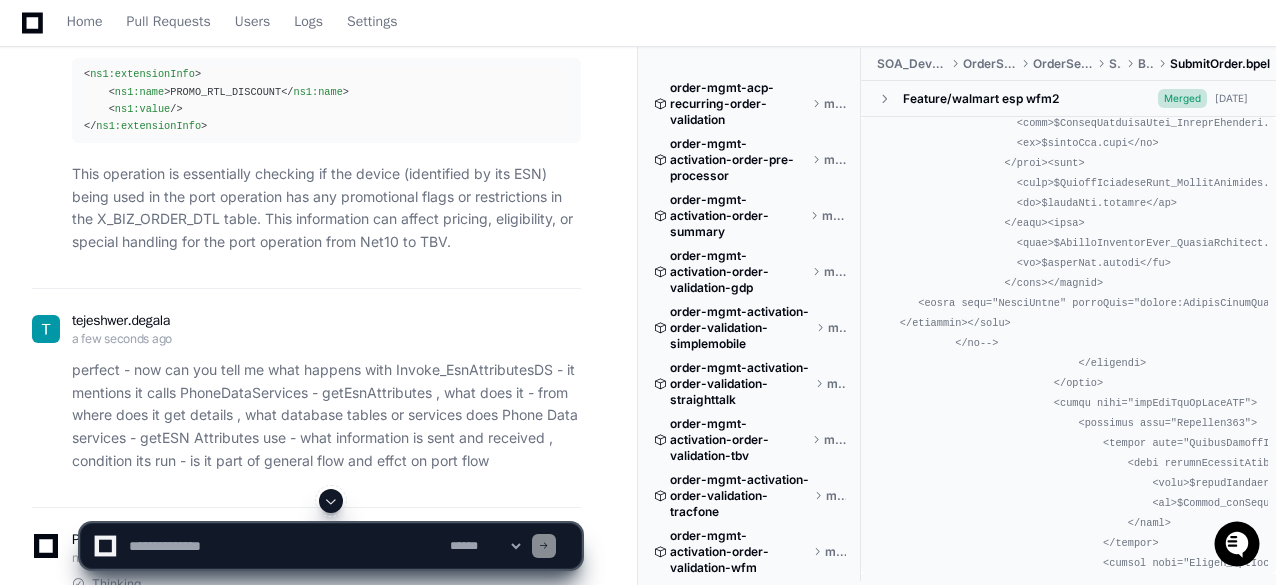 click on "perfect - now can you tell me what happens with Invoke_EsnAttributesDS - it mentions it calls PhoneDataServices - getEsnAttributes , what does it - from where does it get details , what database tables or services does Phone Data services - getESN Attributes use - what information is sent and received , condition its run - is it part of general flow and effct on port flow" 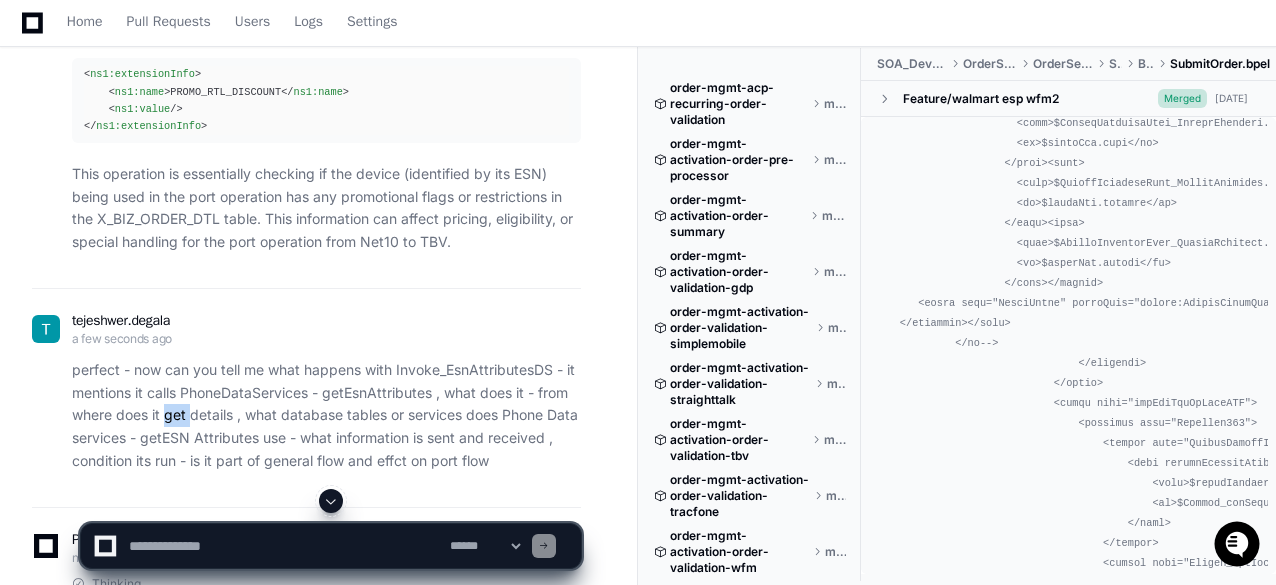 click on "perfect - now can you tell me what happens with Invoke_EsnAttributesDS - it mentions it calls PhoneDataServices - getEsnAttributes , what does it - from where does it get details , what database tables or services does Phone Data services - getESN Attributes use - what information is sent and received , condition its run - is it part of general flow and effct on port flow" 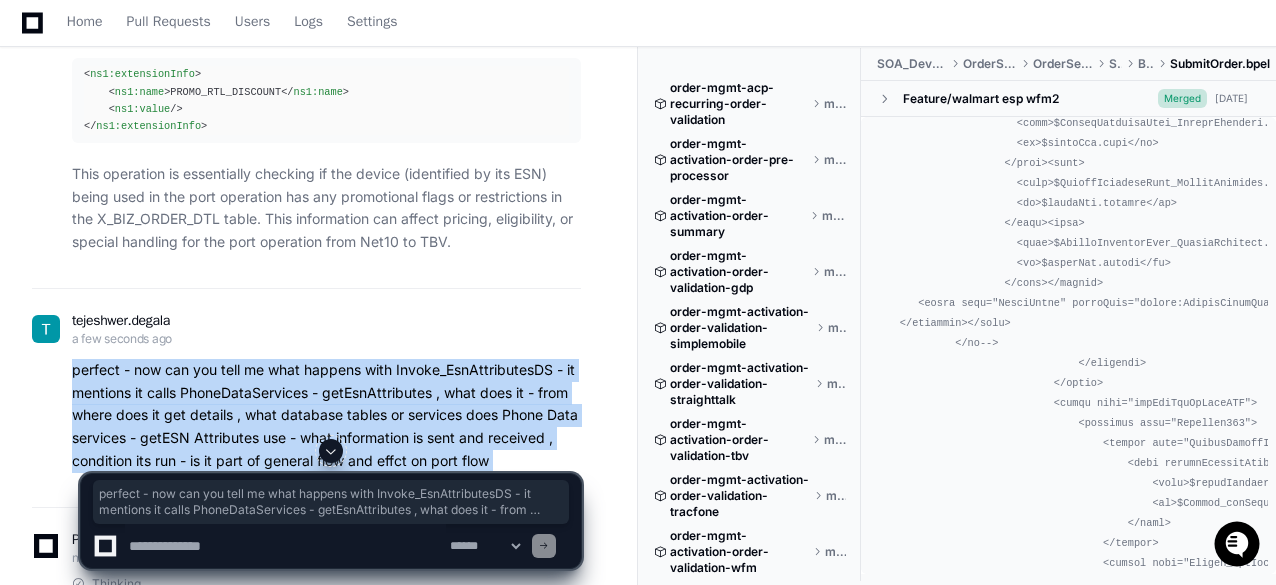 copy on "perfect - now can you tell me what happens with Invoke_EsnAttributesDS - it mentions it calls PhoneDataServices - getEsnAttributes , what does it - from where does it get details , what database tables or services does Phone Data services - getESN Attributes use - what information is sent and received , condition its run - is it part of general flow and effct on port flow" 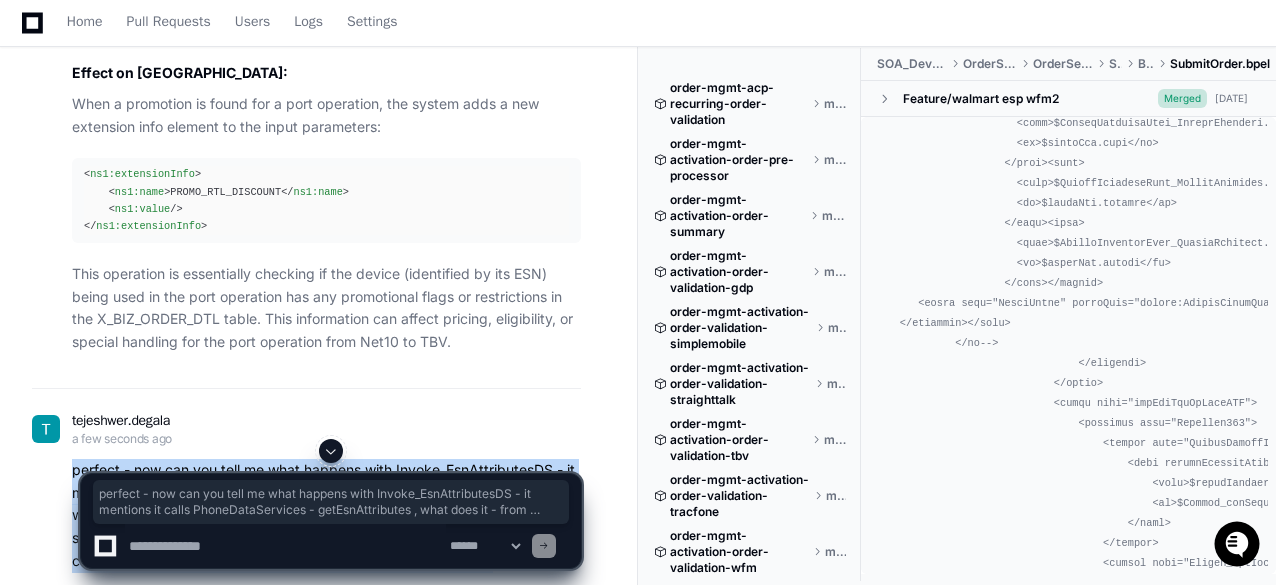 scroll, scrollTop: 11520, scrollLeft: 0, axis: vertical 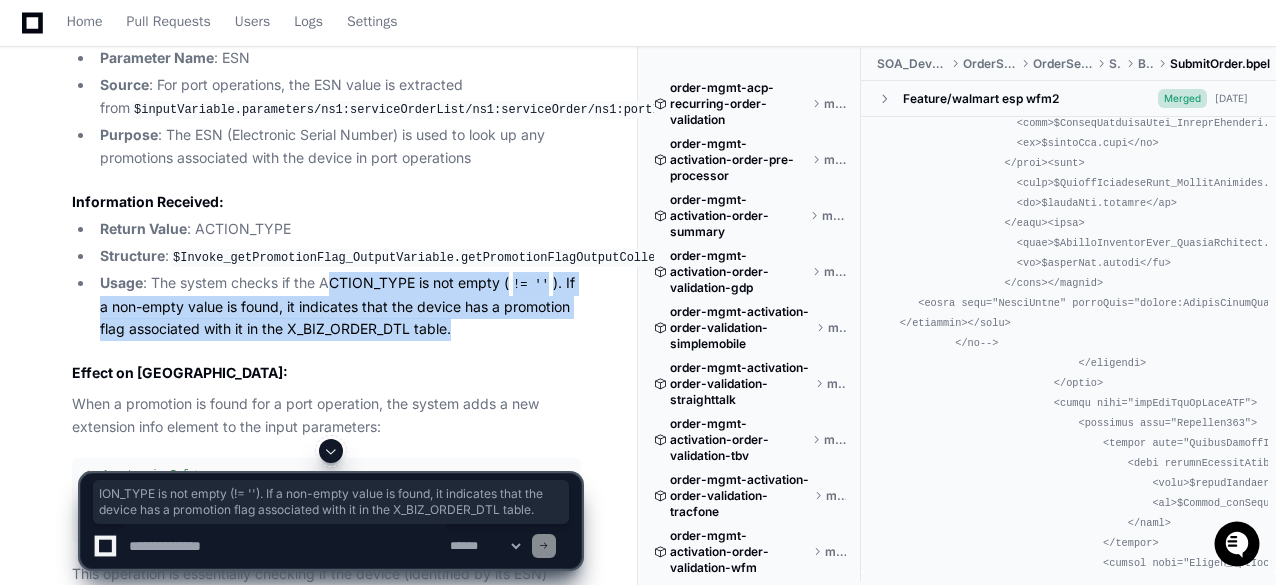 drag, startPoint x: 459, startPoint y: 334, endPoint x: 331, endPoint y: 281, distance: 138.5388 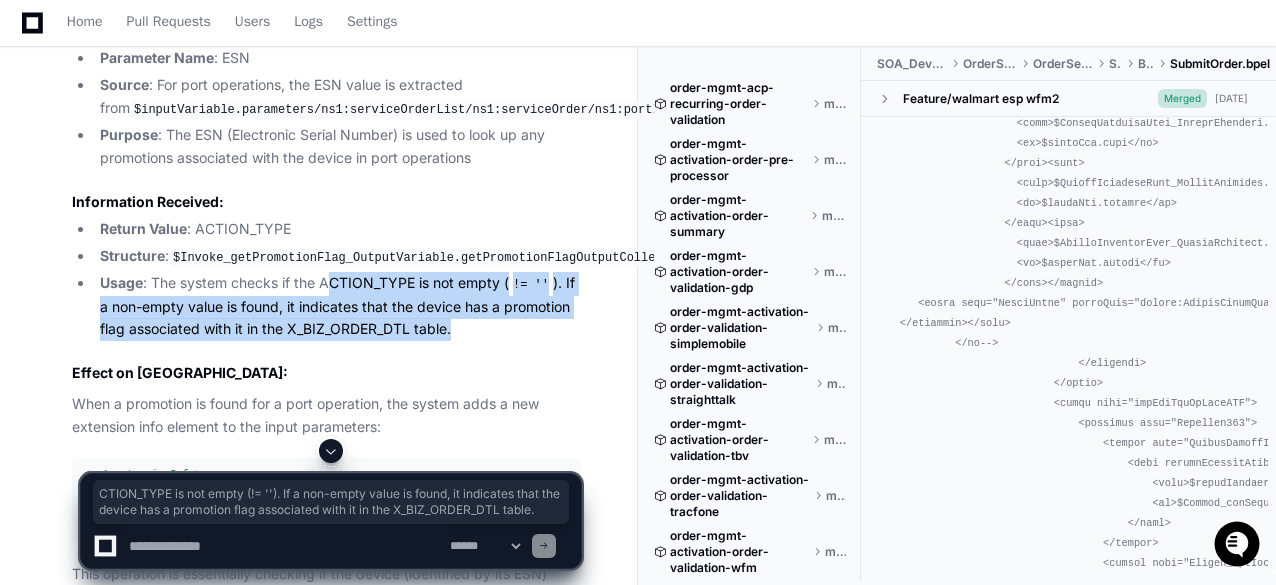 click on "Return Value : ACTION_TYPE" 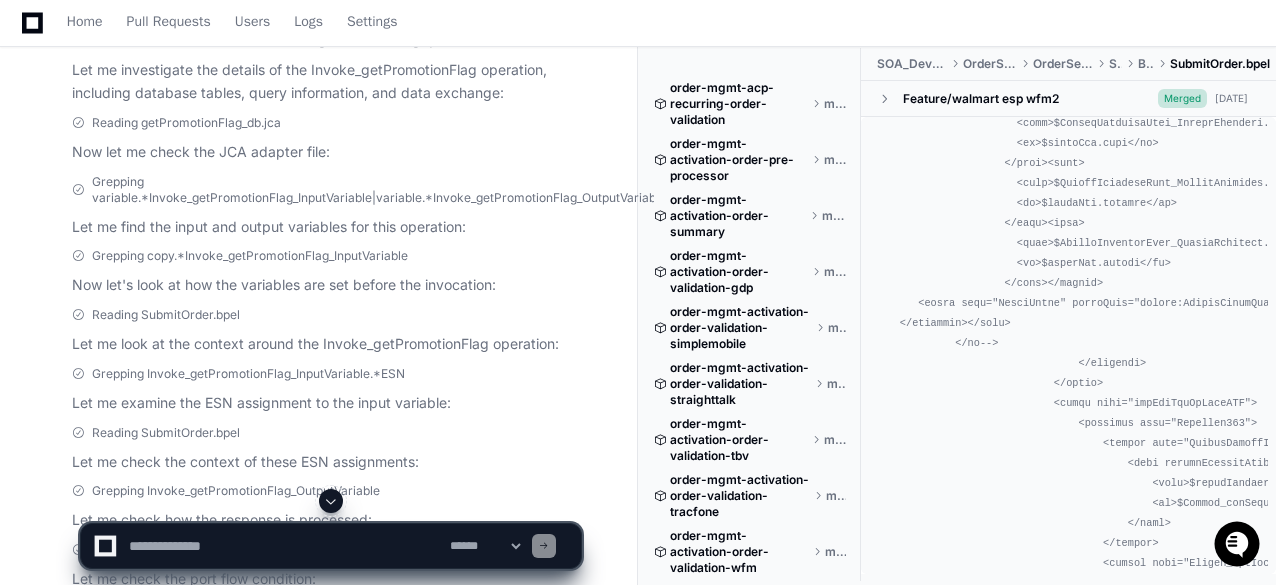 scroll, scrollTop: 10920, scrollLeft: 0, axis: vertical 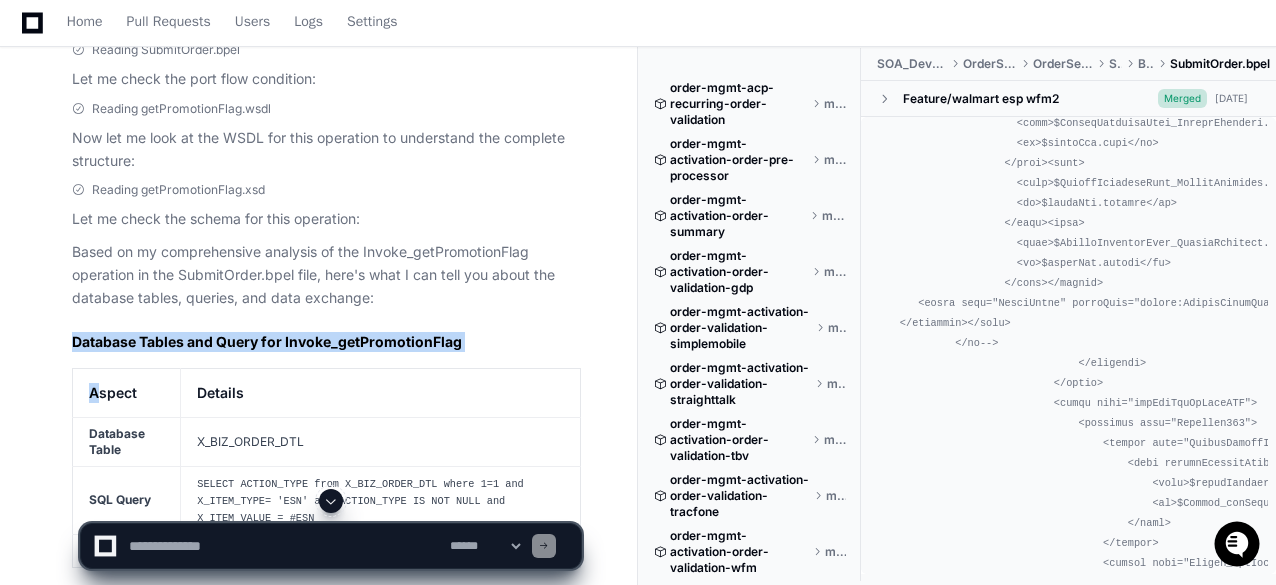 drag, startPoint x: 70, startPoint y: 331, endPoint x: 94, endPoint y: 389, distance: 62.76942 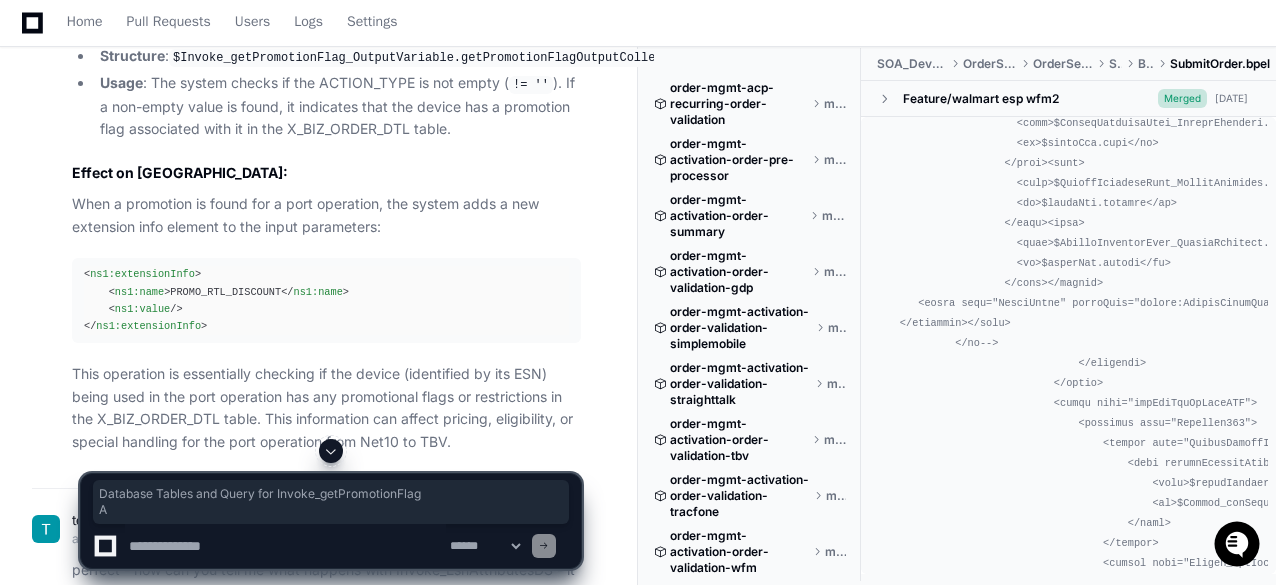 scroll, scrollTop: 11820, scrollLeft: 0, axis: vertical 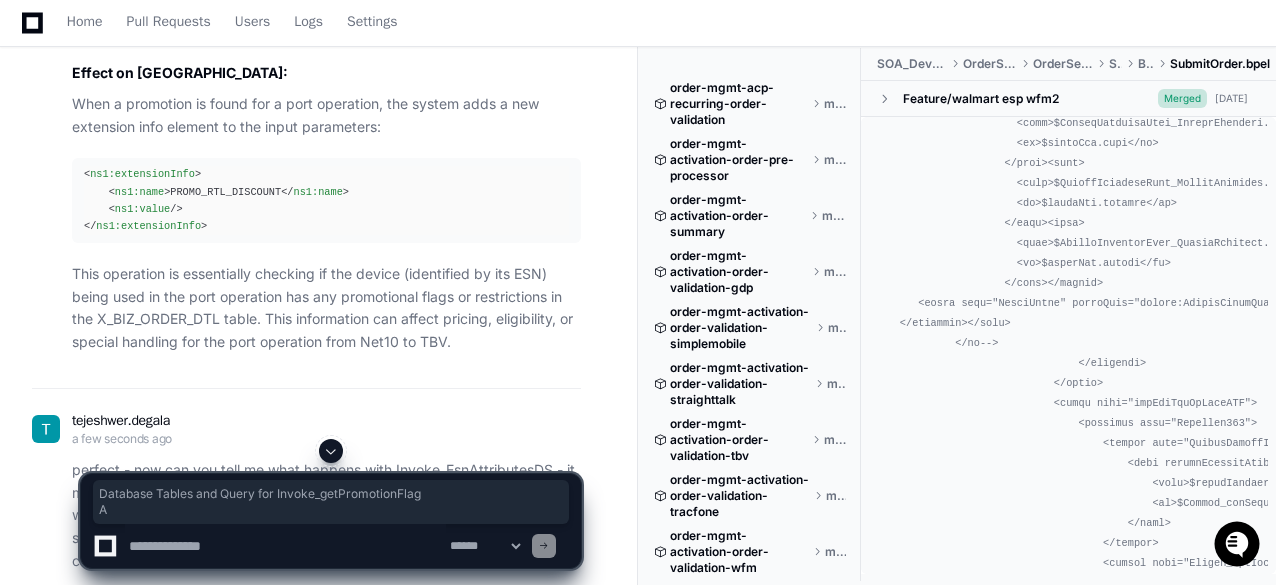 click on "This operation is essentially checking if the device (identified by its ESN) being used in the port operation has any promotional flags or restrictions in the X_BIZ_ORDER_DTL table. This information can affect pricing, eligibility, or special handling for the port operation from Net10 to TBV." 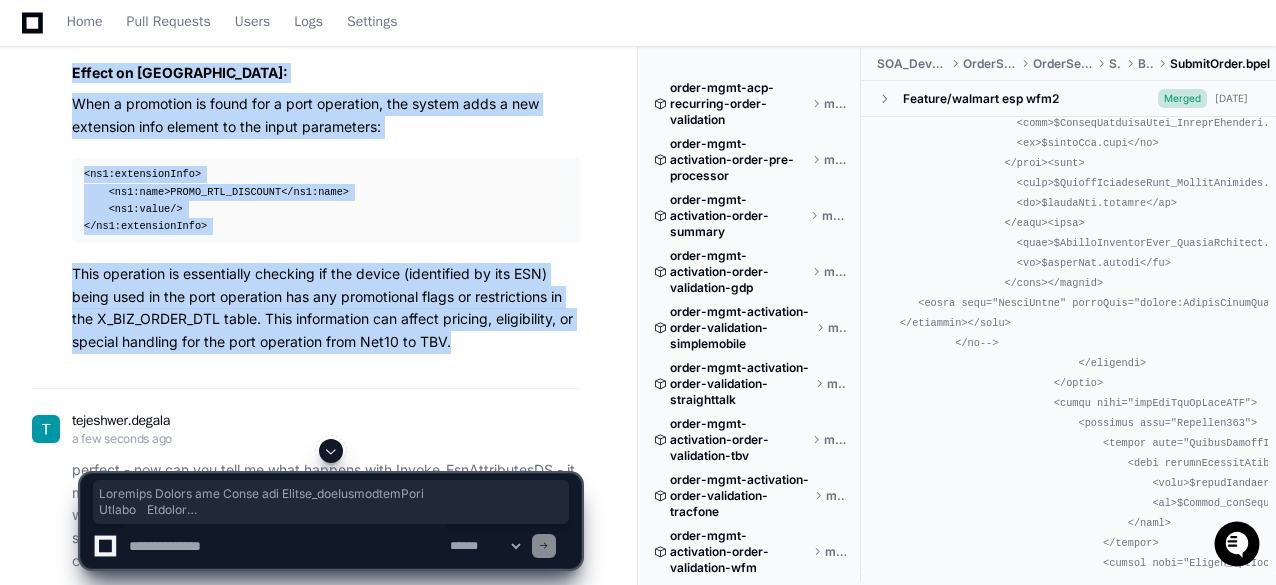 copy on "Database Tables and Query for Invoke_getPromotionFlag
Aspect
Details
Database Table
X_BIZ_ORDER_DTL
SQL Query
SELECT ACTION_TYPE from X_BIZ_ORDER_DTL where 1=1 and X_ITEM_TYPE= 'ESN' and ACTION_TYPE IS NOT NULL and X_ITEM_VALUE = #ESN
Connection
TFDB database via SITG connection
Information Sent and Received
Information Sent:
Parameter Name : ESN
Source : For port operations, the ESN value is extracted from  $inputVariable.parameters/ns1:serviceOrderList/ns1:serviceOrder/ns1:portInfo/ns1:extensionInfo[ns1:name='TARGET_ESN']/ns1:value
Purpose : The ESN (Electronic Serial Number) is used to look up any promotions associated with the device in port operations
Information Received:
Return Value : ACTION_TYPE
Structure :  $Invoke_getPromotionFlag_OutputVariable.getPromotionFlagOutputCollection/ns212:getPromotionFlagOutput/ns212:ACTION_TYPE
Usage : The system checks if the ACTION_TYPE is not empty ( != '' ). If a non-empty value is found, it indicates that the device has a promo..." 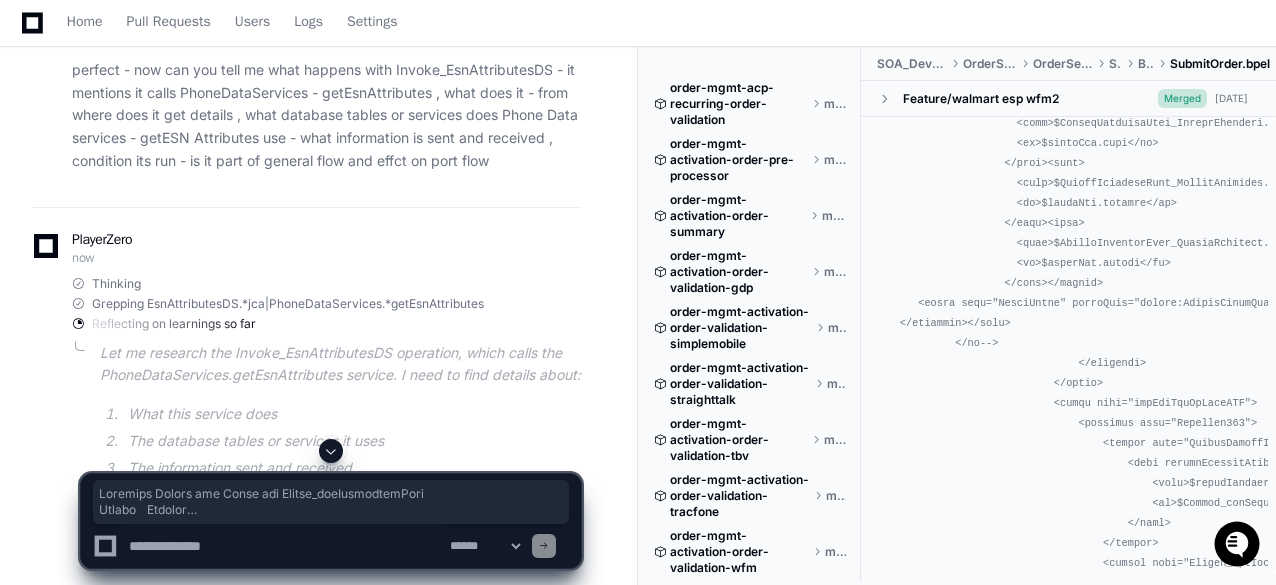 scroll, scrollTop: 11820, scrollLeft: 0, axis: vertical 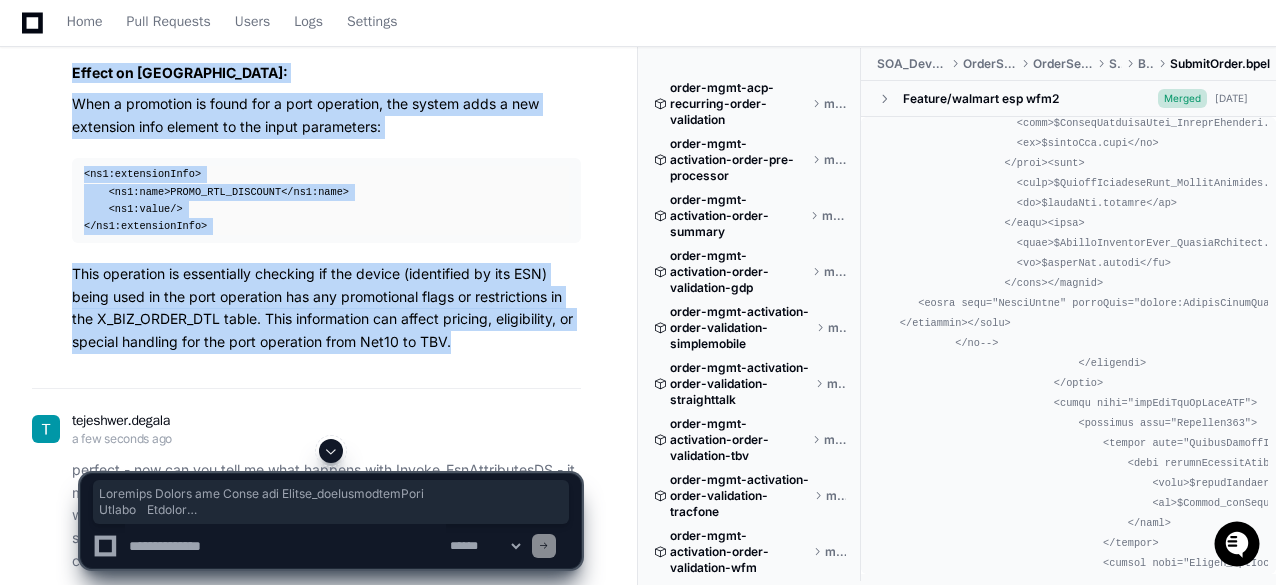 click on "< ns1:extensionInfo >
< ns1:name > PROMO_RTL_DISCOUNT </ ns1:name >
< ns1:value />
</ ns1:extensionInfo >" 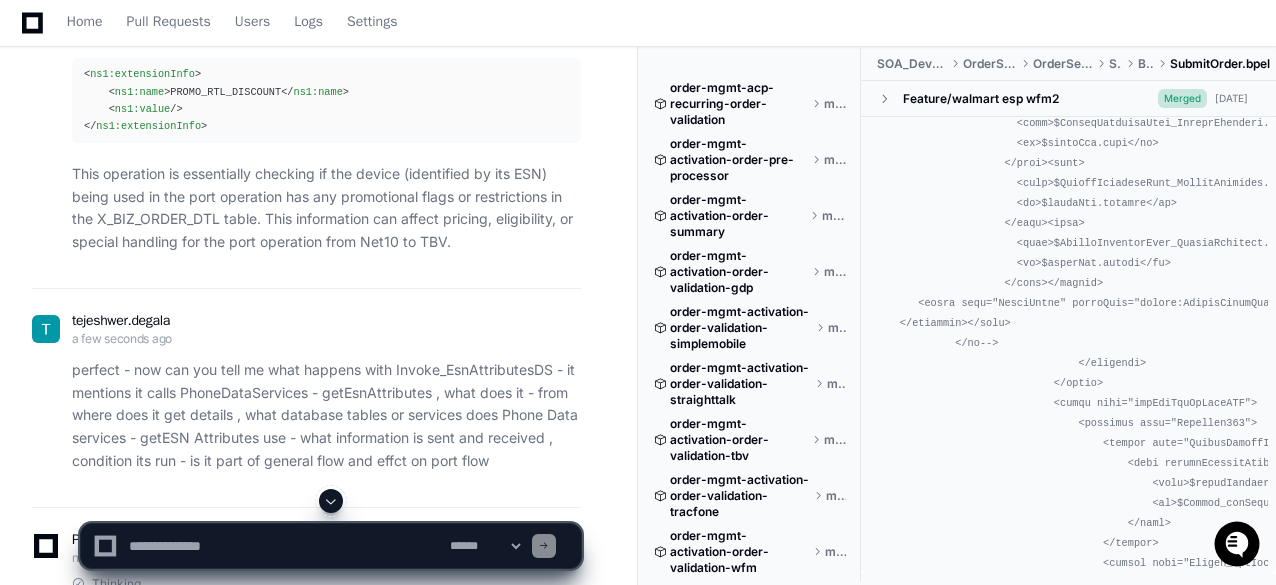 scroll, scrollTop: 12020, scrollLeft: 0, axis: vertical 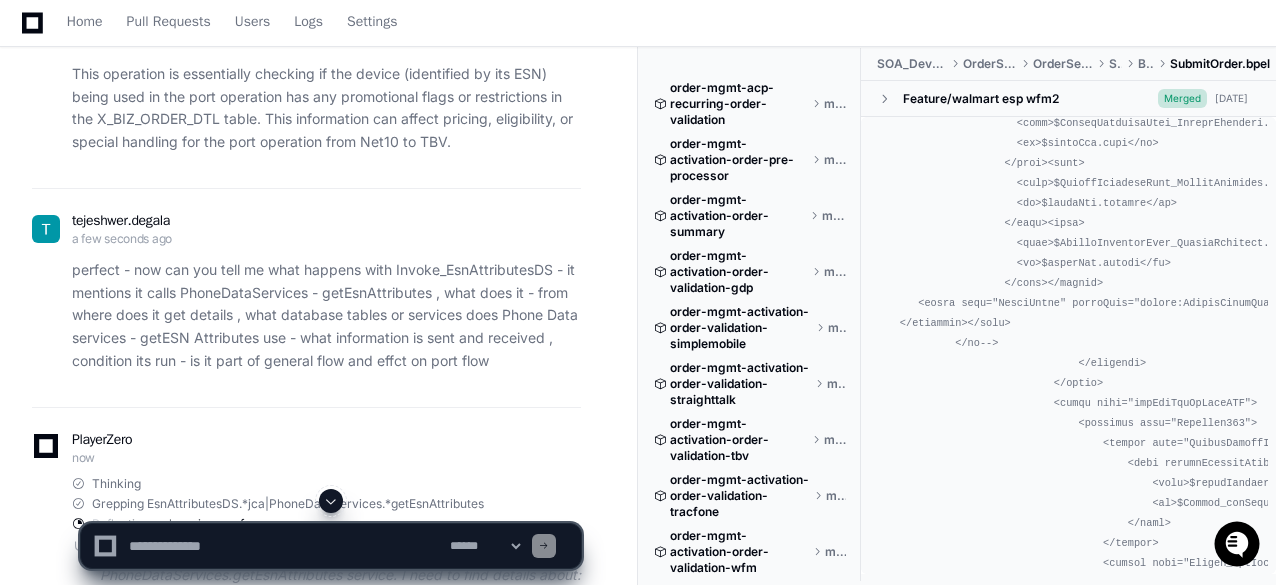 click on "perfect - now can you tell me what happens with Invoke_EsnAttributesDS - it mentions it calls PhoneDataServices - getEsnAttributes , what does it - from where does it get details , what database tables or services does Phone Data services - getESN Attributes use - what information is sent and received , condition its run - is it part of general flow and effct on port flow" 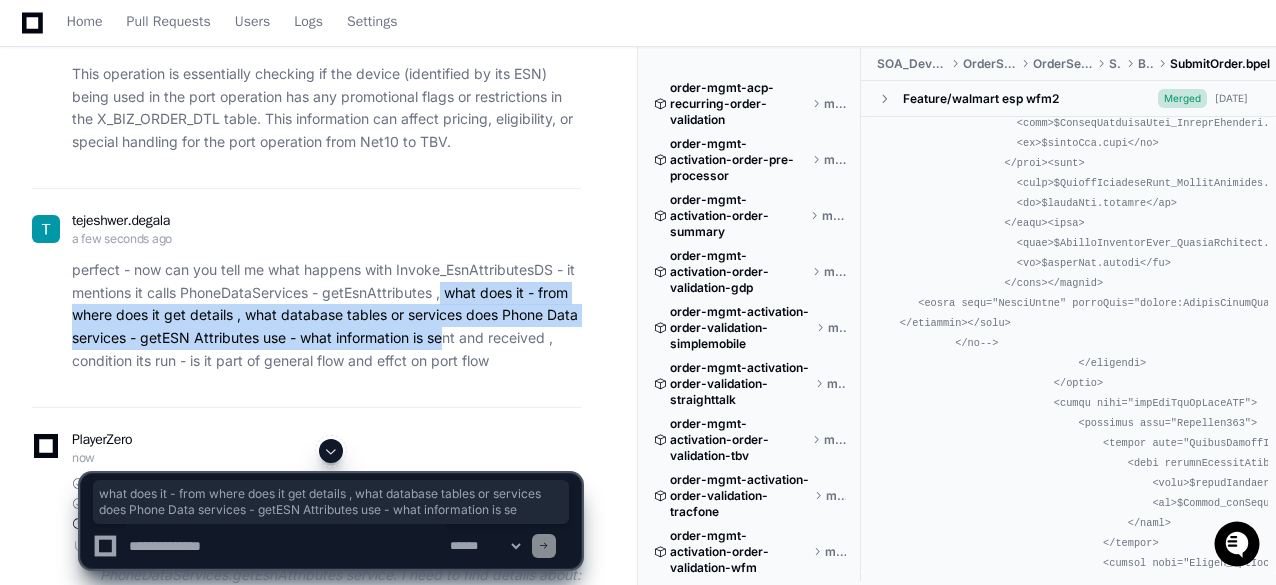 drag, startPoint x: 445, startPoint y: 300, endPoint x: 450, endPoint y: 338, distance: 38.327538 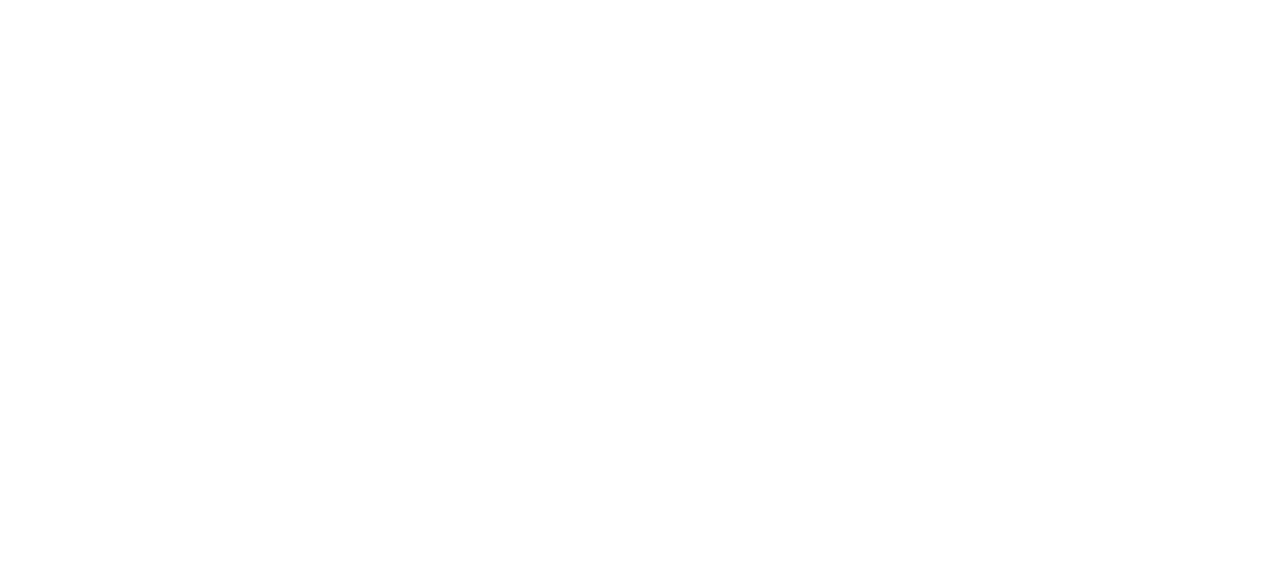 scroll, scrollTop: 0, scrollLeft: 0, axis: both 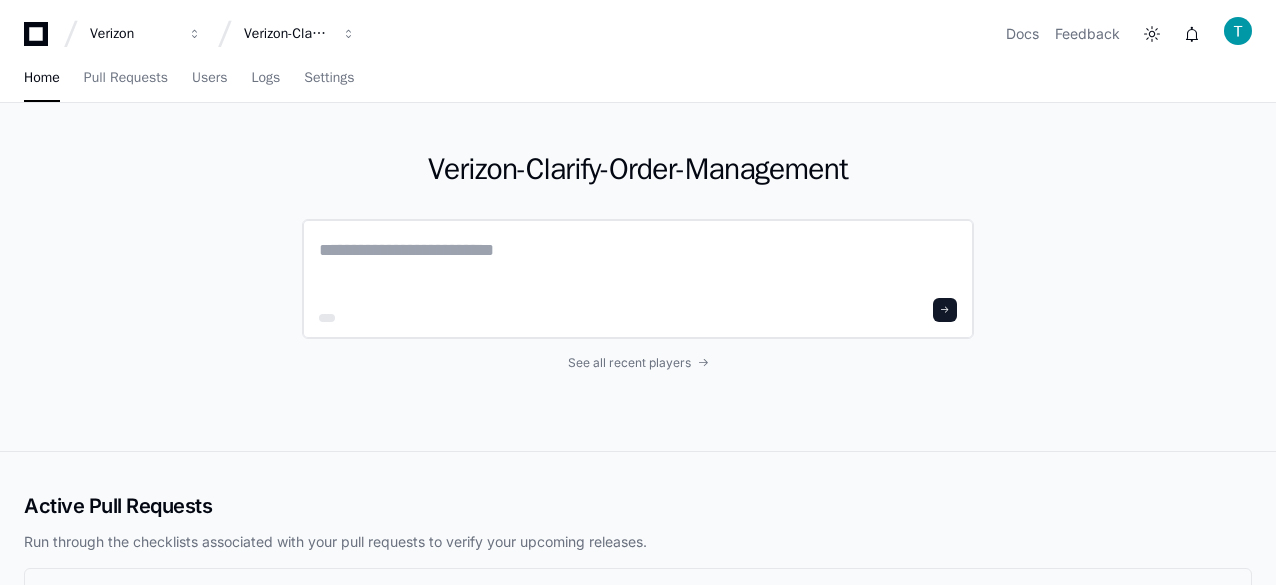 click 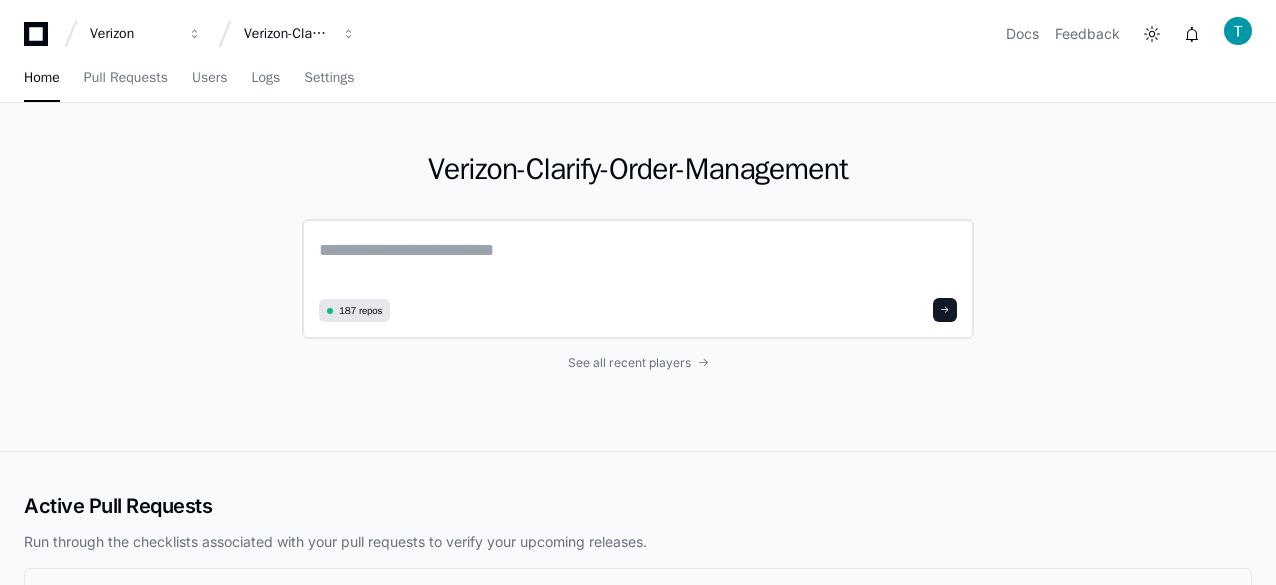 paste on "**********" 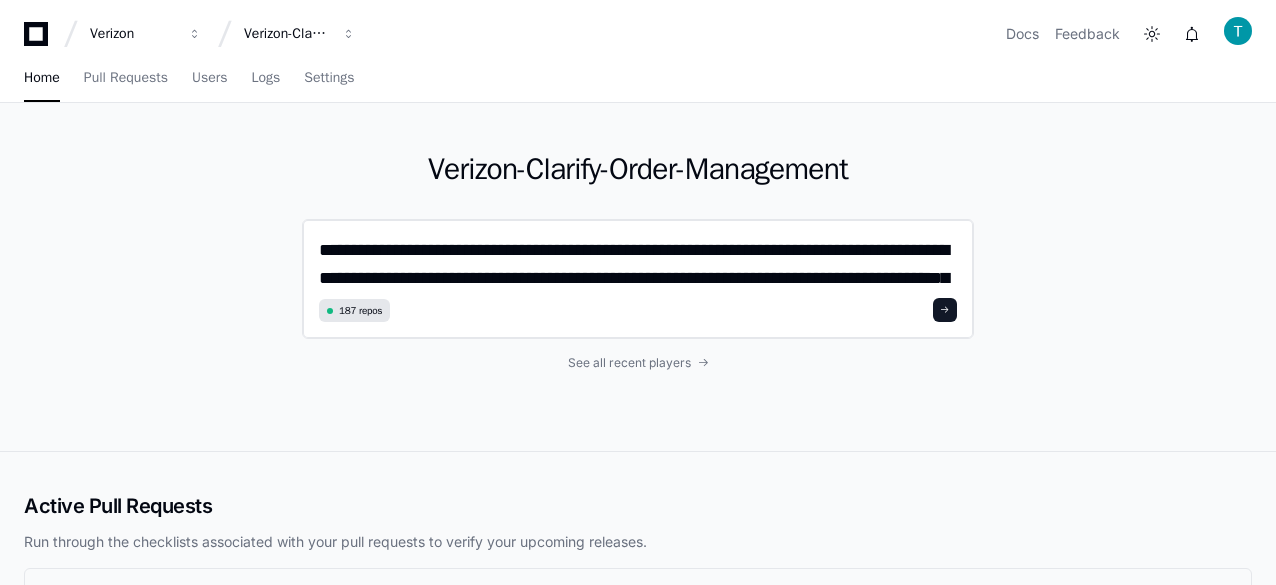 scroll, scrollTop: 0, scrollLeft: 0, axis: both 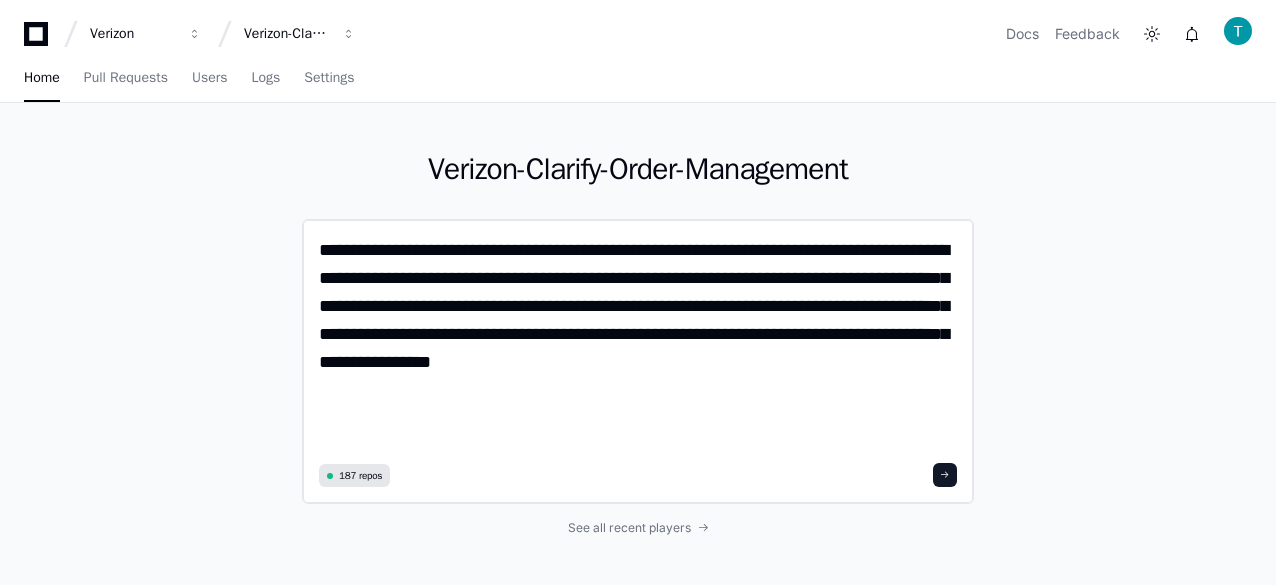 click on "**********" 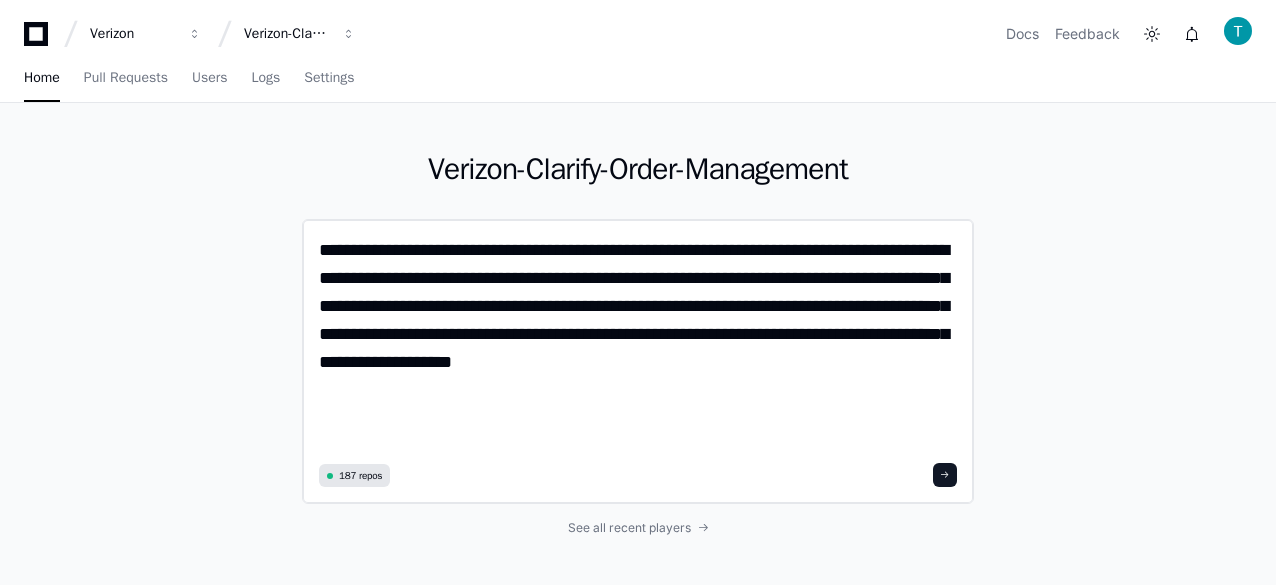 scroll, scrollTop: 0, scrollLeft: 0, axis: both 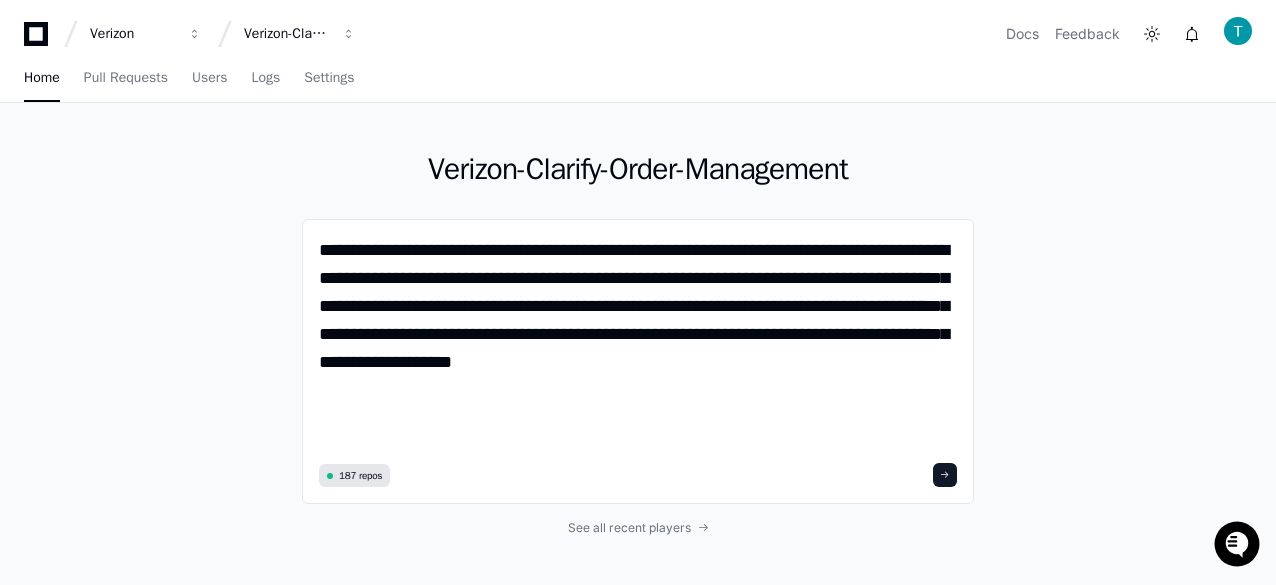 click on "**********" 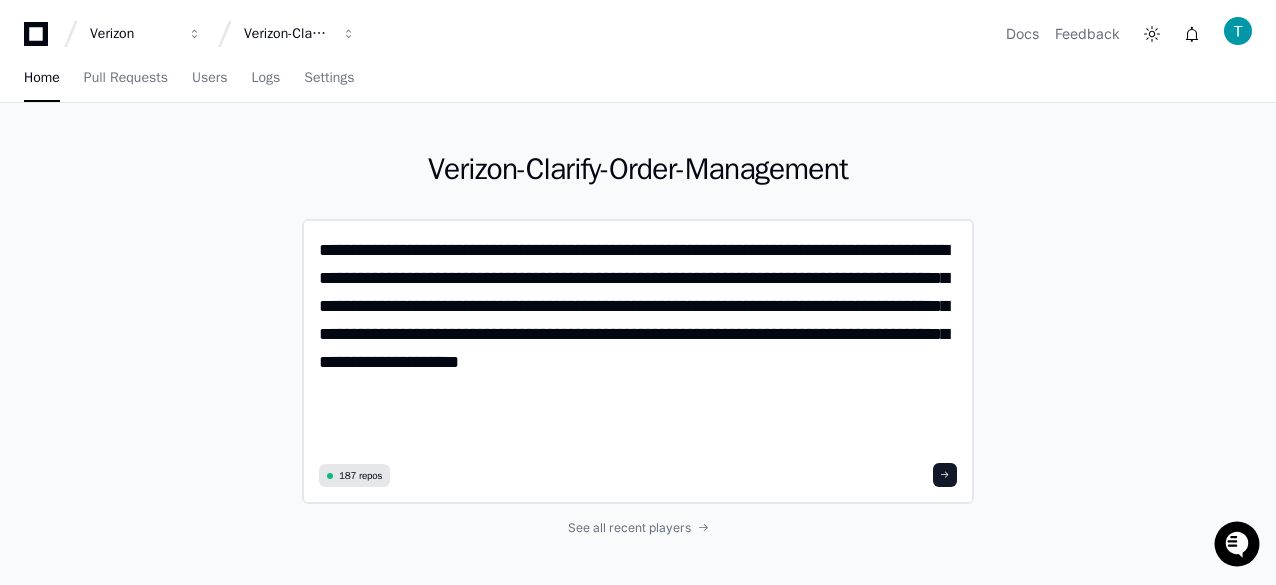 paste on "**********" 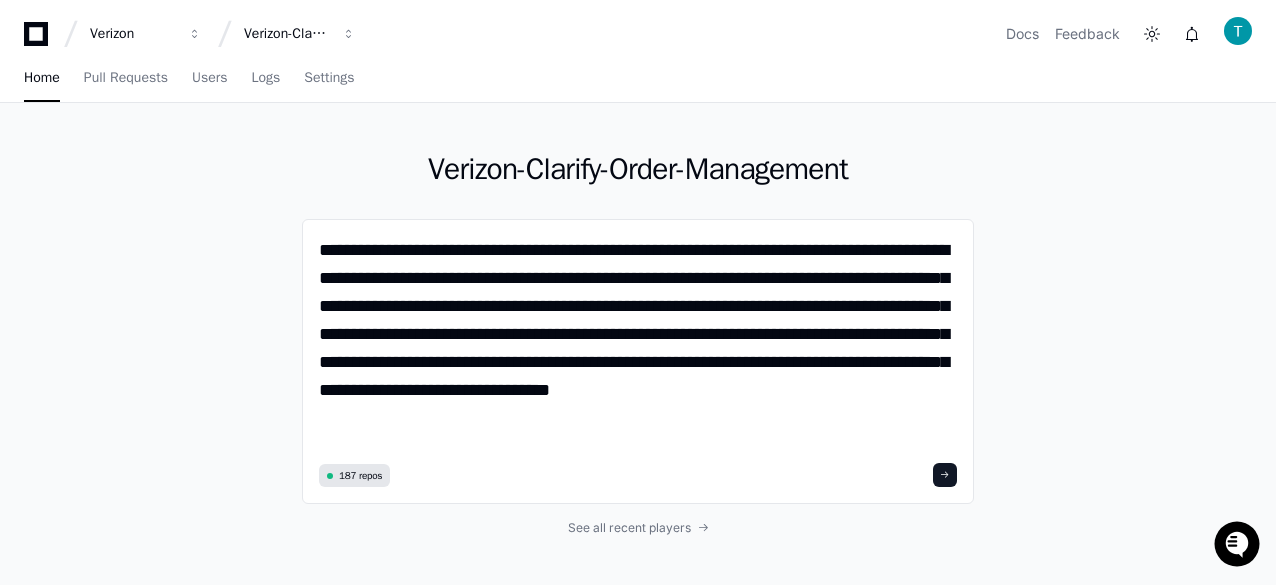 type on "**********" 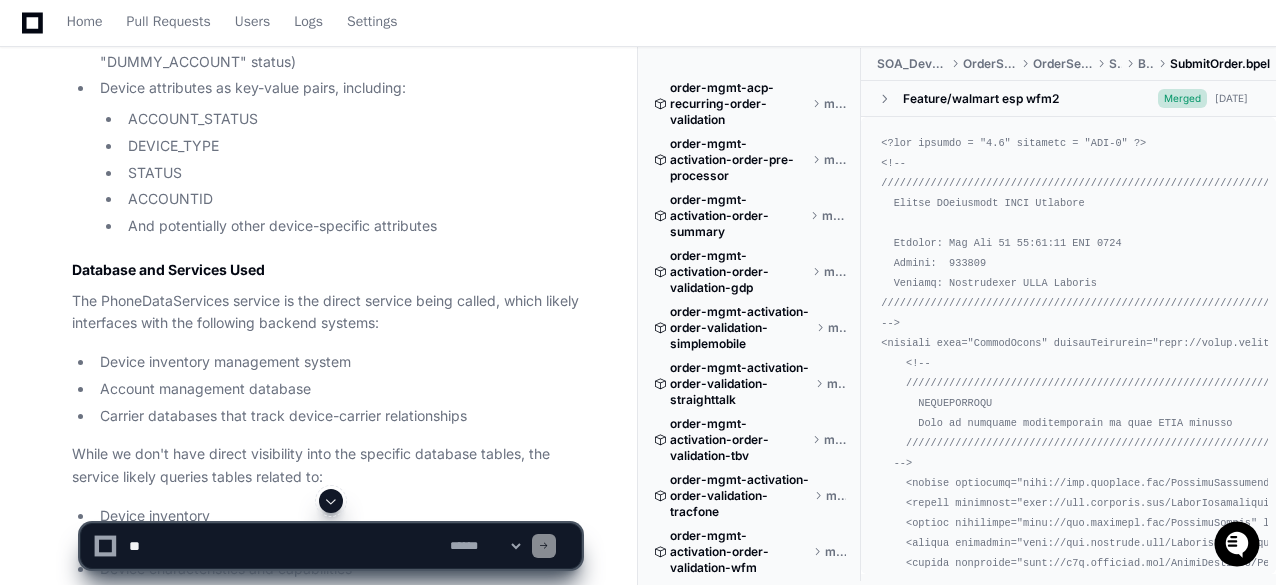 scroll, scrollTop: 2792, scrollLeft: 0, axis: vertical 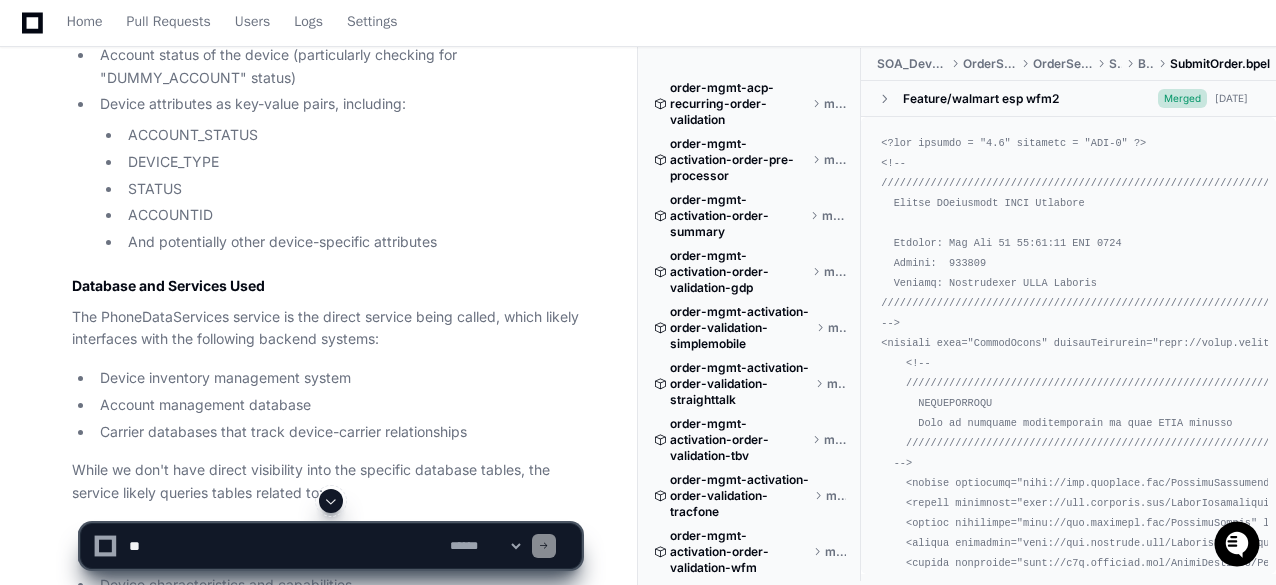 click on "The PhoneDataServices service is the direct service being called, which likely interfaces with the following backend systems:" 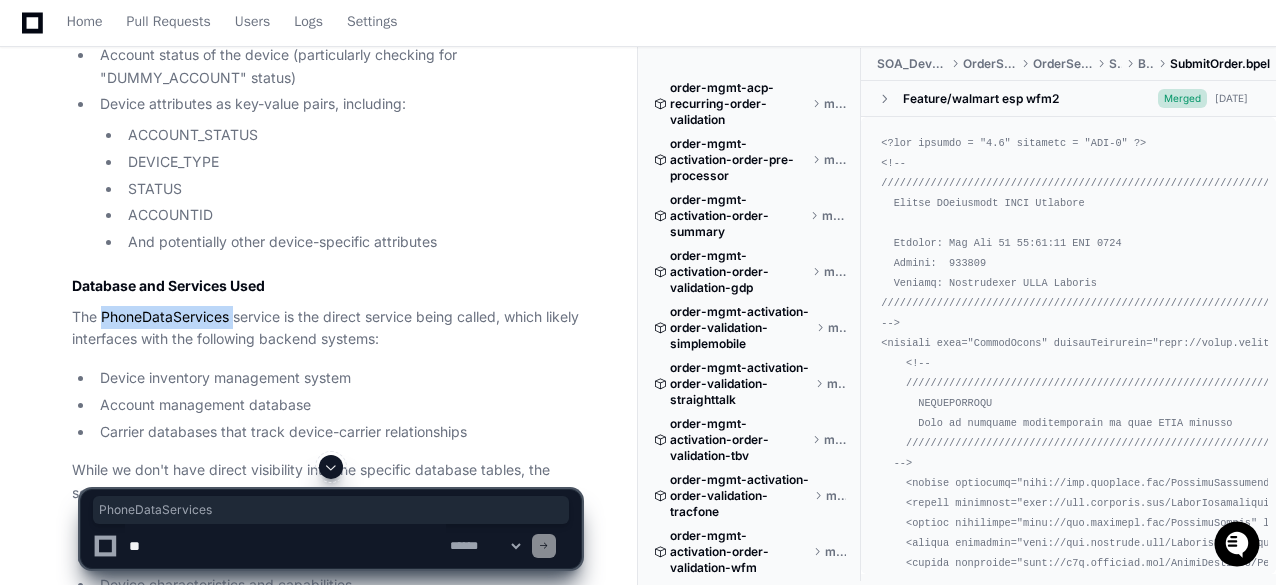 copy on "PhoneDataServices" 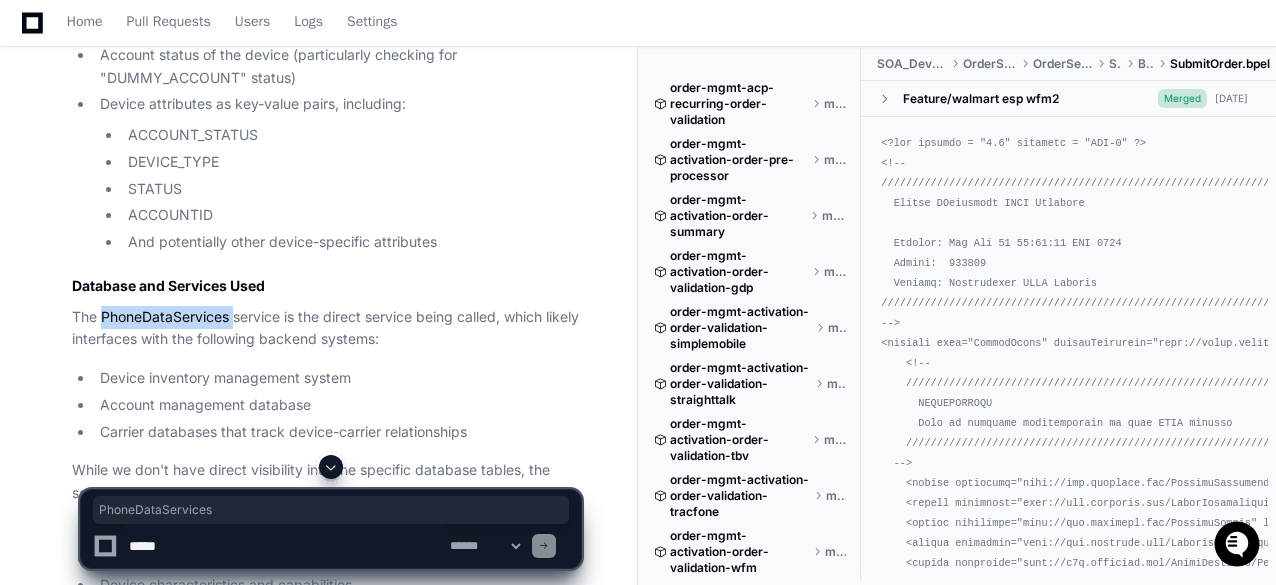 click on "Device inventory management system" 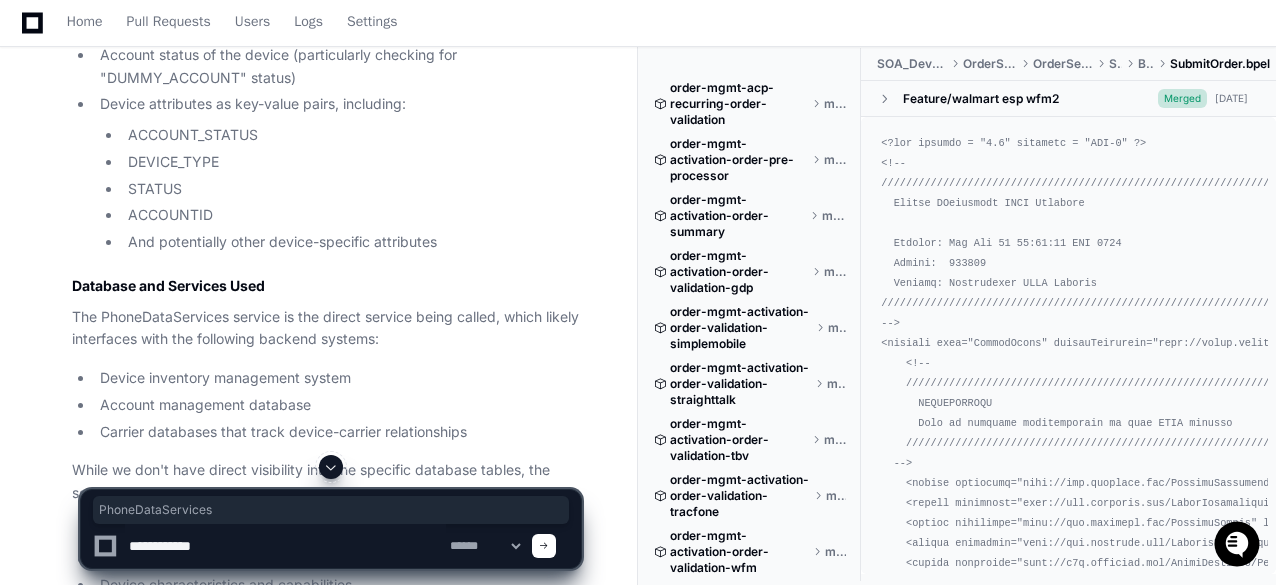 paste on "**********" 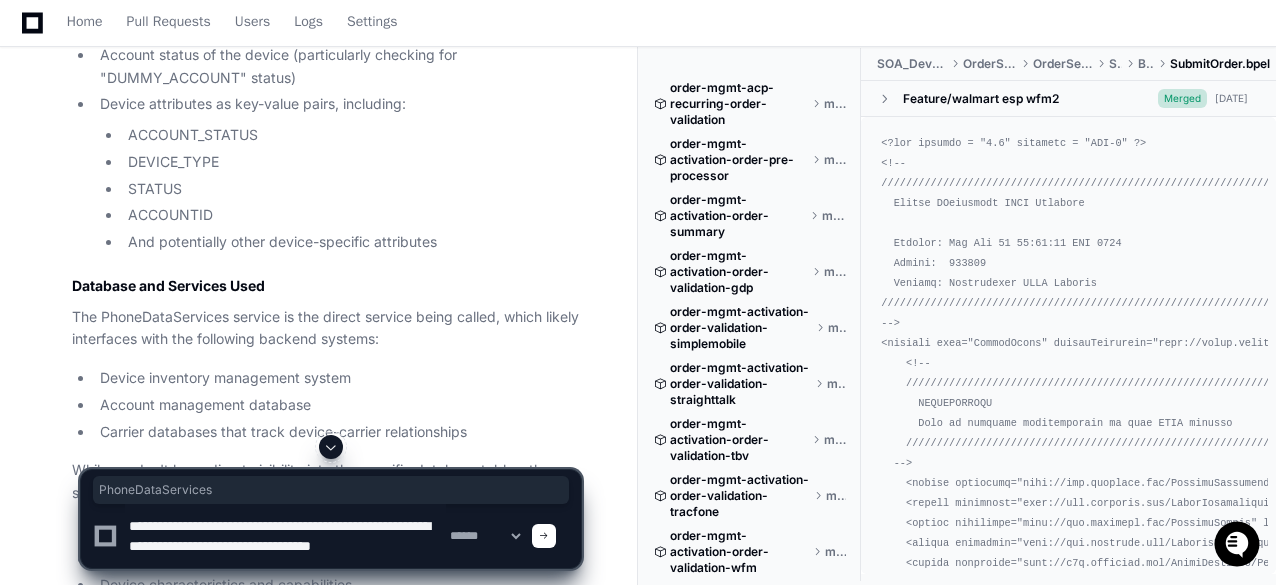 scroll, scrollTop: 6, scrollLeft: 0, axis: vertical 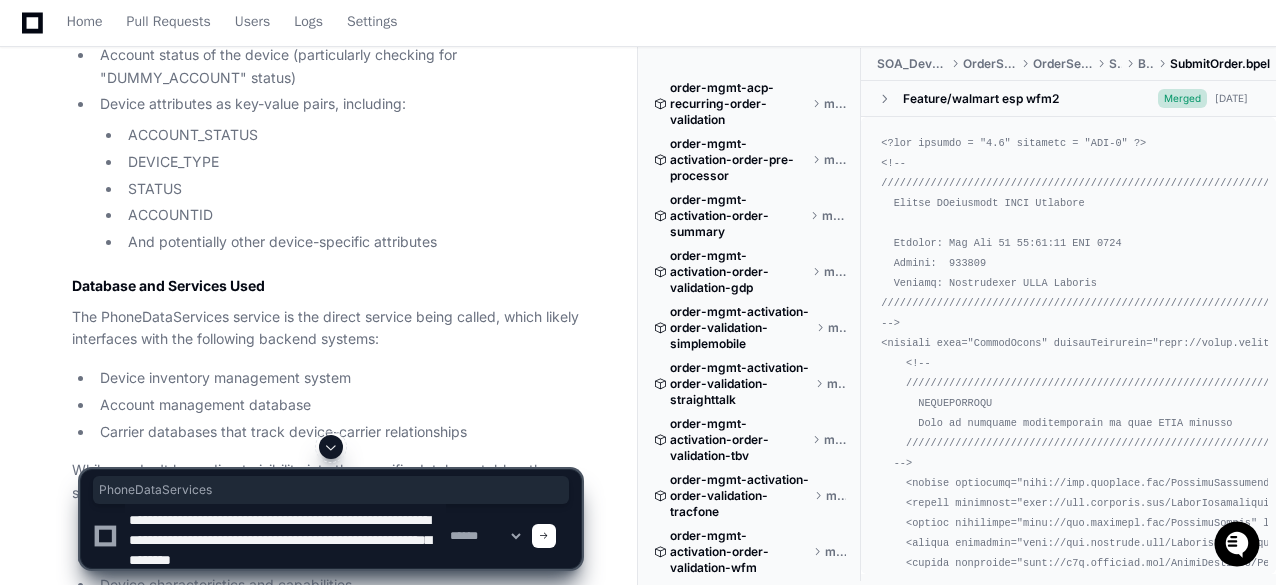 type on "**********" 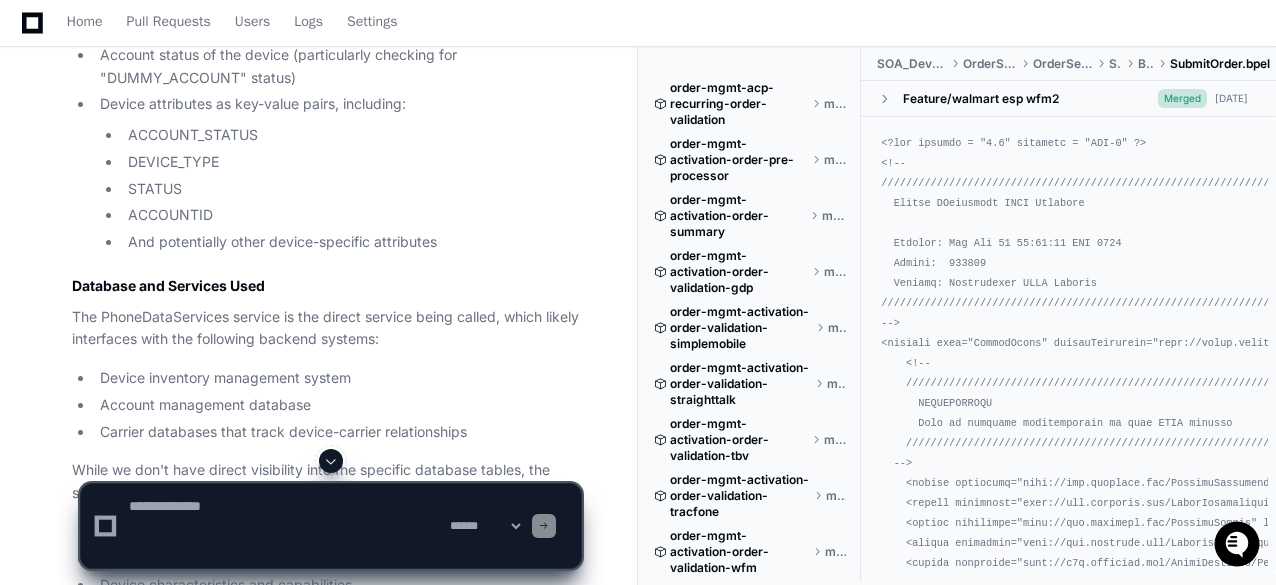 scroll, scrollTop: 0, scrollLeft: 0, axis: both 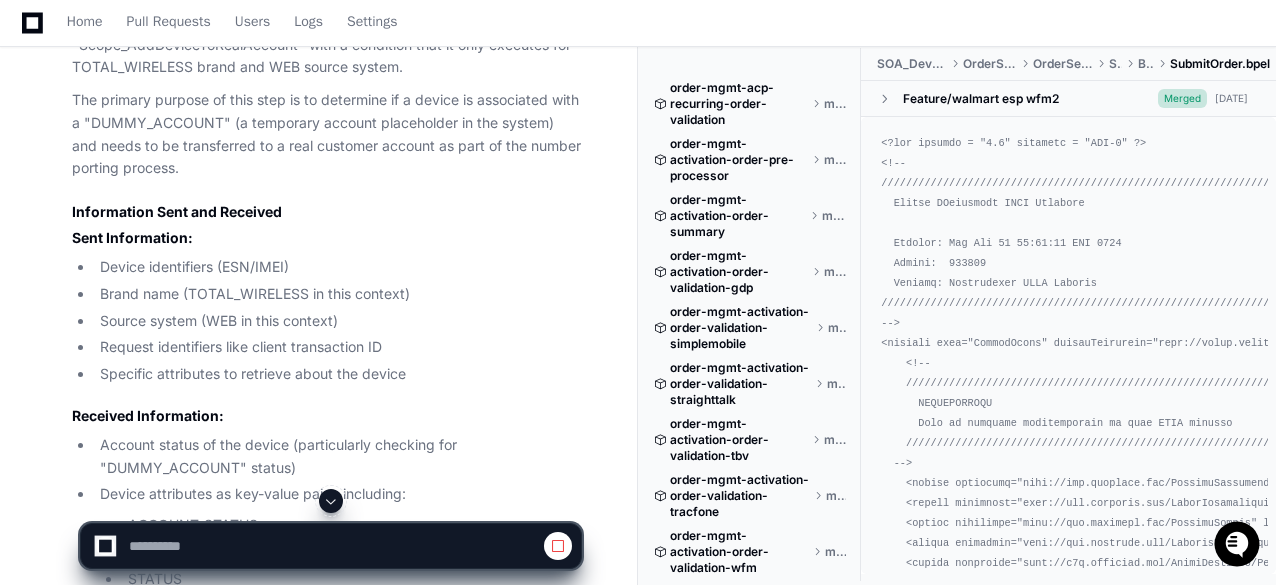 click on "The primary purpose of this step is to determine if a device is associated with a "DUMMY_ACCOUNT" (a temporary account placeholder in the system) and needs to be transferred to a real customer account as part of the number porting process." 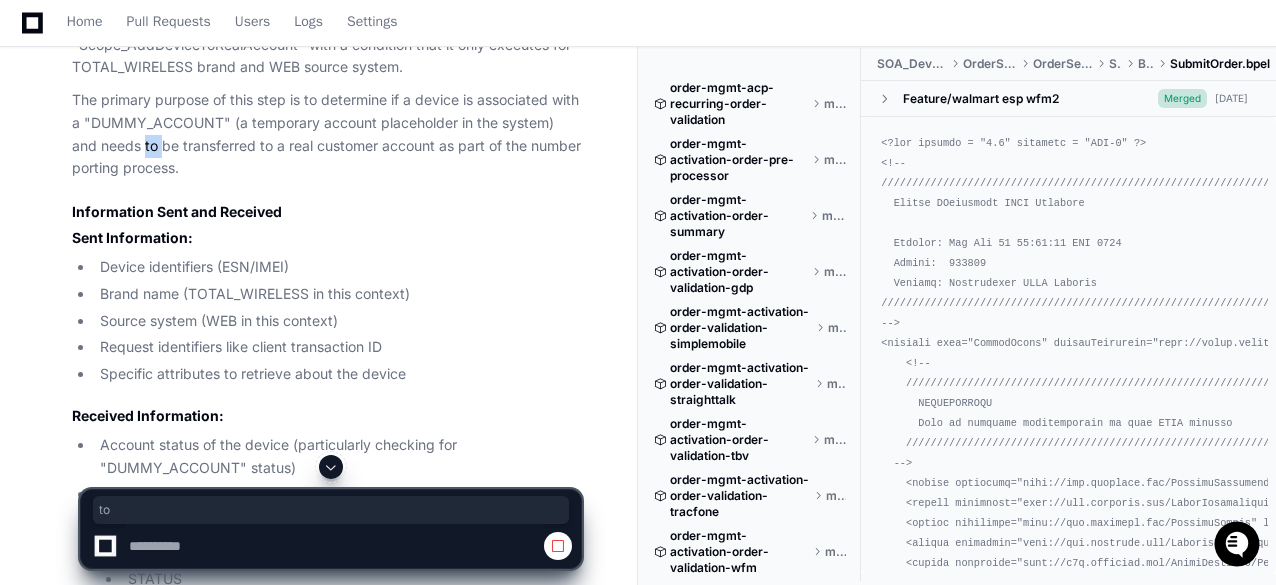 click on "The primary purpose of this step is to determine if a device is associated with a "DUMMY_ACCOUNT" (a temporary account placeholder in the system) and needs to be transferred to a real customer account as part of the number porting process." 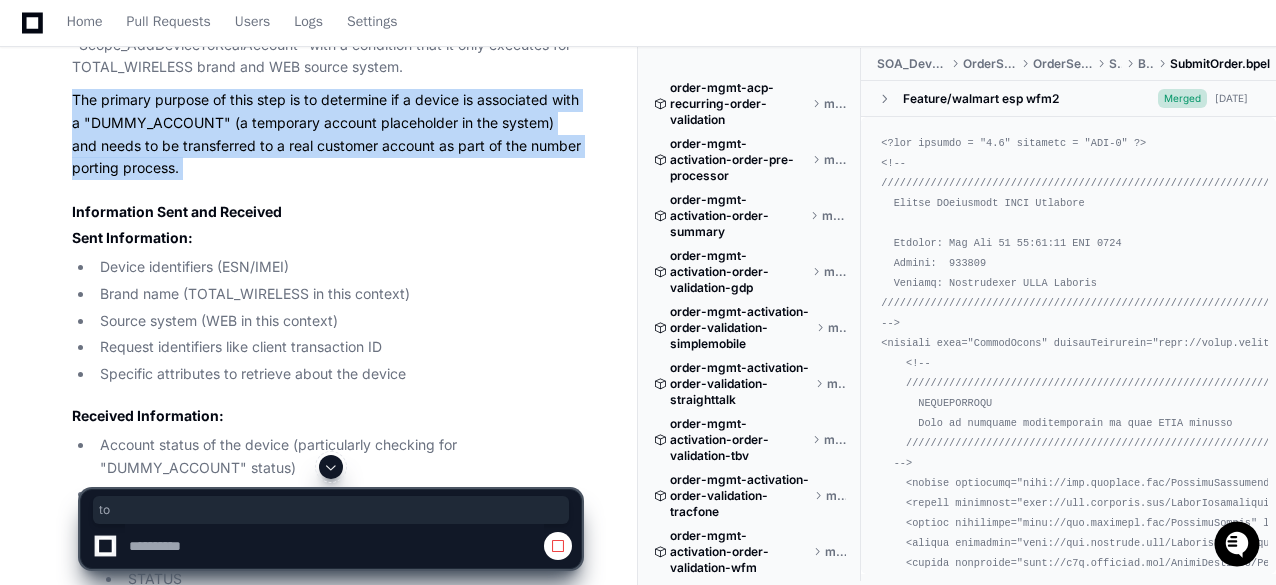 click on "The primary purpose of this step is to determine if a device is associated with a "DUMMY_ACCOUNT" (a temporary account placeholder in the system) and needs to be transferred to a real customer account as part of the number porting process." 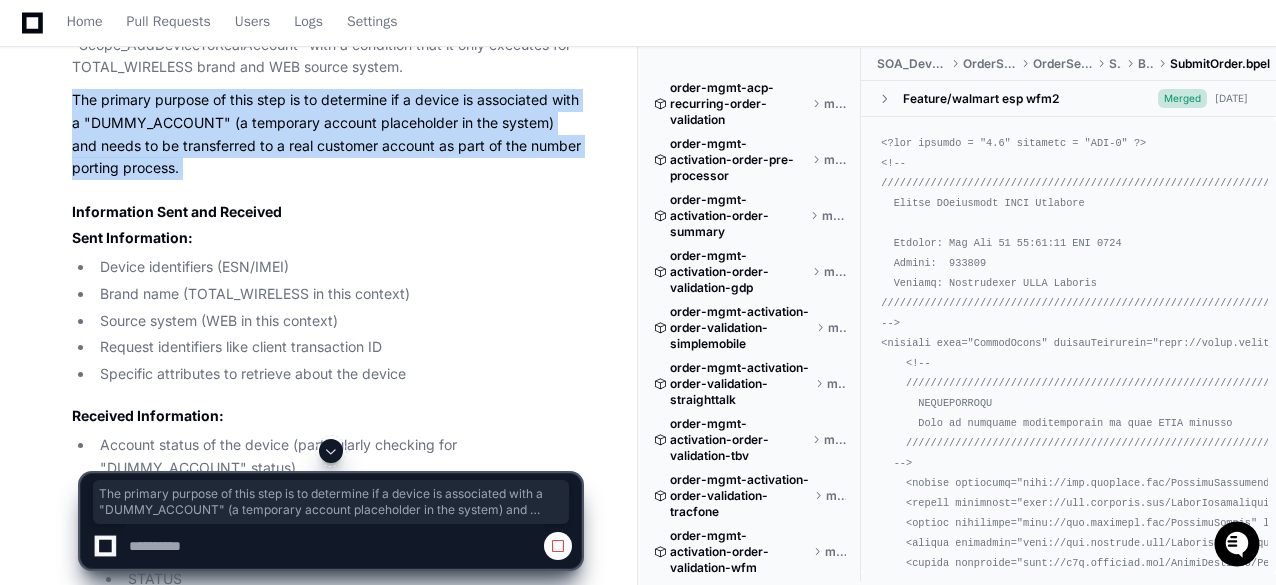 copy on "The primary purpose of this step is to determine if a device is associated with a "DUMMY_ACCOUNT" (a temporary account placeholder in the system) and needs to be transferred to a real customer account as part of the number porting process." 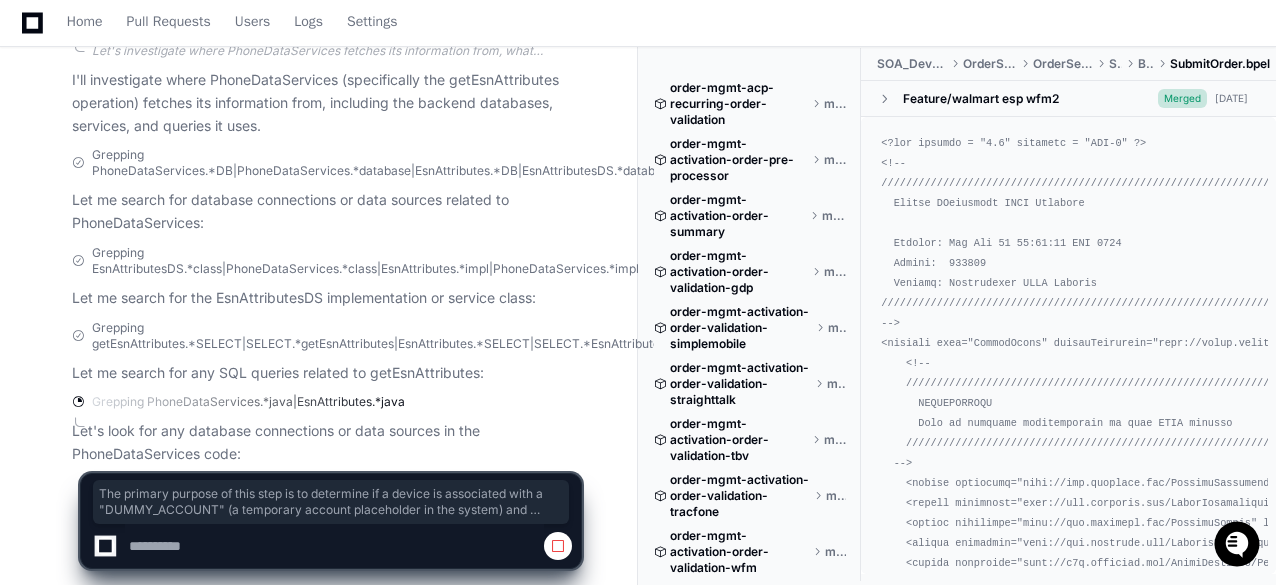 scroll, scrollTop: 4646, scrollLeft: 0, axis: vertical 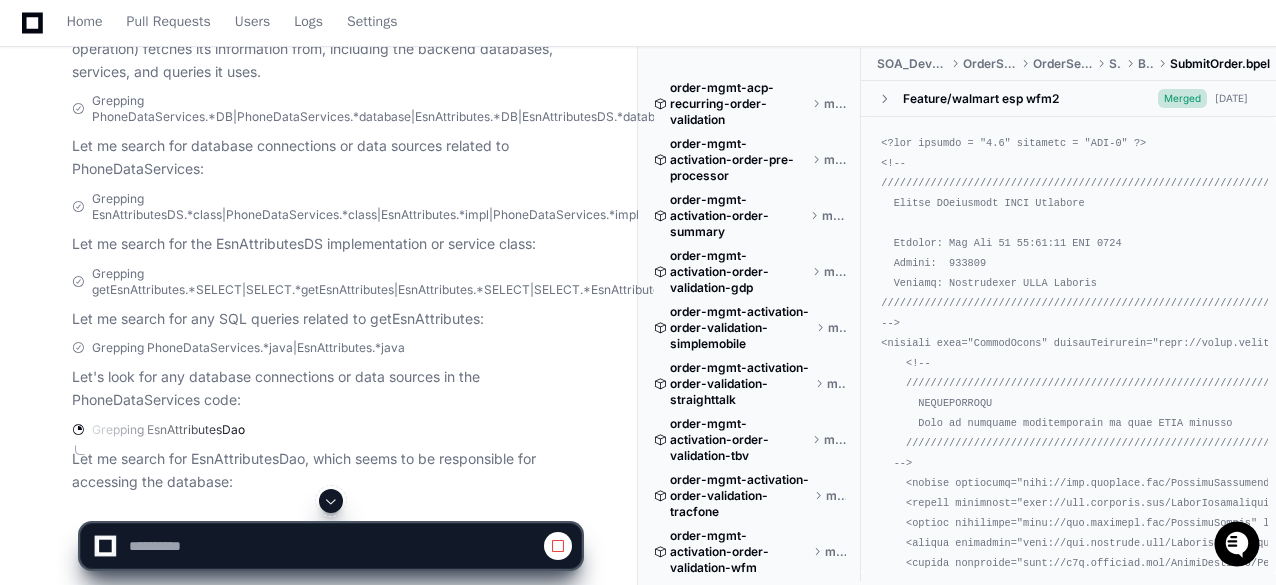 click on "Grepping PhoneDataServices.*java|EsnAttributes.*java Let's look for any database connections or data sources in the PhoneDataServices code:" 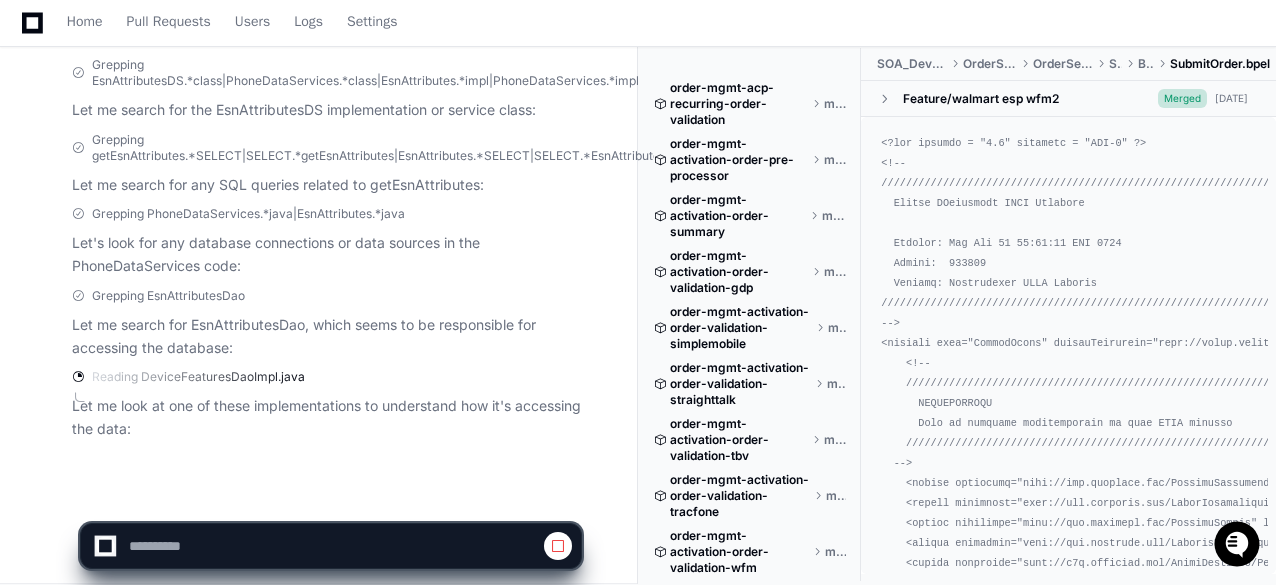 scroll, scrollTop: 4809, scrollLeft: 0, axis: vertical 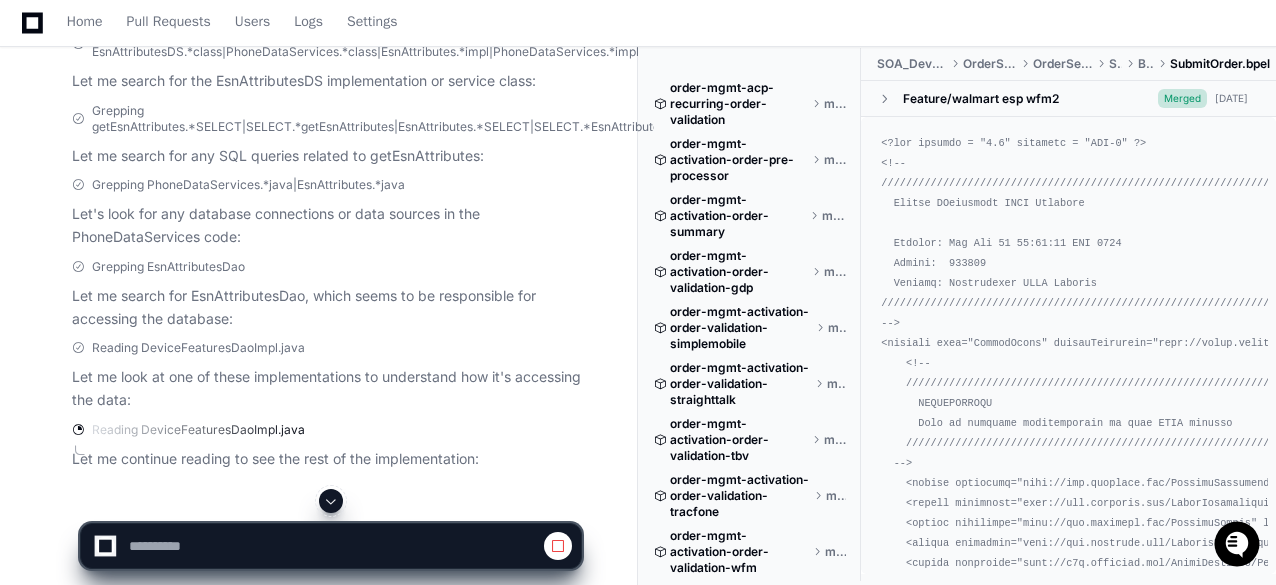 click on "Let me look at one of these implementations to understand how it's accessing the data:" 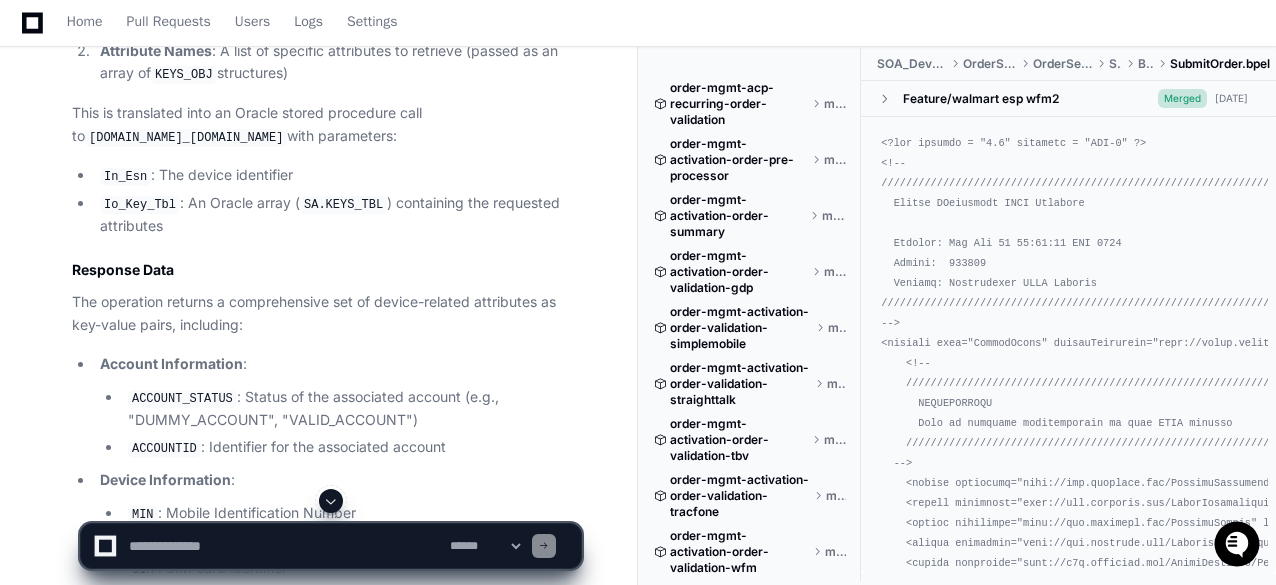 scroll, scrollTop: 6356, scrollLeft: 0, axis: vertical 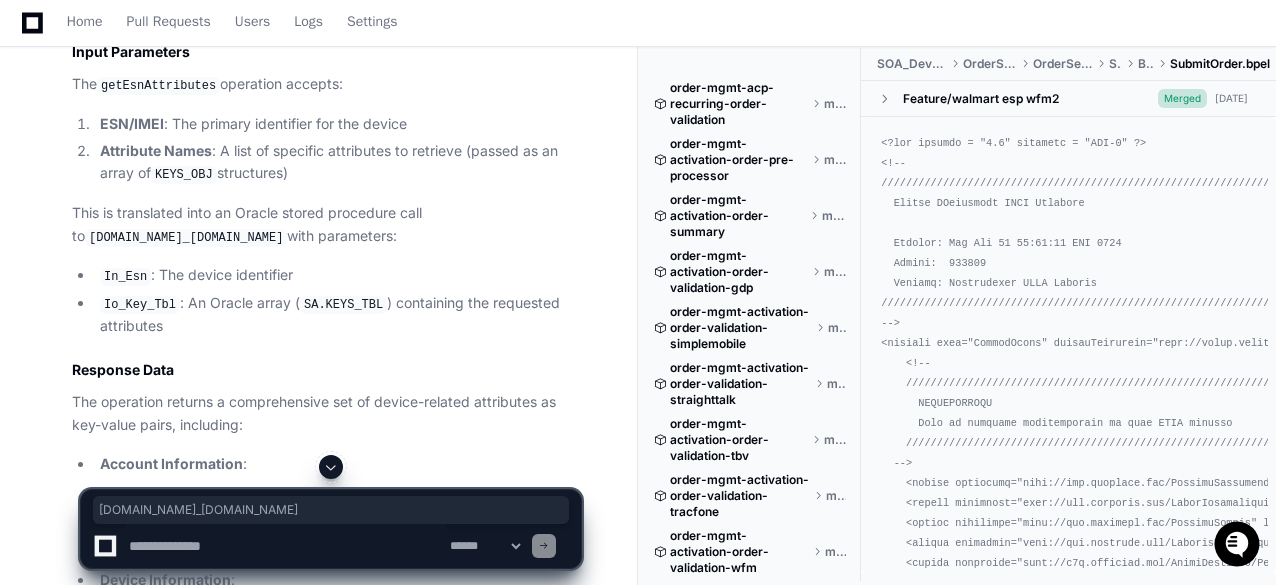 drag, startPoint x: 267, startPoint y: 241, endPoint x: 60, endPoint y: 252, distance: 207.29207 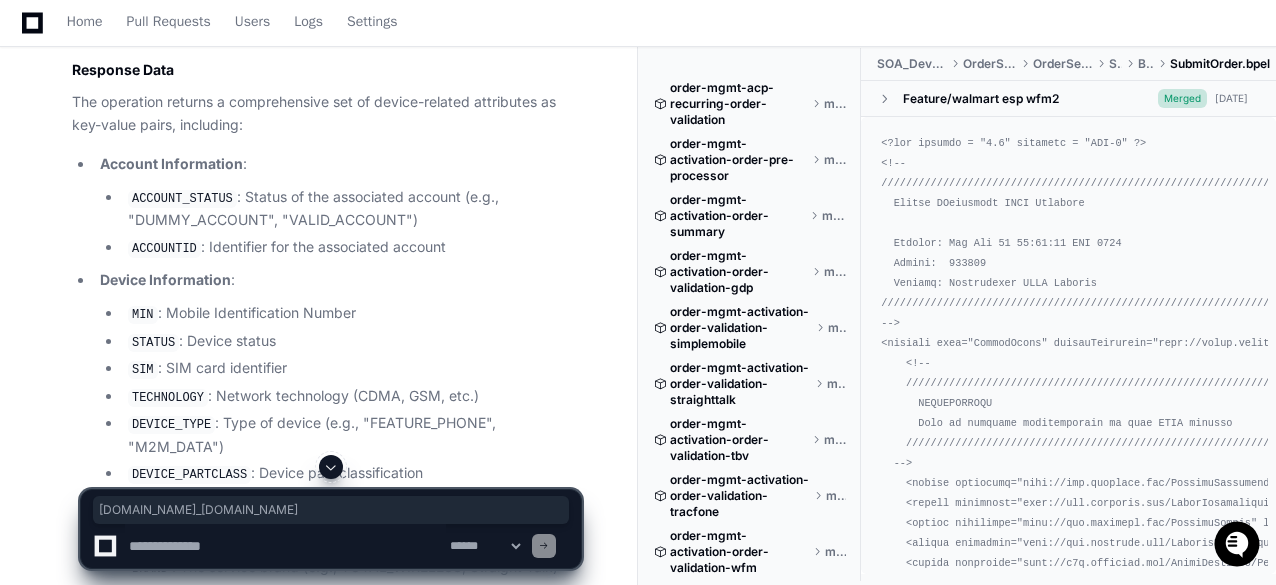 scroll, scrollTop: 6756, scrollLeft: 0, axis: vertical 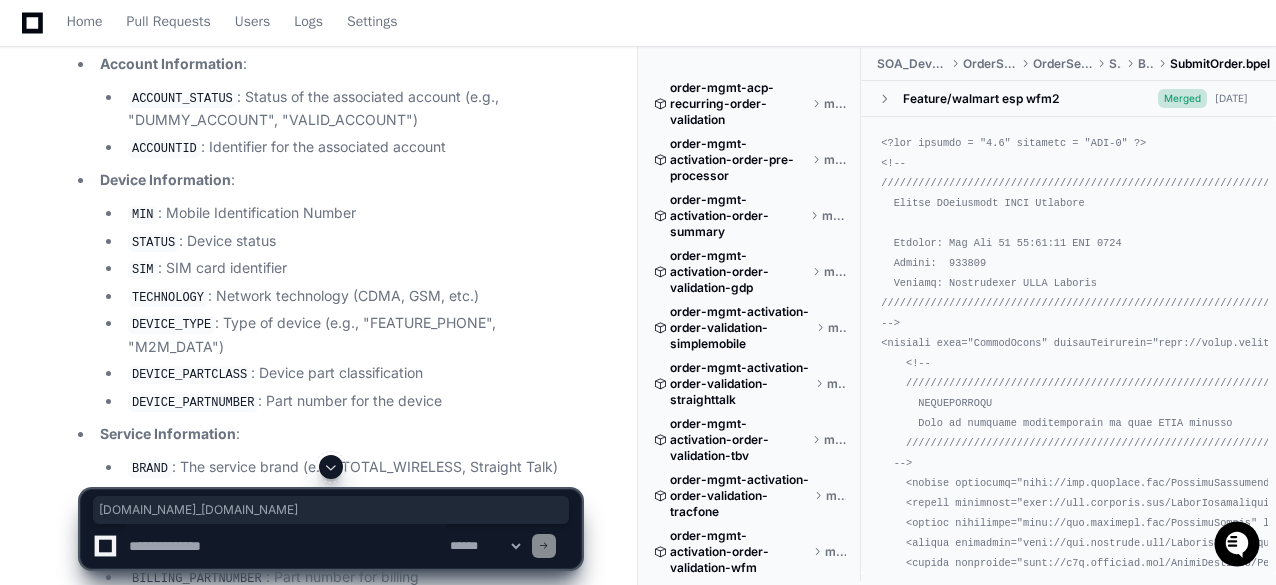 click on "Account Information" 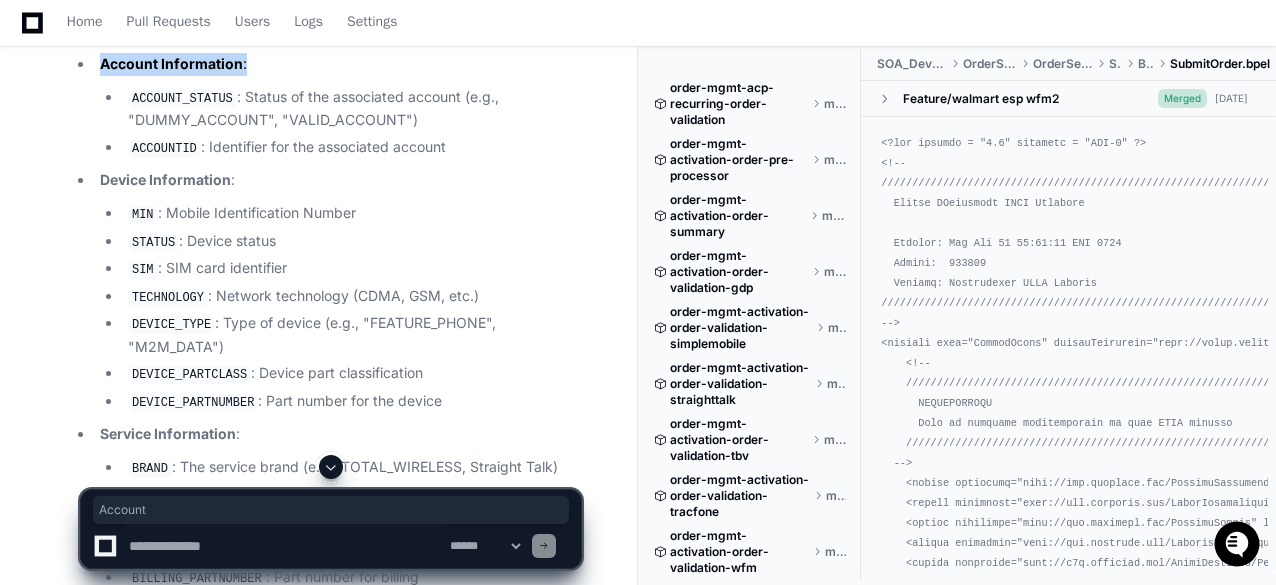 click on "Account Information" 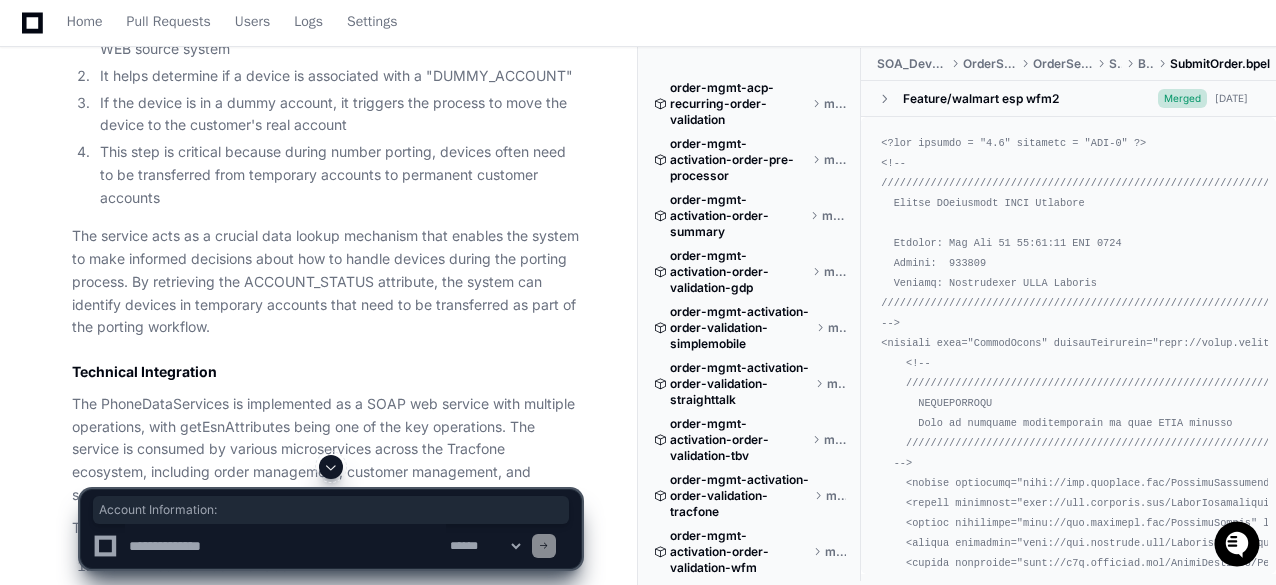 scroll, scrollTop: 8256, scrollLeft: 0, axis: vertical 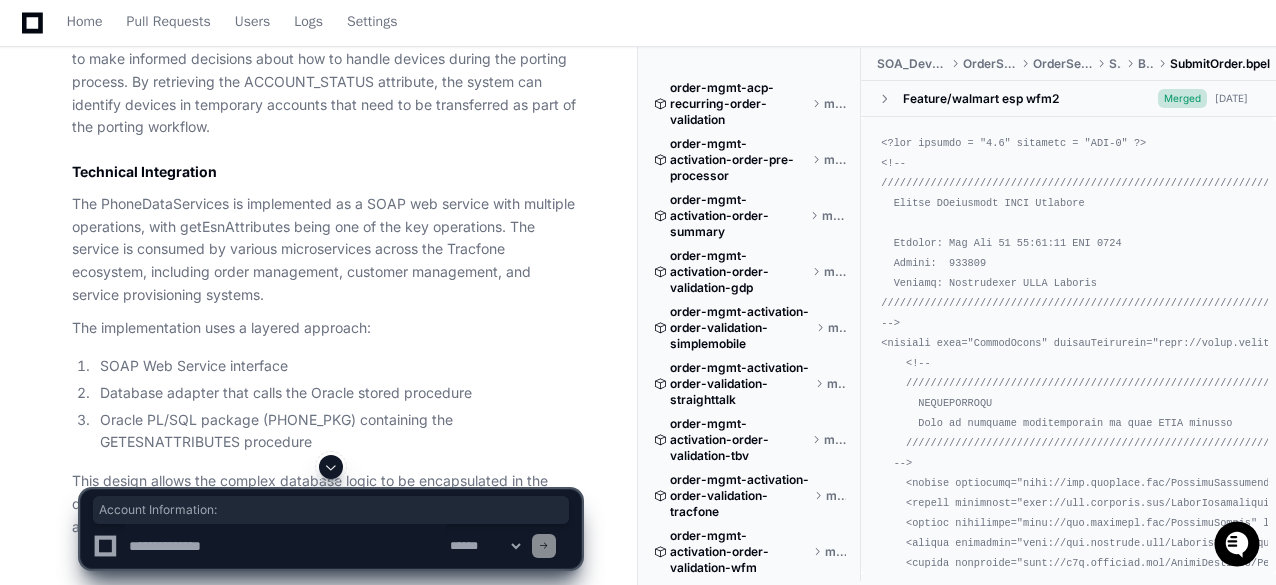 click on "SOAP Web Service interface
Database adapter that calls the Oracle stored procedure
Oracle PL/SQL package (PHONE_PKG) containing the GETESNATTRIBUTES procedure" 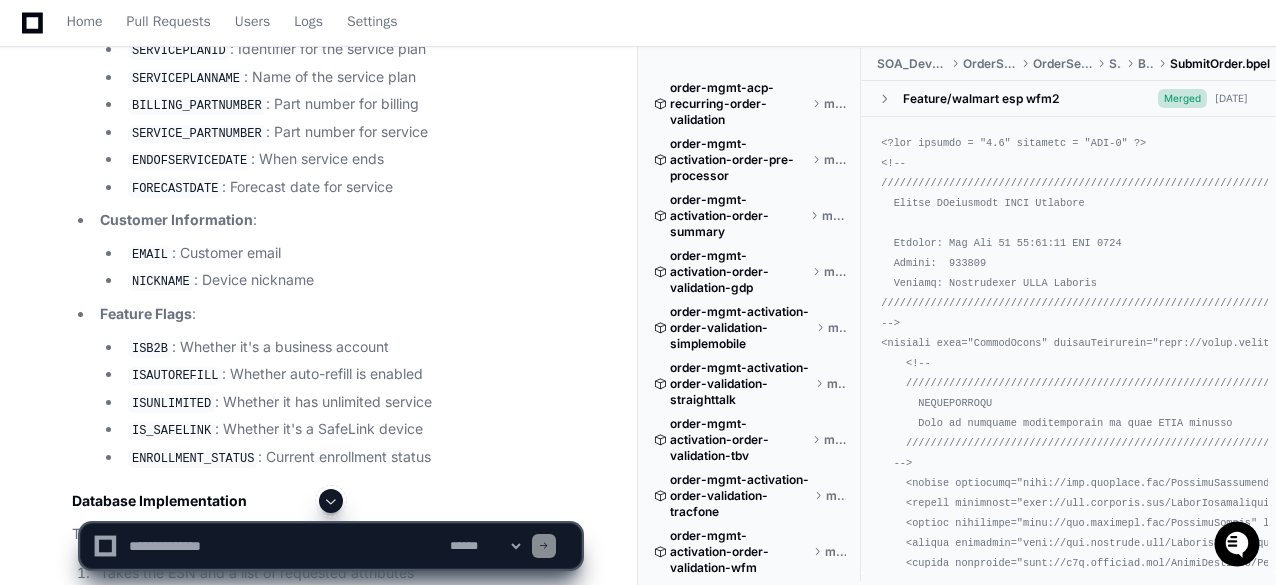 scroll, scrollTop: 7056, scrollLeft: 0, axis: vertical 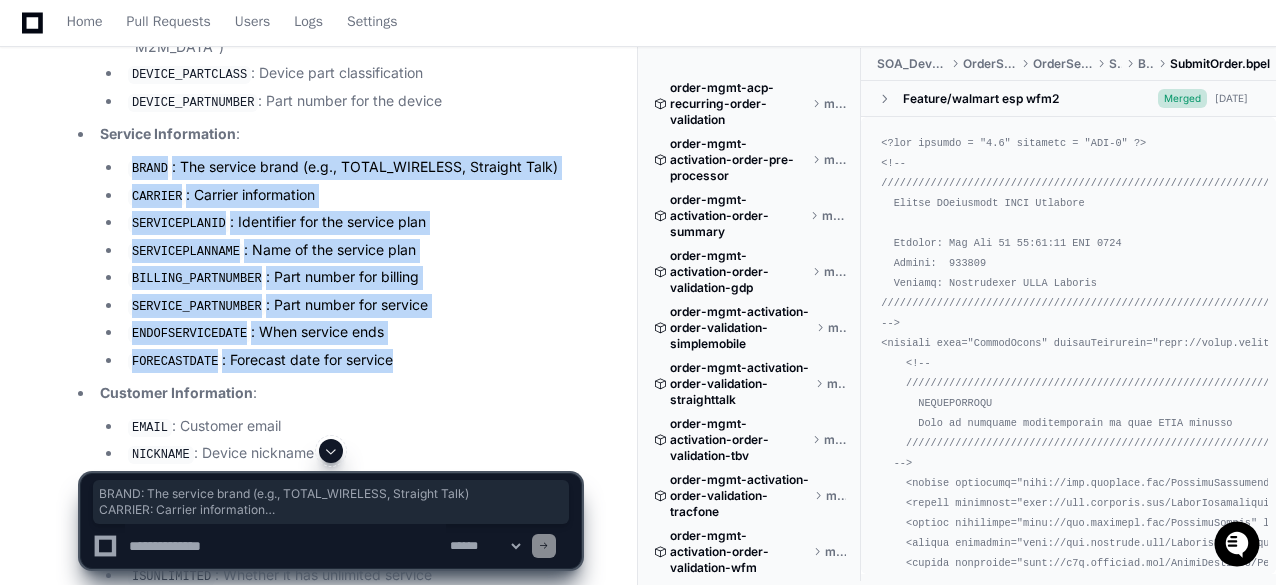 drag, startPoint x: 405, startPoint y: 342, endPoint x: 92, endPoint y: 251, distance: 325.9601 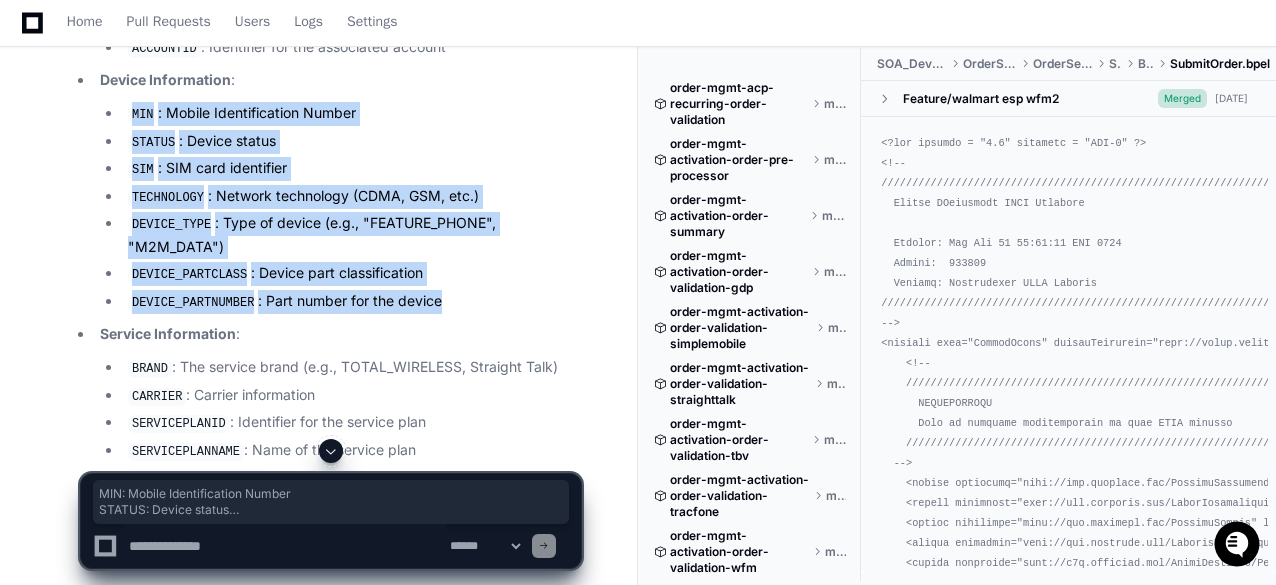 drag, startPoint x: 448, startPoint y: 294, endPoint x: 126, endPoint y: 118, distance: 366.96048 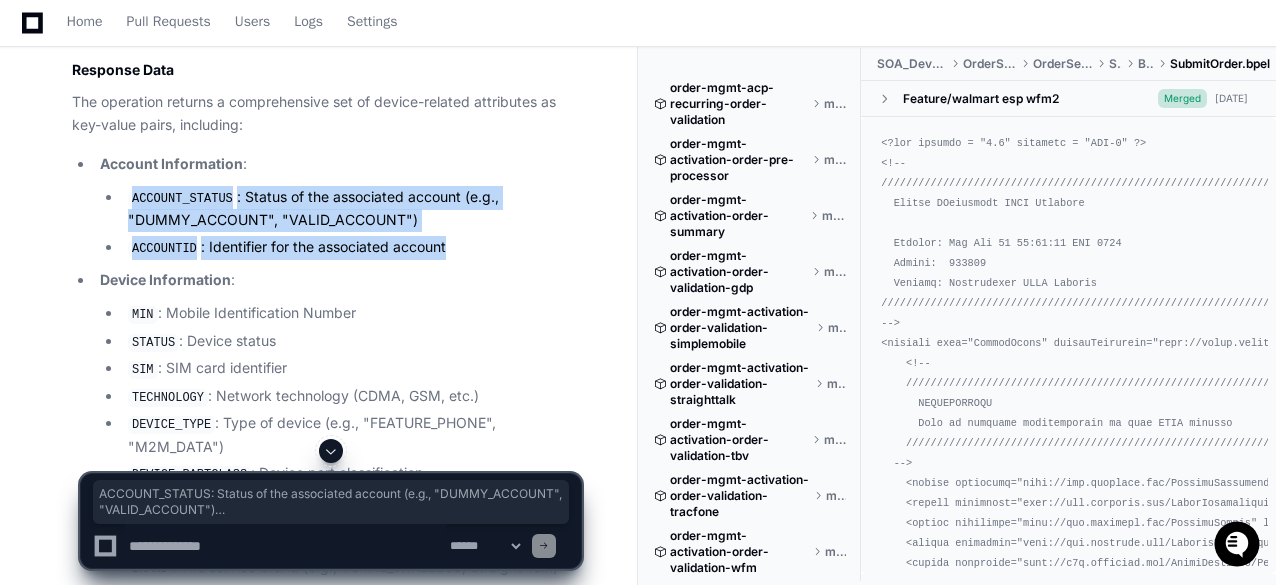 drag, startPoint x: 404, startPoint y: 247, endPoint x: 122, endPoint y: 210, distance: 284.41696 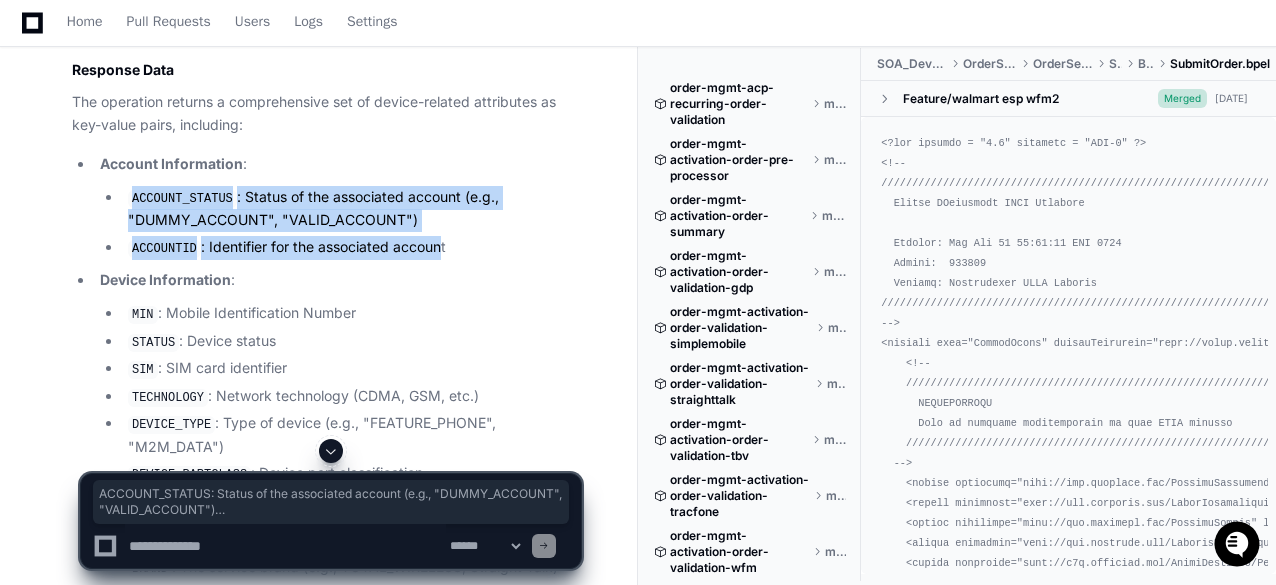 drag, startPoint x: 128, startPoint y: 205, endPoint x: 458, endPoint y: 250, distance: 333.05405 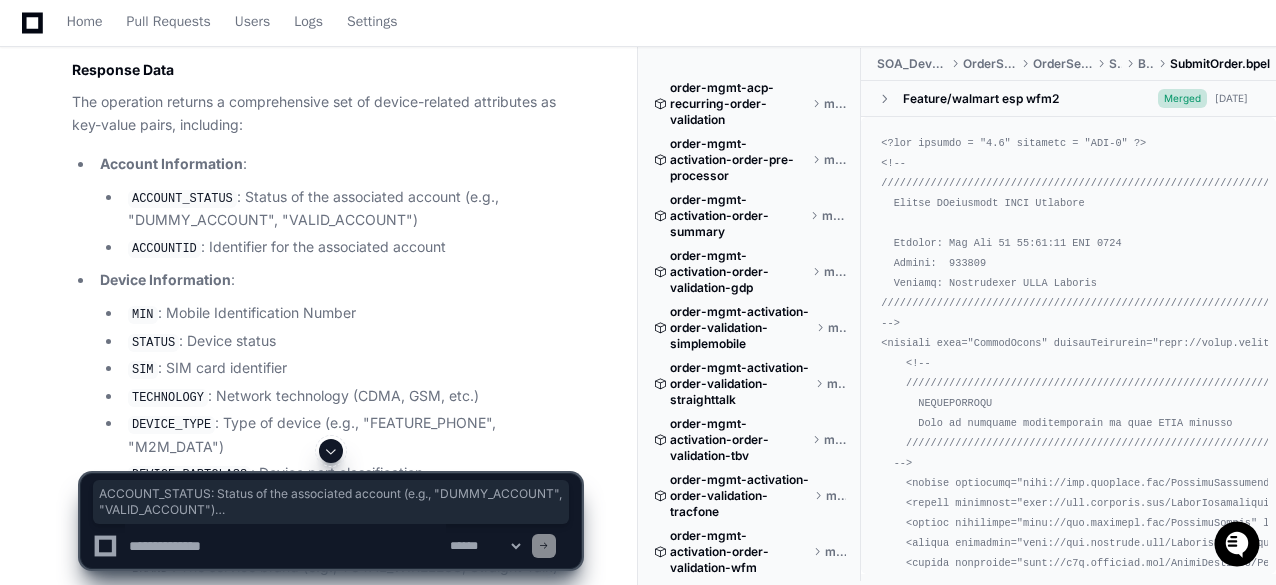 click on "ACCOUNTID : Identifier for the associated account" 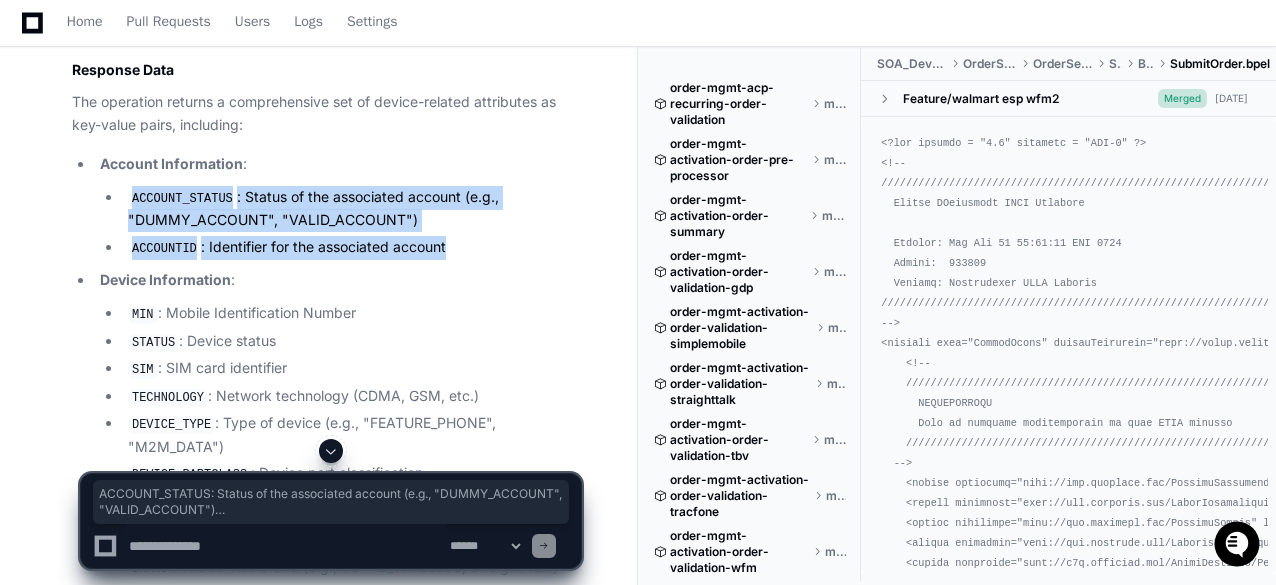 drag, startPoint x: 326, startPoint y: 221, endPoint x: 128, endPoint y: 192, distance: 200.11247 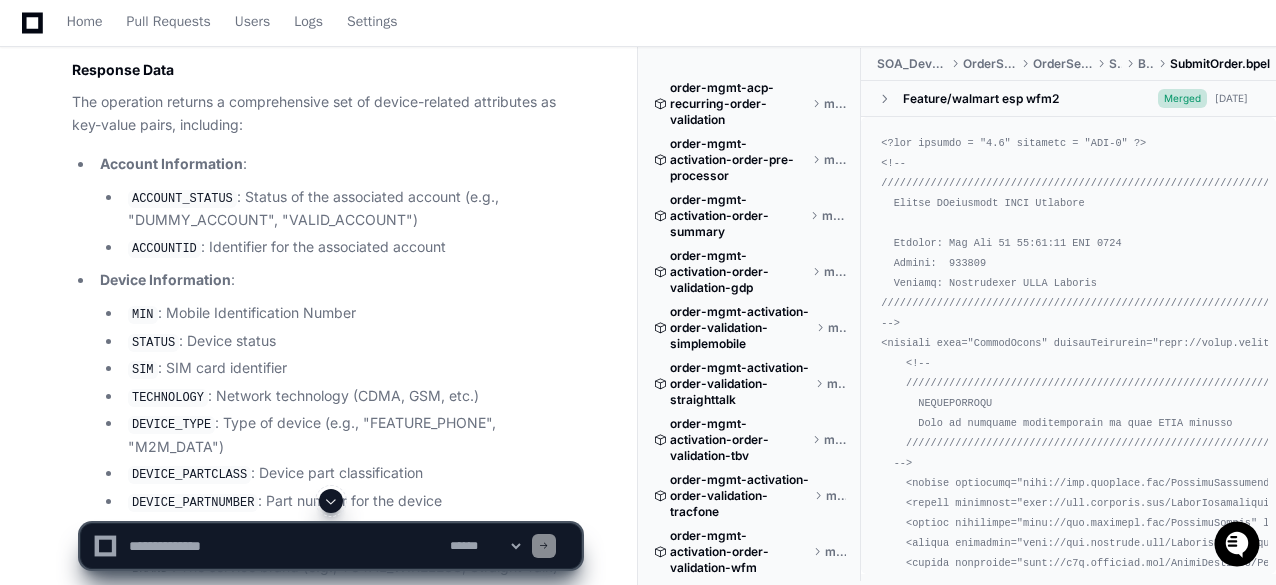 click on "Device Information :
MIN : Mobile Identification Number
STATUS : Device status
SIM : SIM card identifier
TECHNOLOGY : Network technology (CDMA, GSM, etc.)
DEVICE_TYPE : Type of device (e.g., "FEATURE_PHONE", "M2M_DATA")
DEVICE_PARTCLASS : Device part classification
DEVICE_PARTNUMBER : Part number for the device" 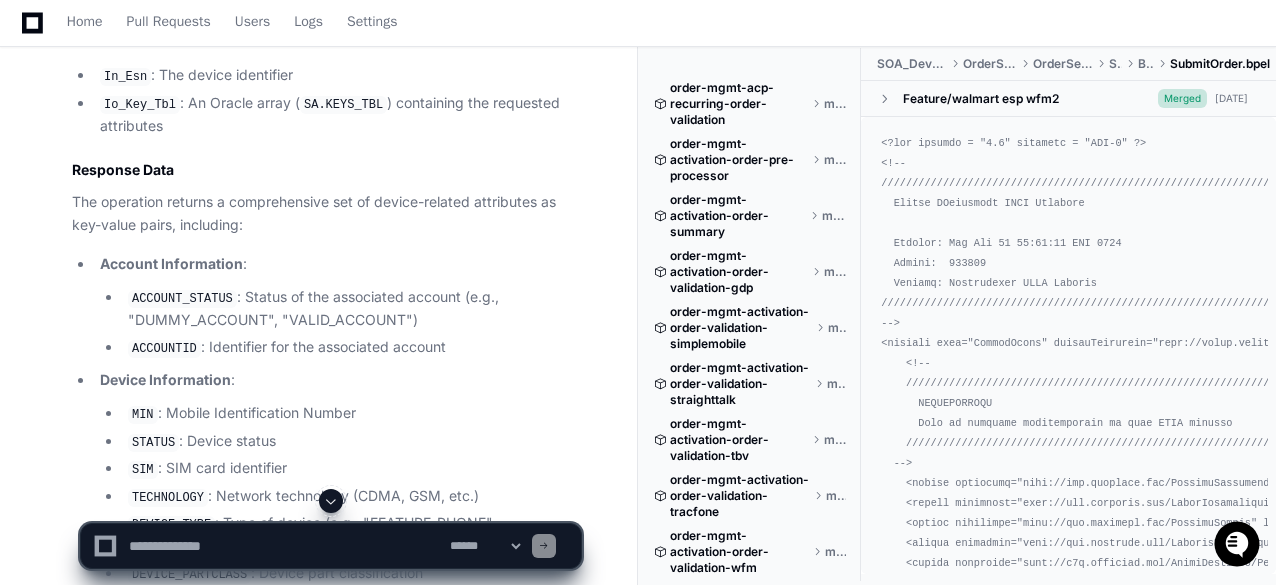 scroll, scrollTop: 6356, scrollLeft: 0, axis: vertical 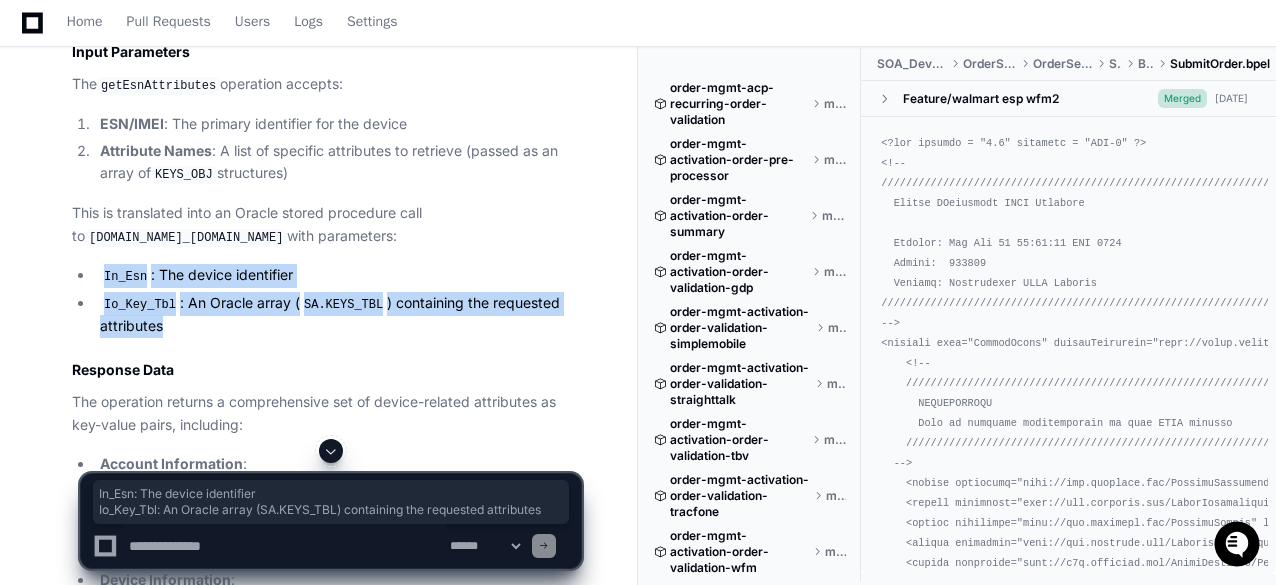 drag, startPoint x: 202, startPoint y: 338, endPoint x: 88, endPoint y: 289, distance: 124.08465 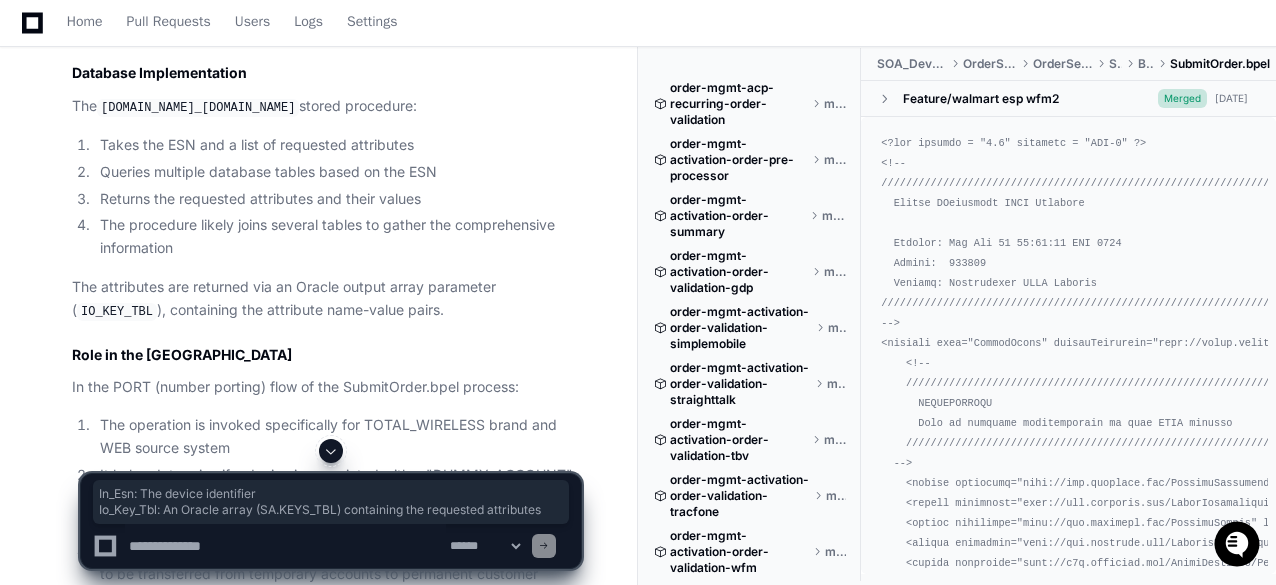 scroll, scrollTop: 7856, scrollLeft: 0, axis: vertical 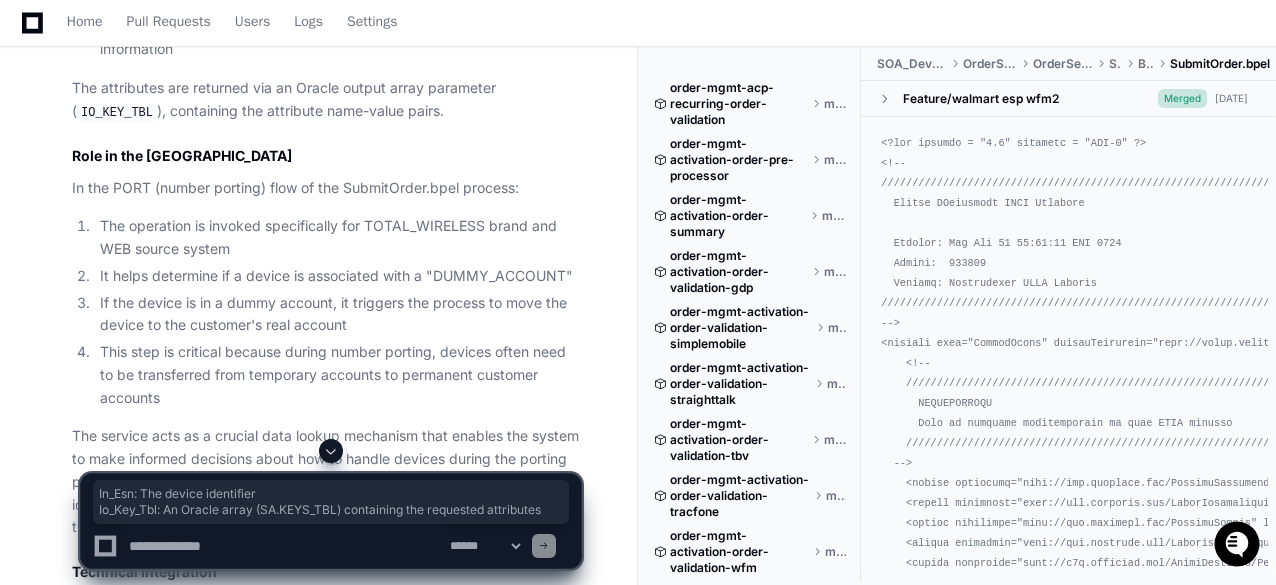 click on "It helps determine if a device is associated with a "DUMMY_ACCOUNT"" 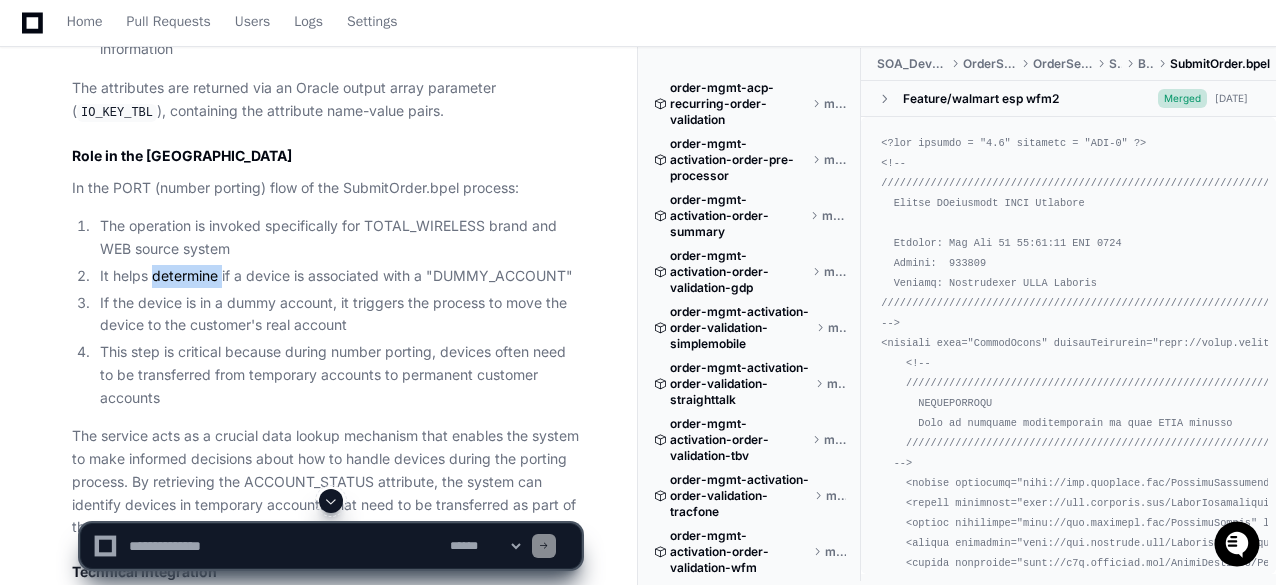 click on "It helps determine if a device is associated with a "DUMMY_ACCOUNT"" 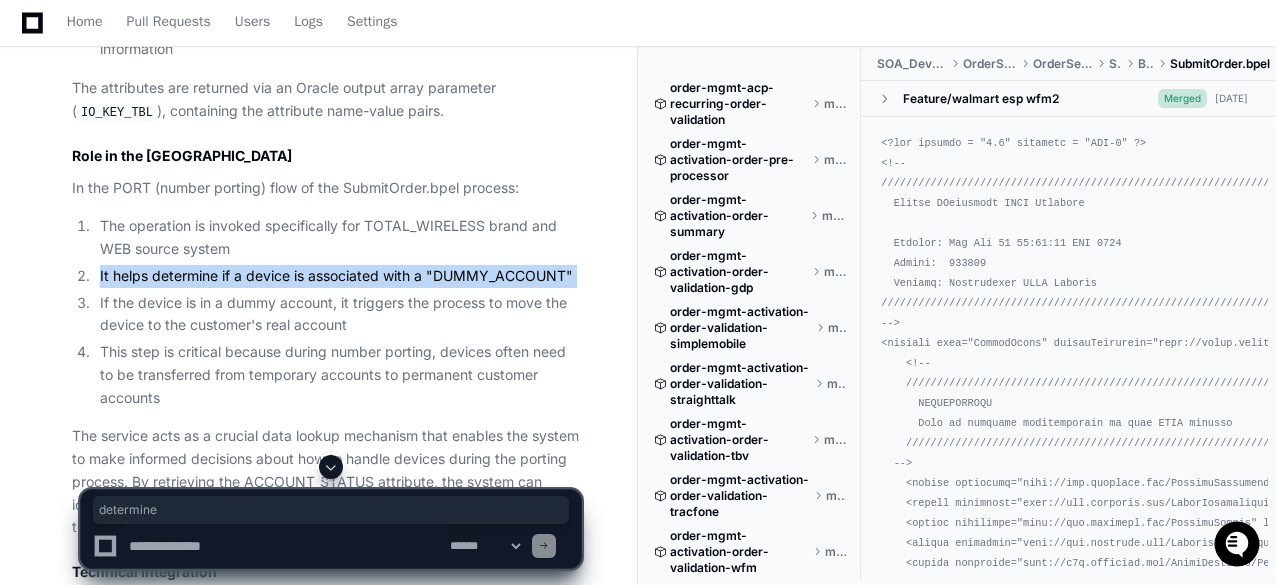 click on "It helps determine if a device is associated with a "DUMMY_ACCOUNT"" 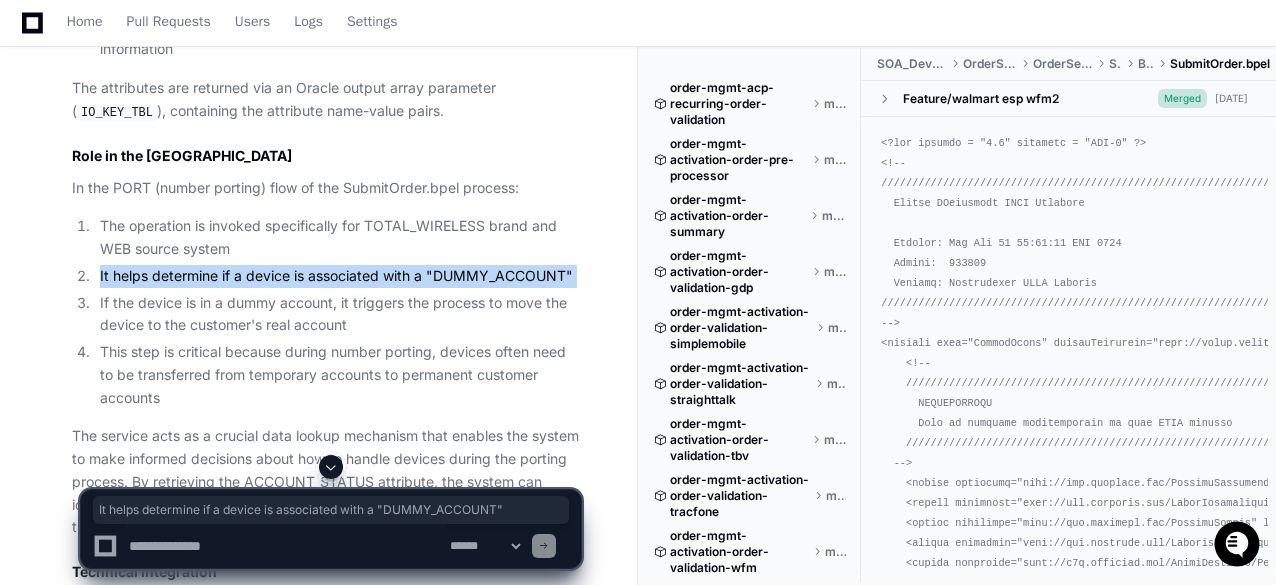 copy on "It helps determine if a device is associated with a "DUMMY_ACCOUNT"" 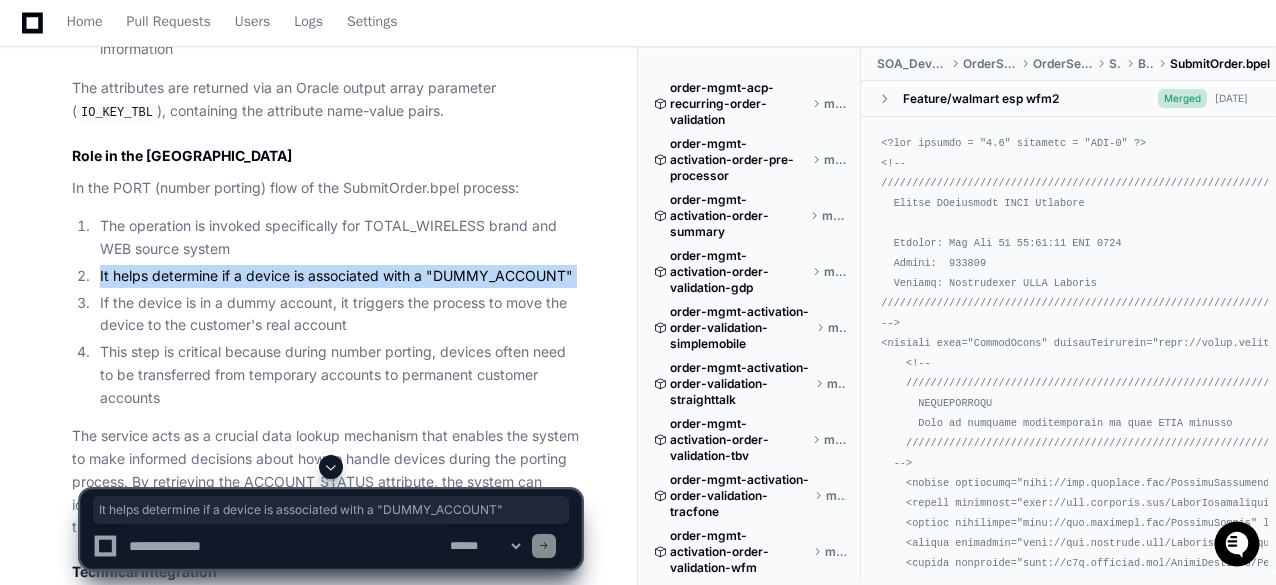 scroll, scrollTop: 7956, scrollLeft: 0, axis: vertical 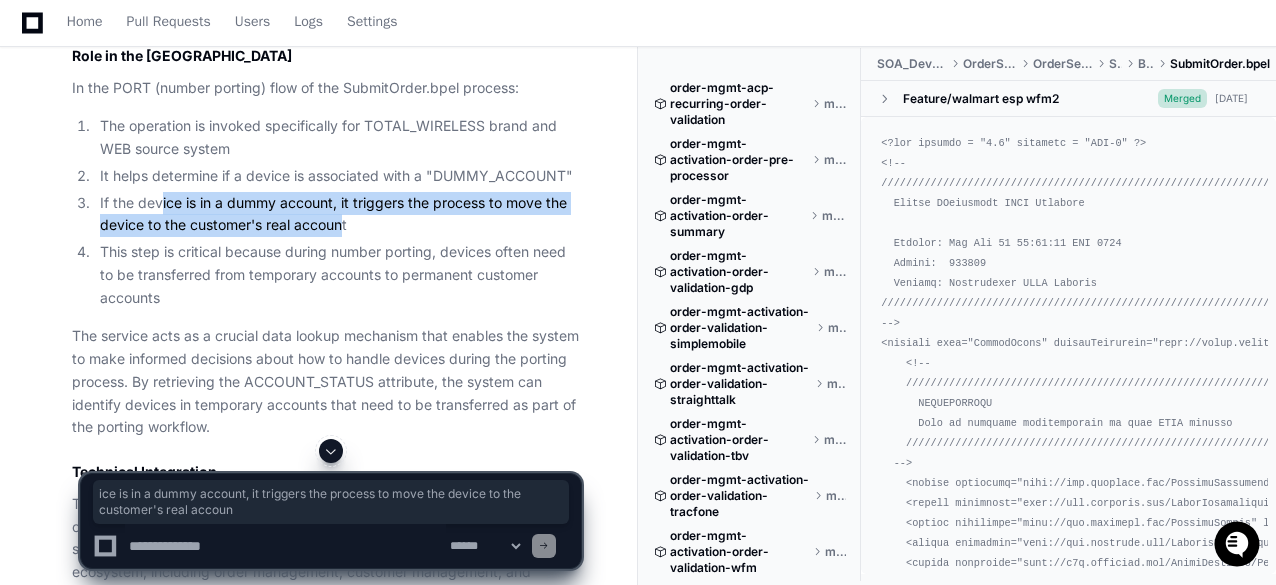 drag, startPoint x: 160, startPoint y: 195, endPoint x: 342, endPoint y: 212, distance: 182.79224 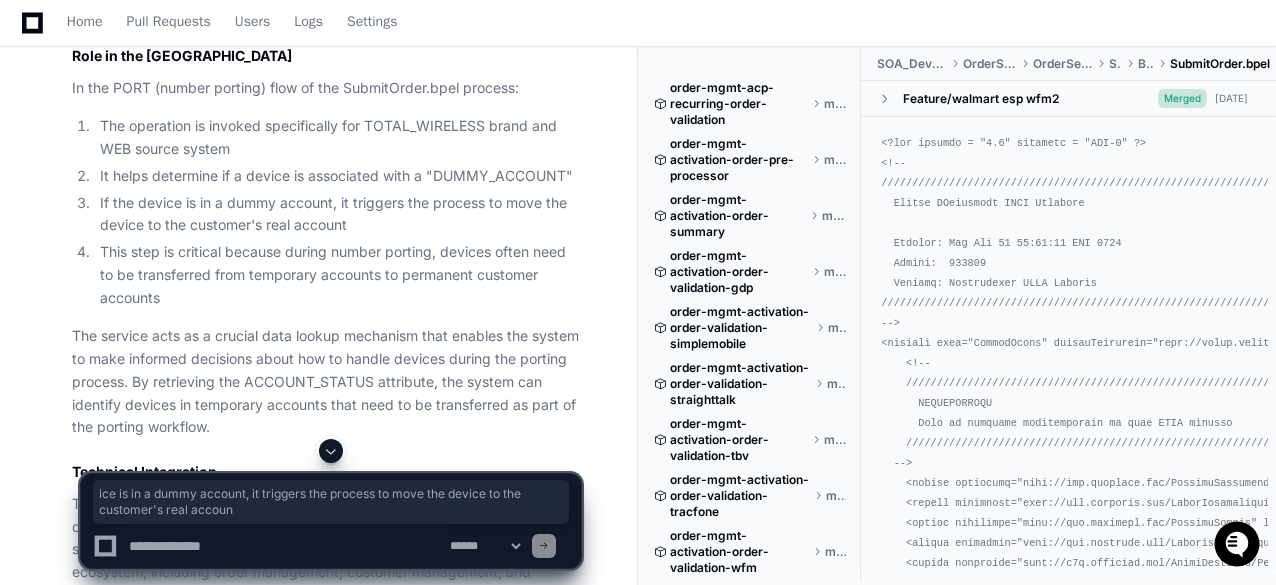 click on "If the device is in a dummy account, it triggers the process to move the device to the customer's real account" 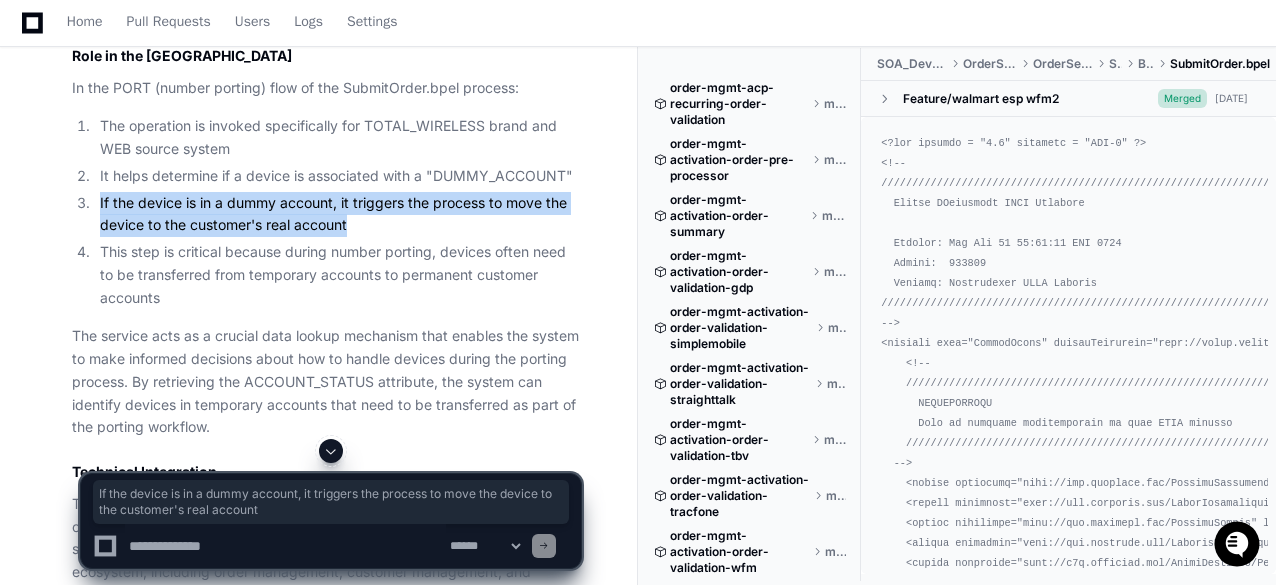 drag, startPoint x: 370, startPoint y: 210, endPoint x: 99, endPoint y: 195, distance: 271.41483 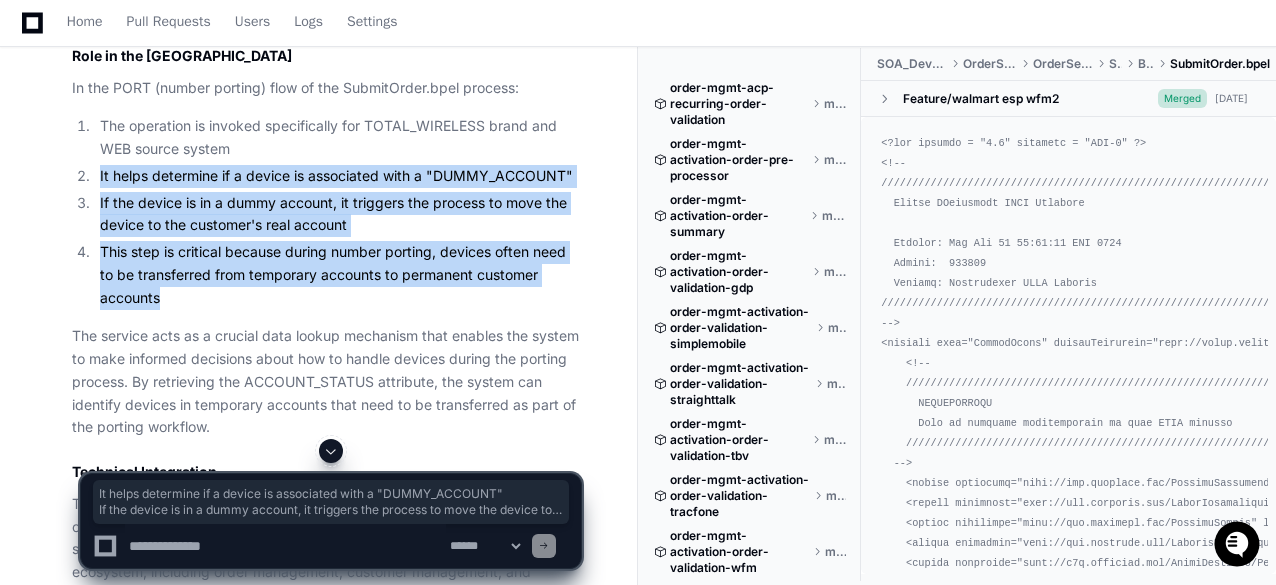 drag, startPoint x: 98, startPoint y: 165, endPoint x: 168, endPoint y: 291, distance: 144.13882 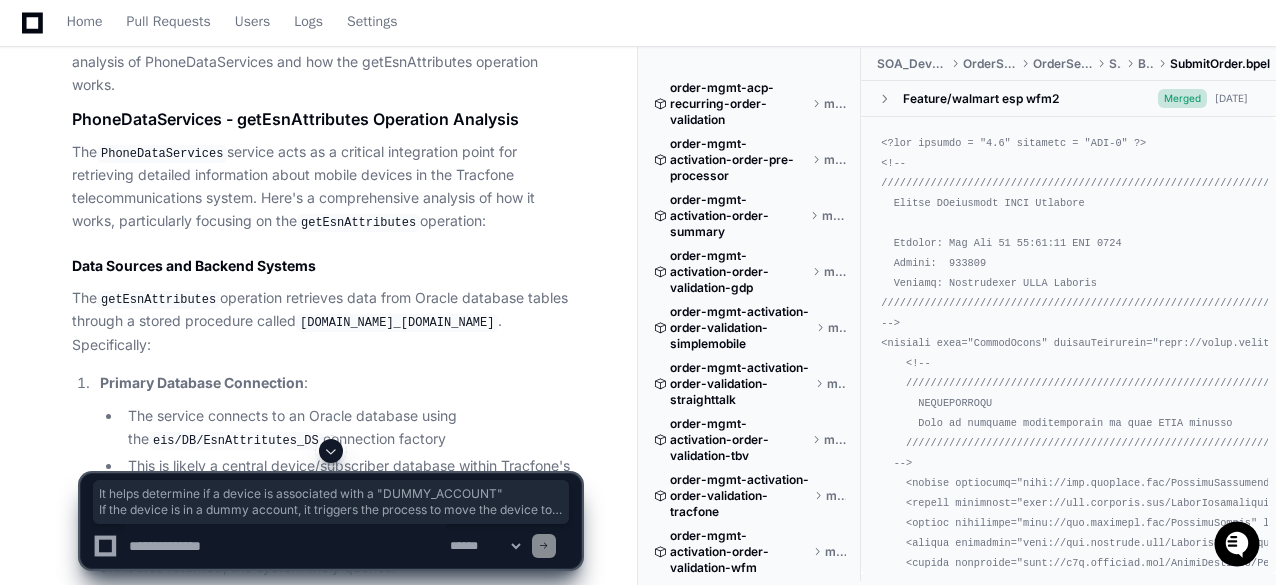 scroll, scrollTop: 5556, scrollLeft: 0, axis: vertical 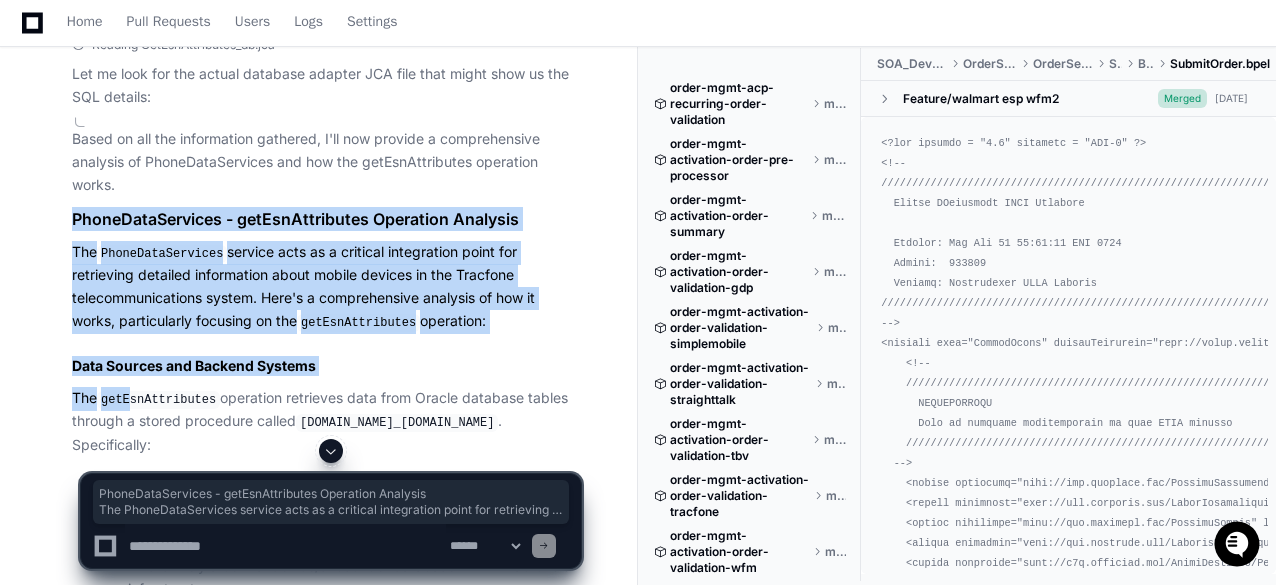 drag, startPoint x: 74, startPoint y: 238, endPoint x: 134, endPoint y: 396, distance: 169.00888 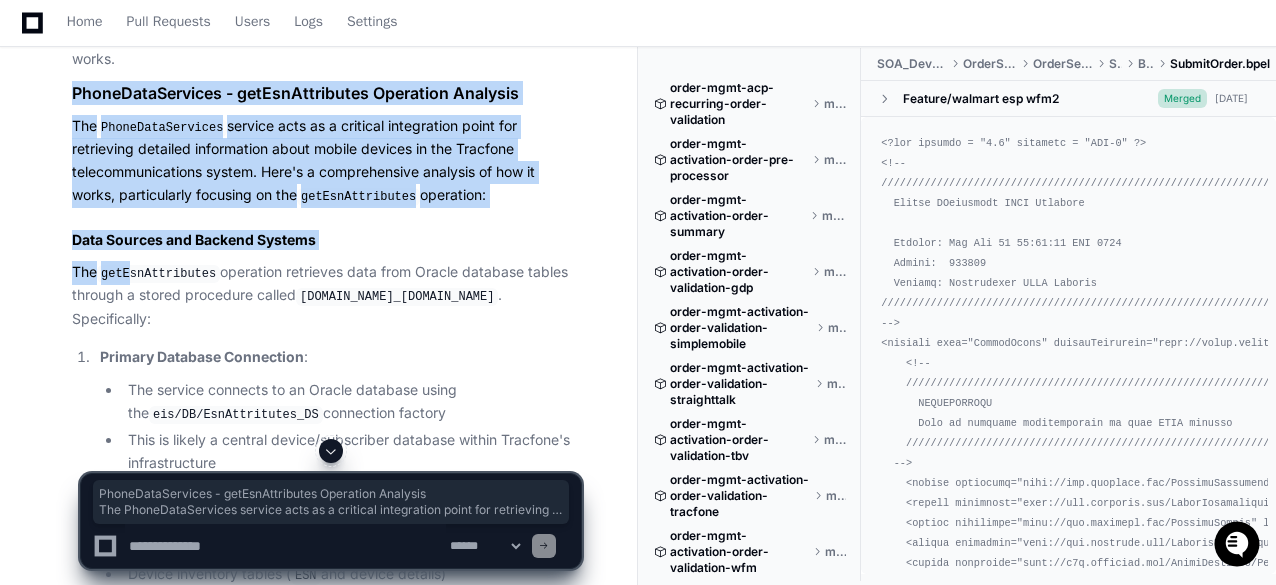 scroll, scrollTop: 5756, scrollLeft: 0, axis: vertical 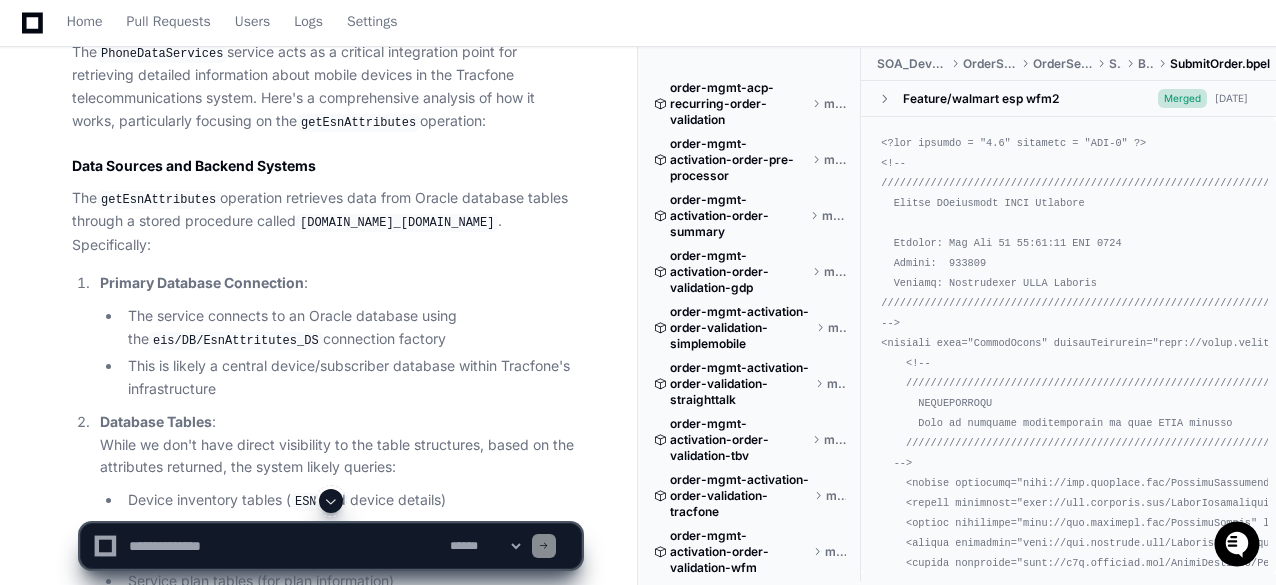 click 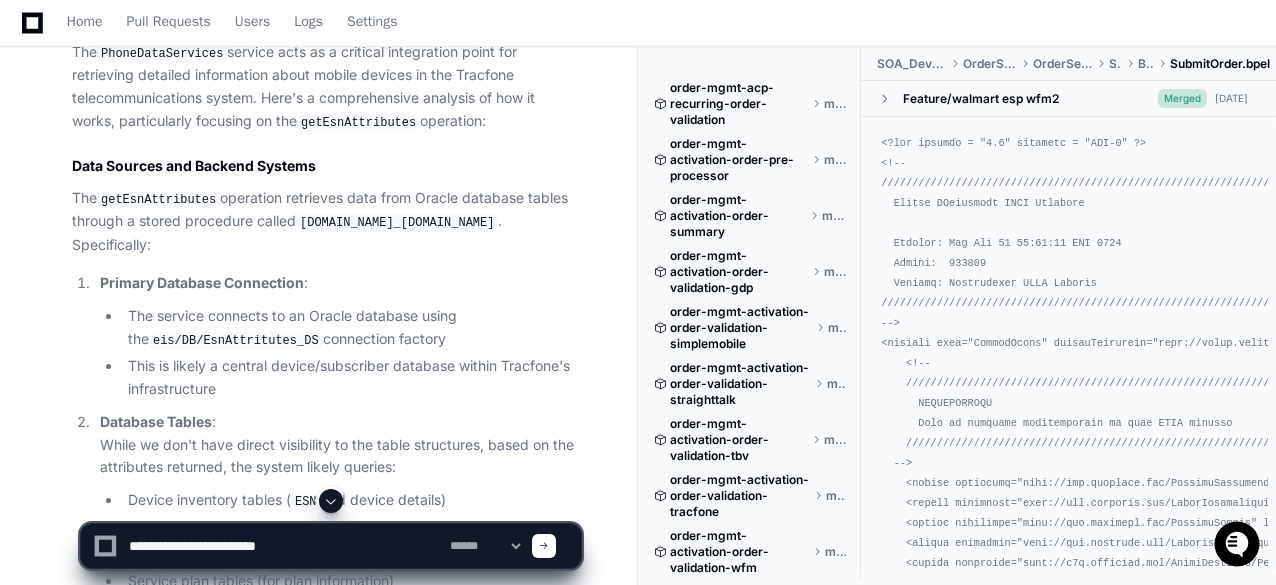 paste on "**********" 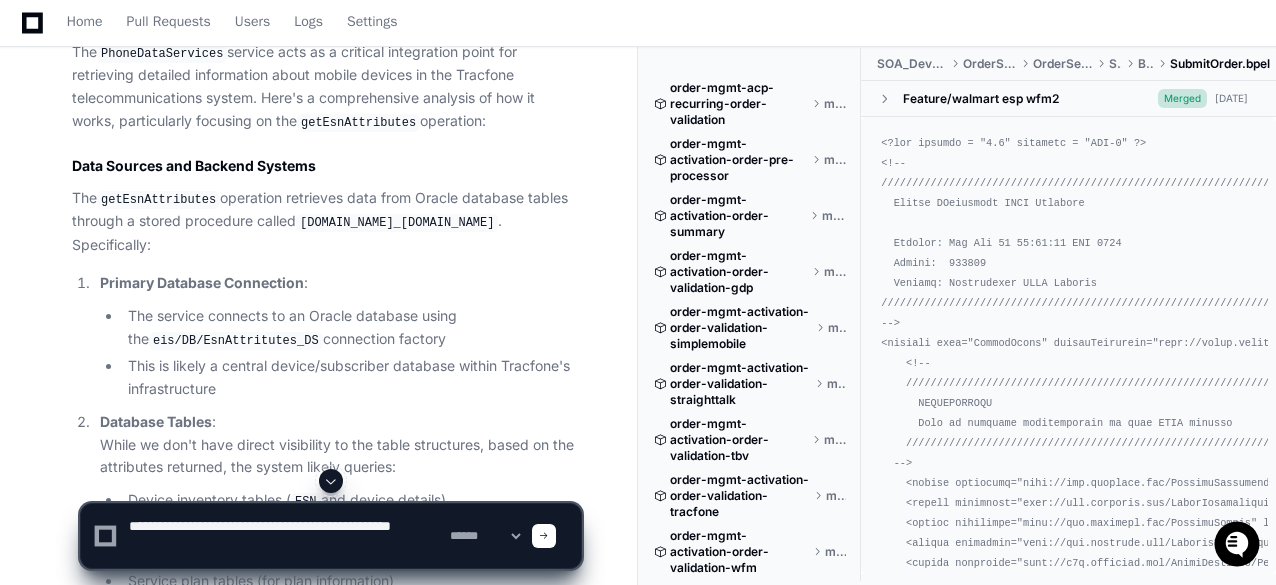 click 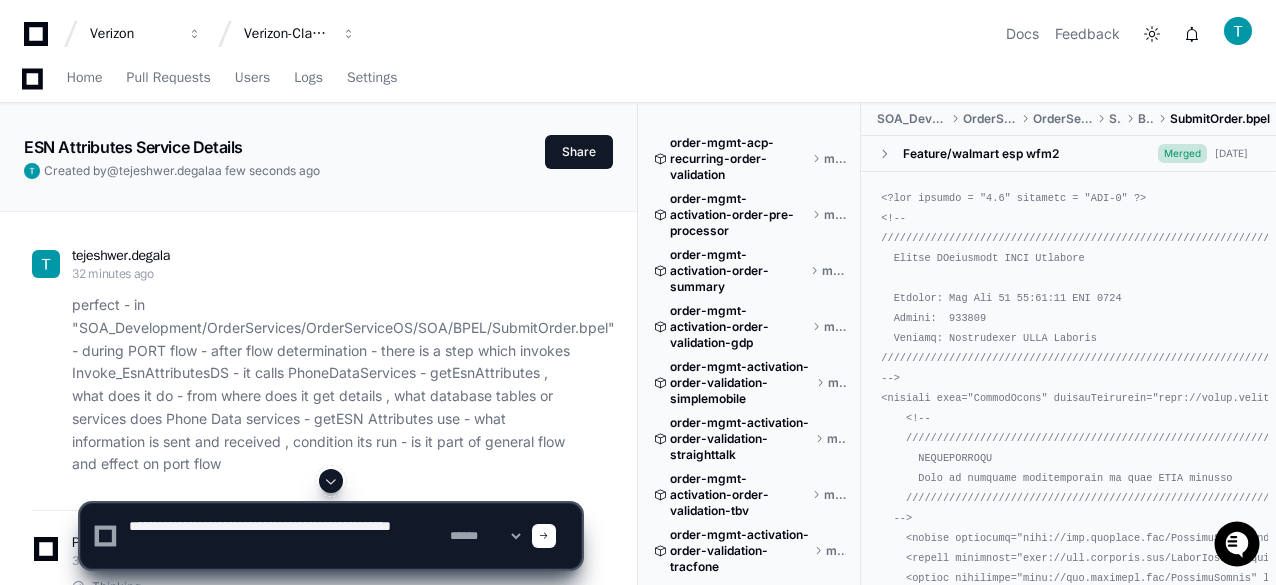 scroll, scrollTop: 100, scrollLeft: 0, axis: vertical 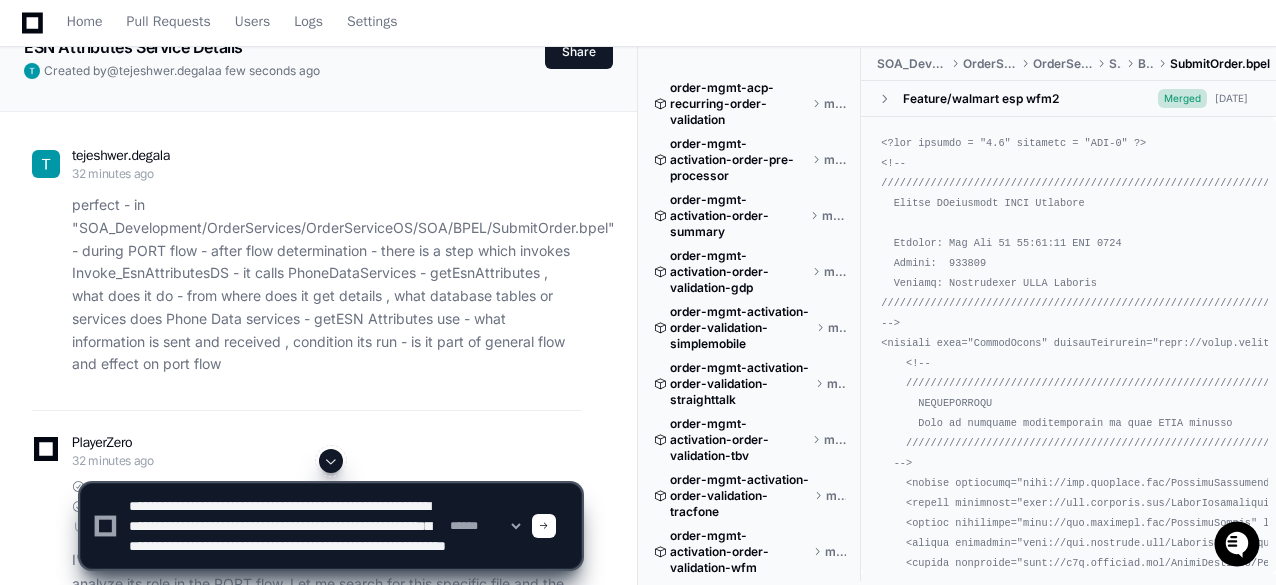 type on "**********" 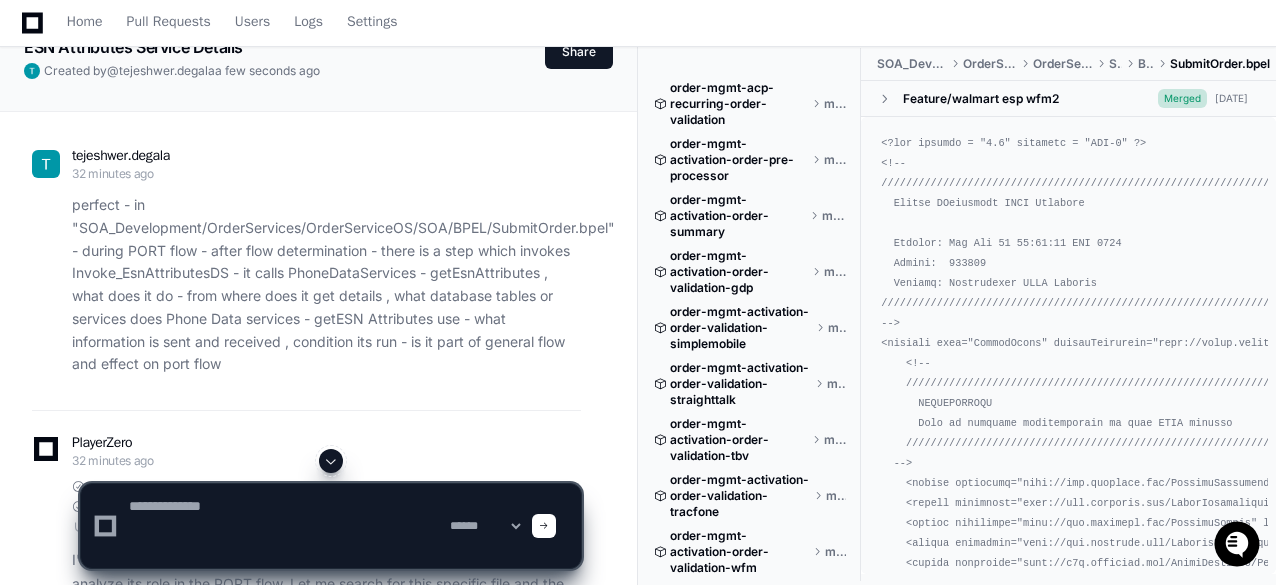 scroll, scrollTop: 0, scrollLeft: 0, axis: both 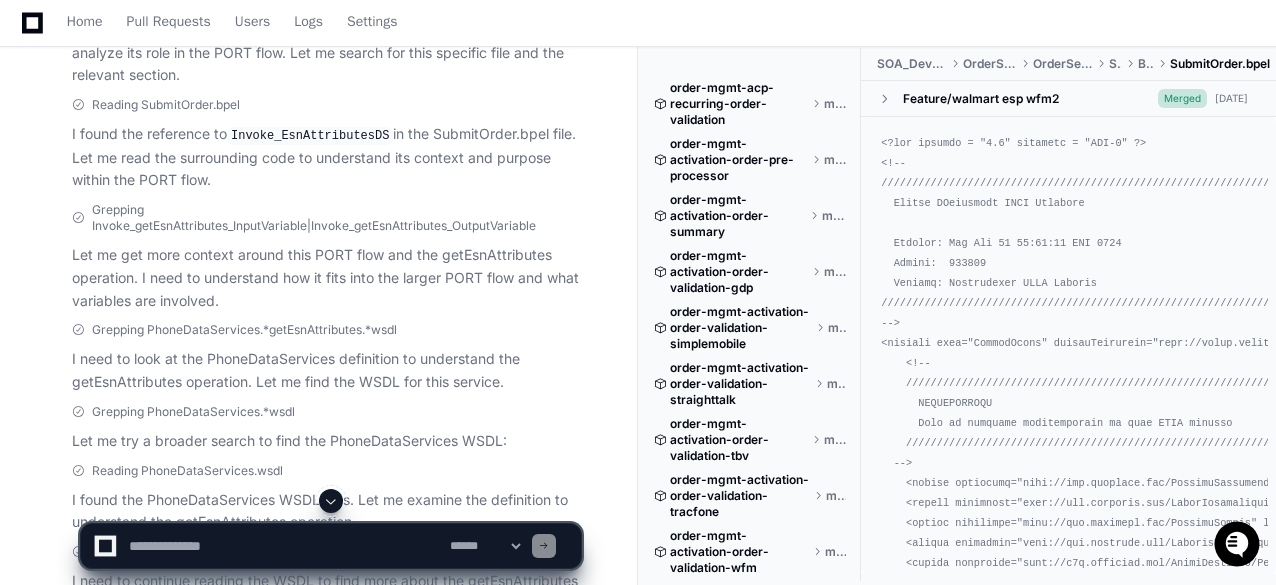 type 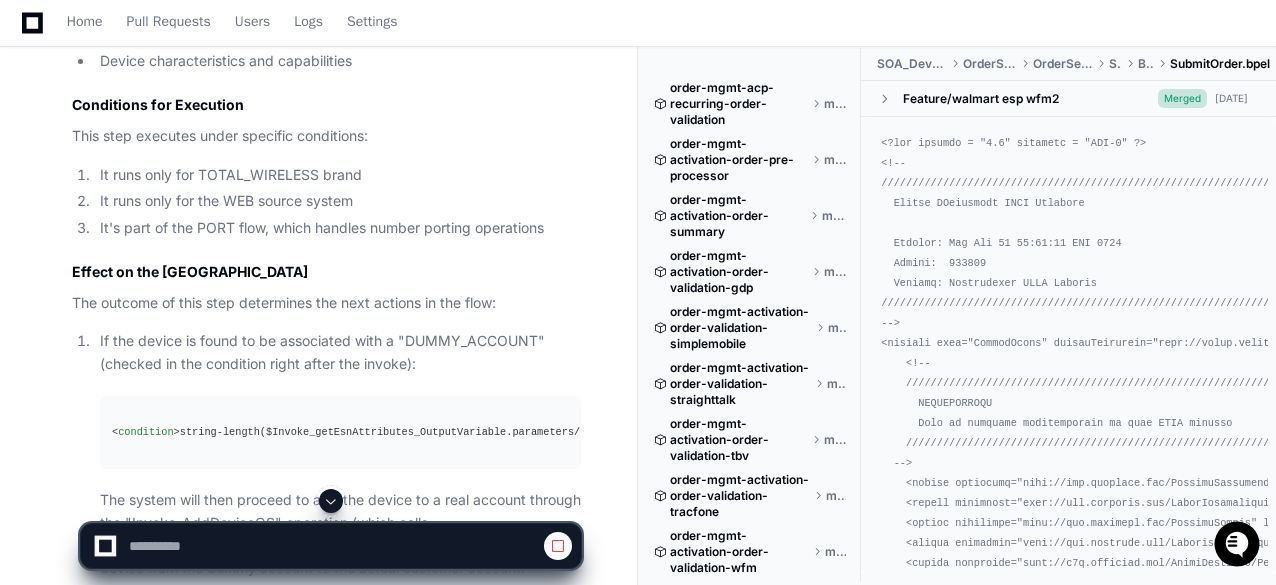 scroll, scrollTop: 3300, scrollLeft: 0, axis: vertical 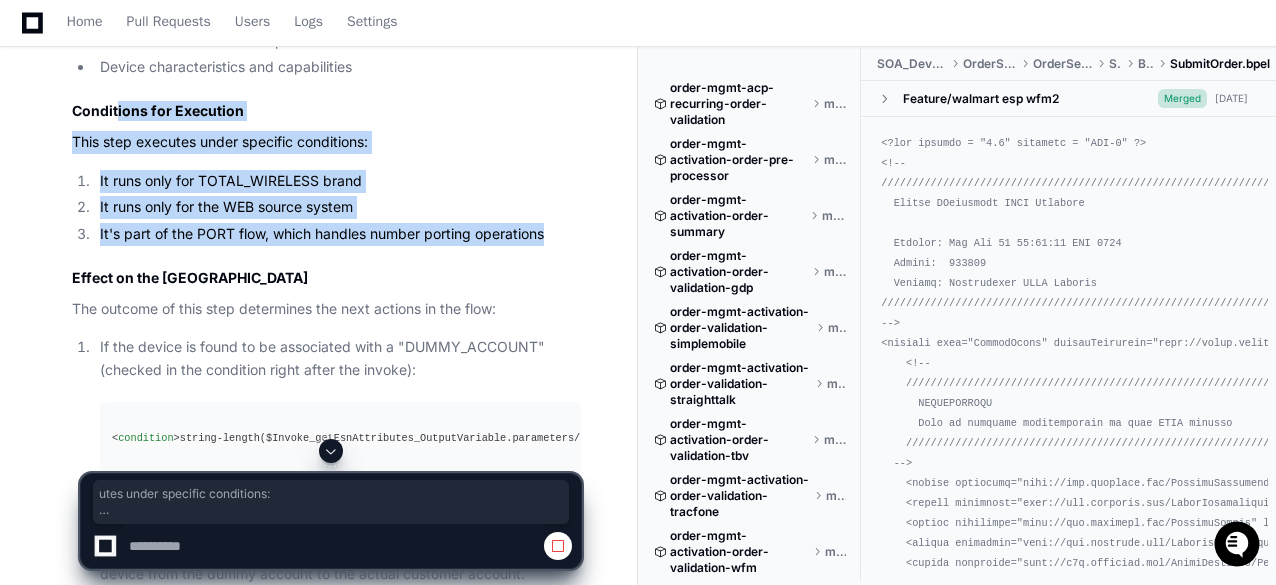 drag, startPoint x: 553, startPoint y: 251, endPoint x: 94, endPoint y: 127, distance: 475.45453 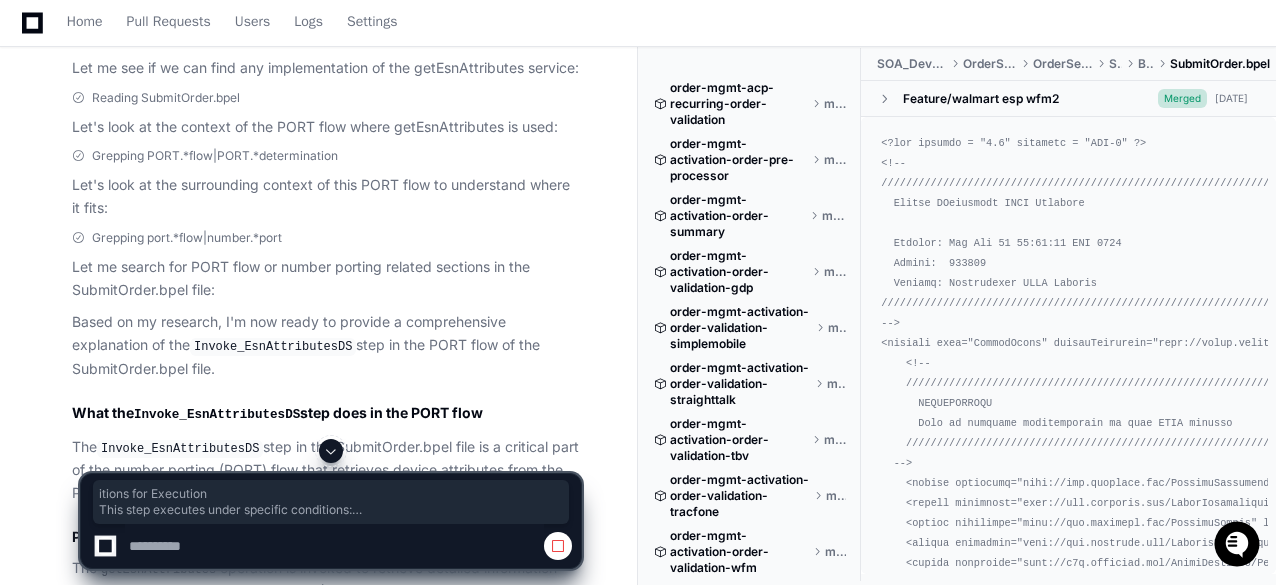 scroll, scrollTop: 2000, scrollLeft: 0, axis: vertical 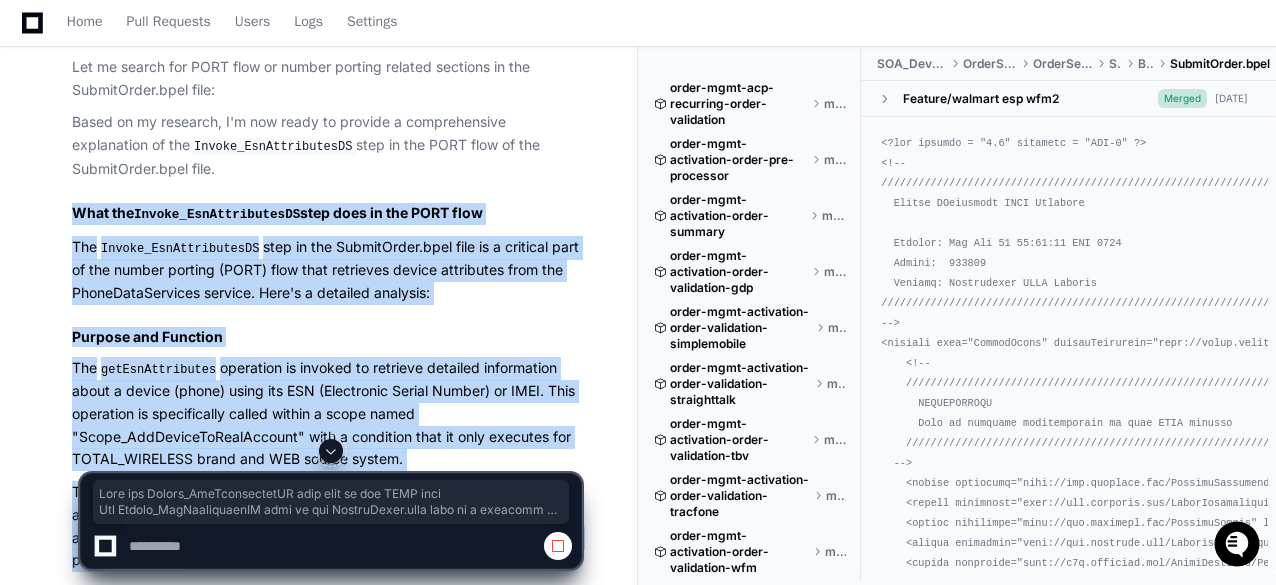 click on "Based on my research, I'm now ready to provide a comprehensive explanation of the  Invoke_EsnAttributesDS  step in the PORT flow of the SubmitOrder.bpel file.
What the  Invoke_EsnAttributesDS  step does in the PORT flow
The  Invoke_EsnAttributesDS  step in the SubmitOrder.bpel file is a critical part of the number porting (PORT) flow that retrieves device attributes from the PhoneDataServices service. Here's a detailed analysis:
Purpose and Function
The  getEsnAttributes  operation is invoked to retrieve detailed information about a device (phone) using its ESN (Electronic Serial Number) or IMEI. This operation is specifically called within a scope named "Scope_AddDeviceToRealAccount" with a condition that it only executes for TOTAL_WIRELESS brand and WEB source system.
Information Sent and Received
Sent Information:
Device identifiers (ESN/IMEI)
Brand name (TOTAL_WIRELESS in this context)
Source system (WEB in this context)
Request identifiers like client transaction ID" 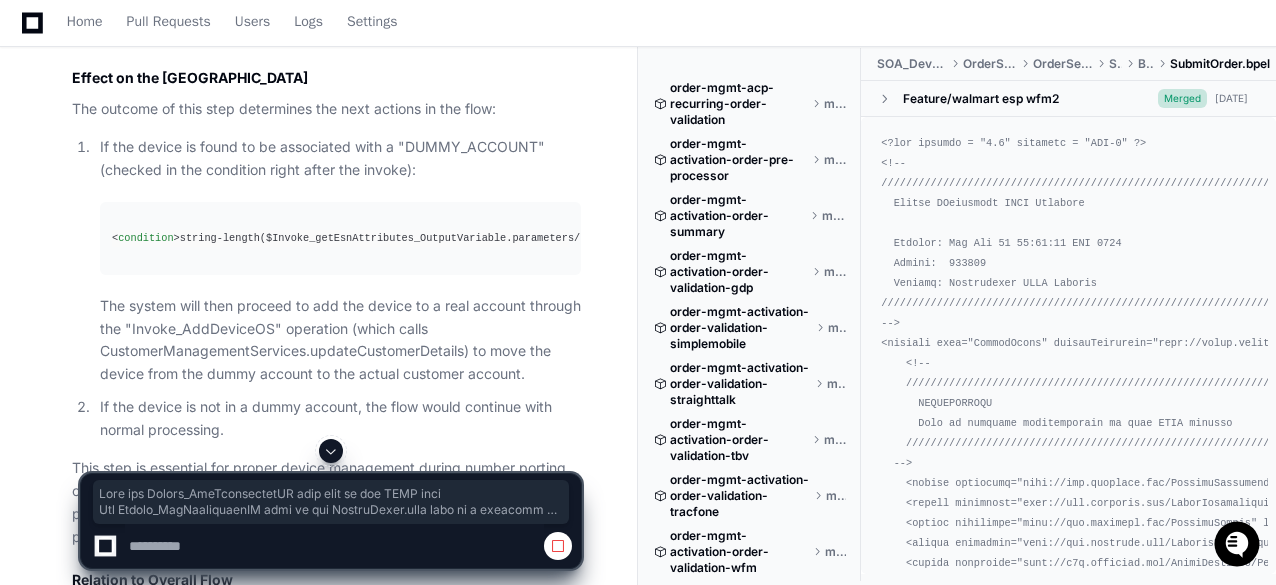 scroll, scrollTop: 3700, scrollLeft: 0, axis: vertical 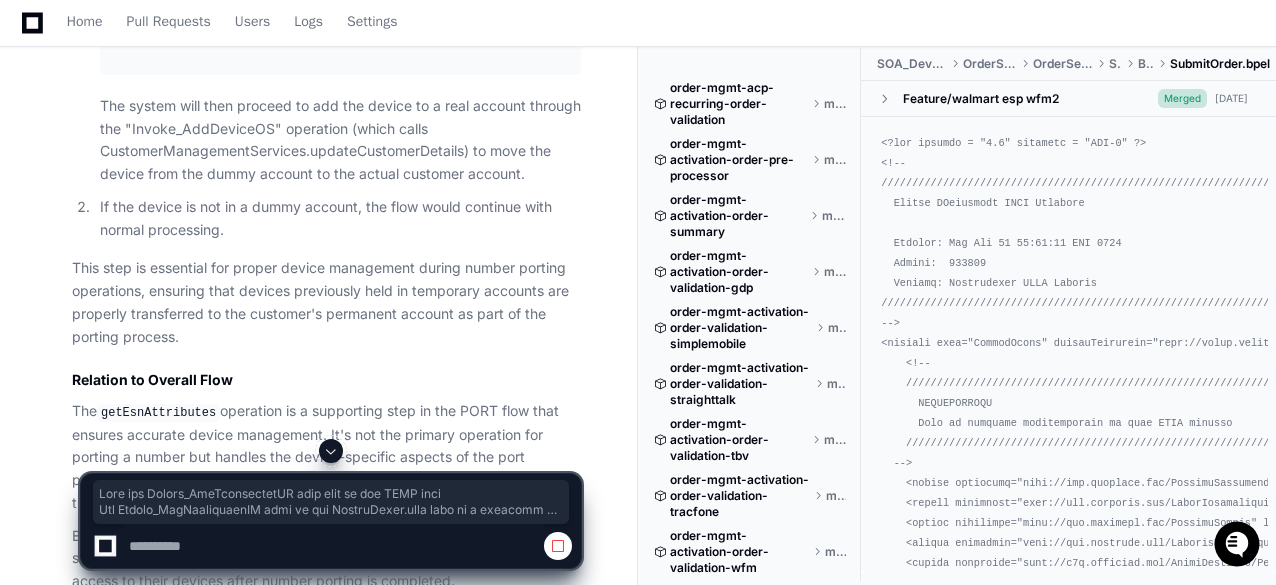 click on "The system will then proceed to add the device to a real account through the "Invoke_AddDeviceOS" operation (which calls CustomerManagementServices.updateCustomerDetails) to move the device from the dummy account to the actual customer account." 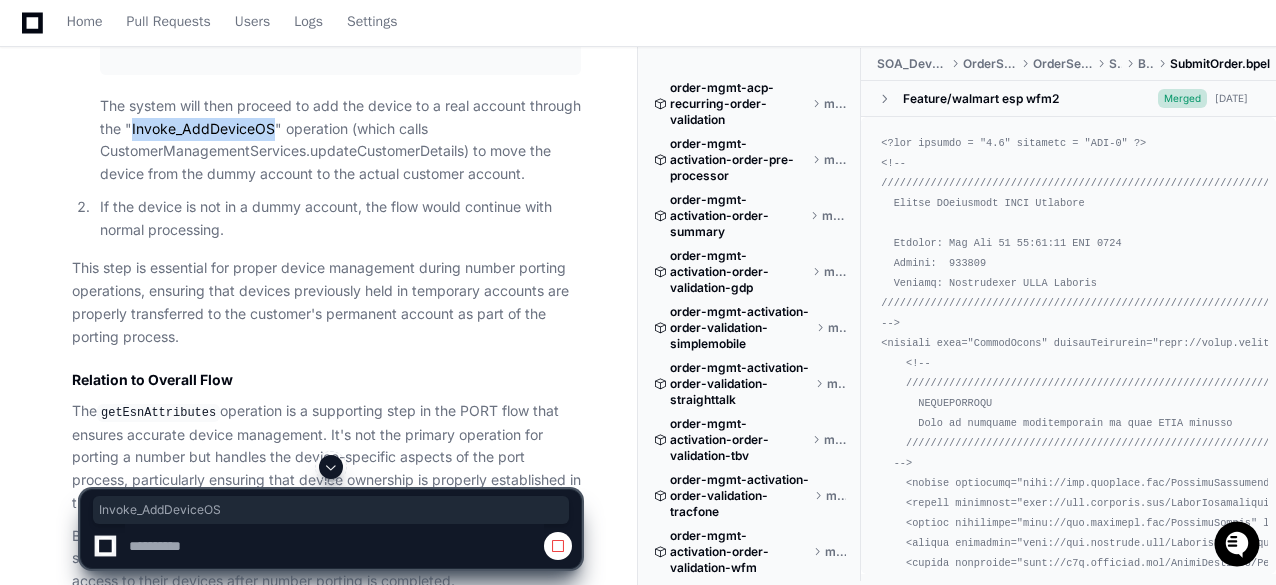click on "The system will then proceed to add the device to a real account through the "Invoke_AddDeviceOS" operation (which calls CustomerManagementServices.updateCustomerDetails) to move the device from the dummy account to the actual customer account." 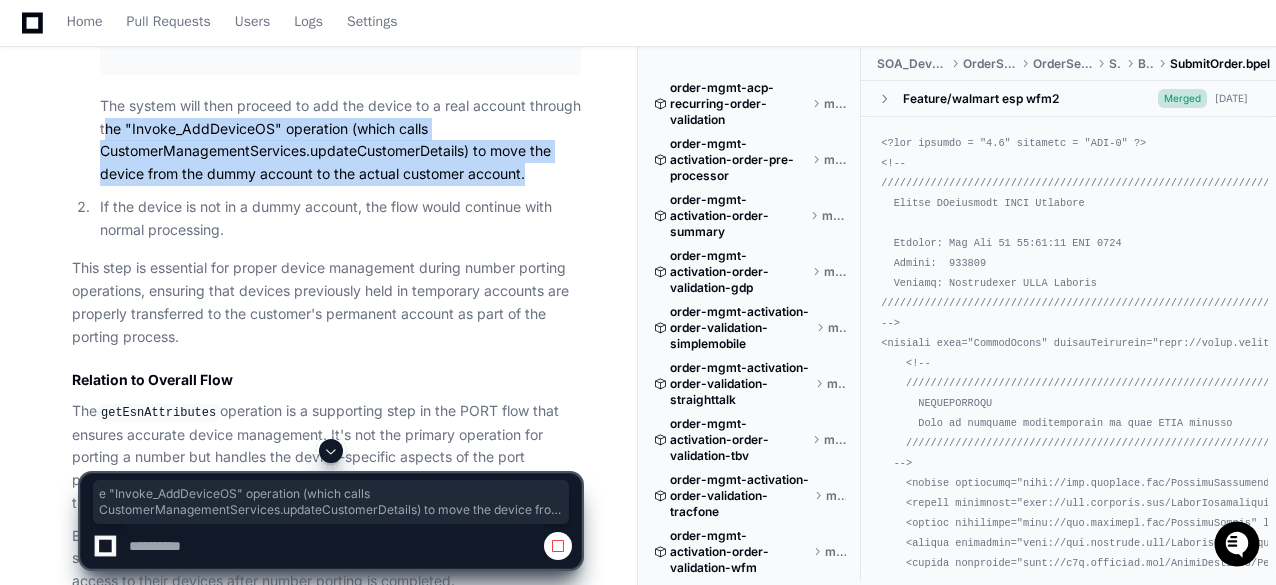 drag, startPoint x: 525, startPoint y: 197, endPoint x: 79, endPoint y: 253, distance: 449.50195 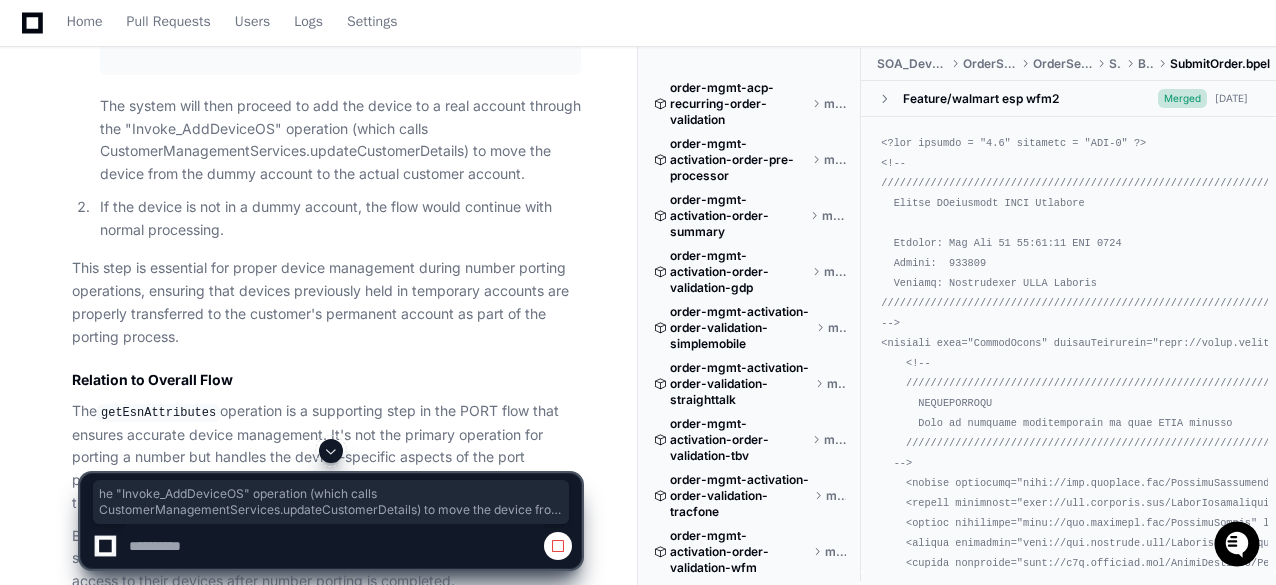 click on "If the device is not in a dummy account, the flow would continue with normal processing." 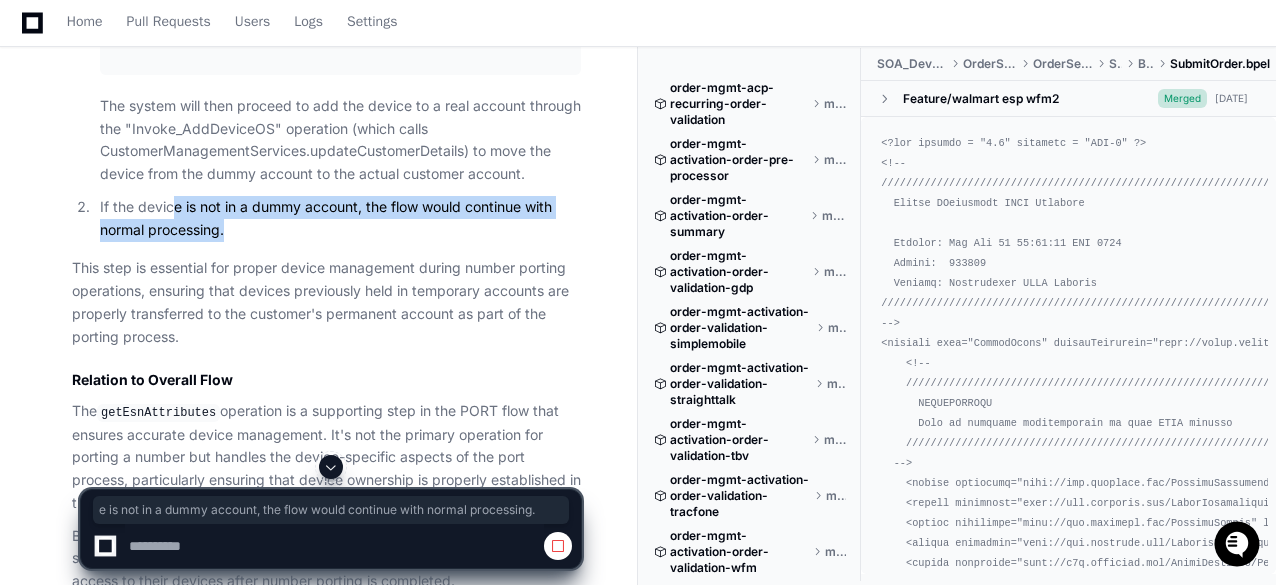 drag, startPoint x: 170, startPoint y: 227, endPoint x: 249, endPoint y: 254, distance: 83.48653 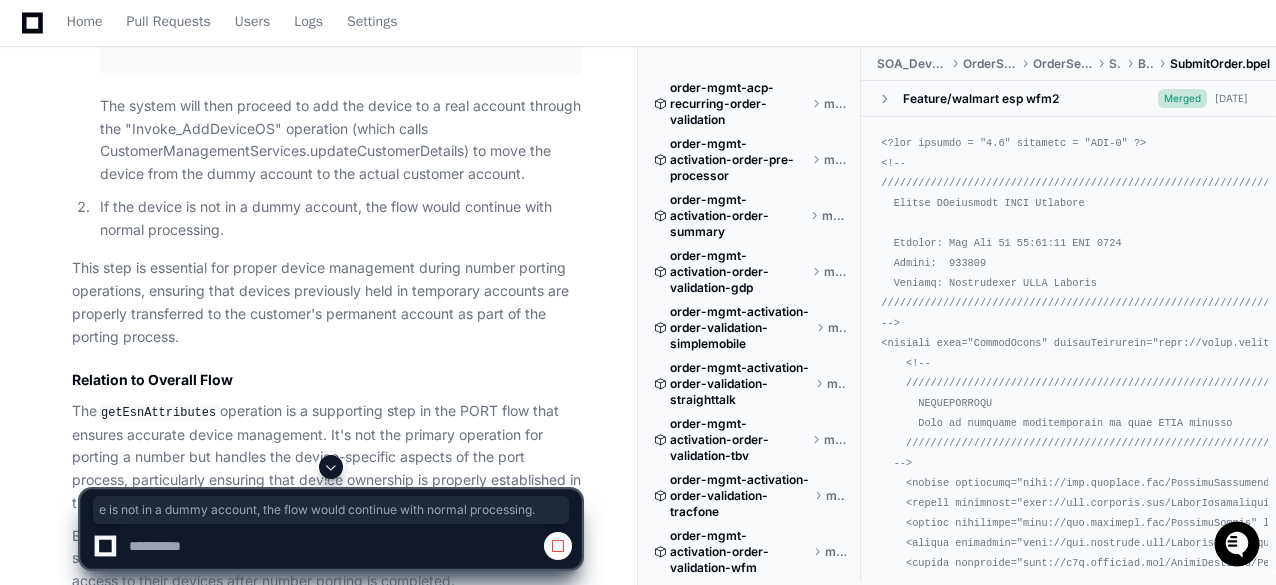 click on "This step is essential for proper device management during number porting operations, ensuring that devices previously held in temporary accounts are properly transferred to the customer's permanent account as part of the porting process." 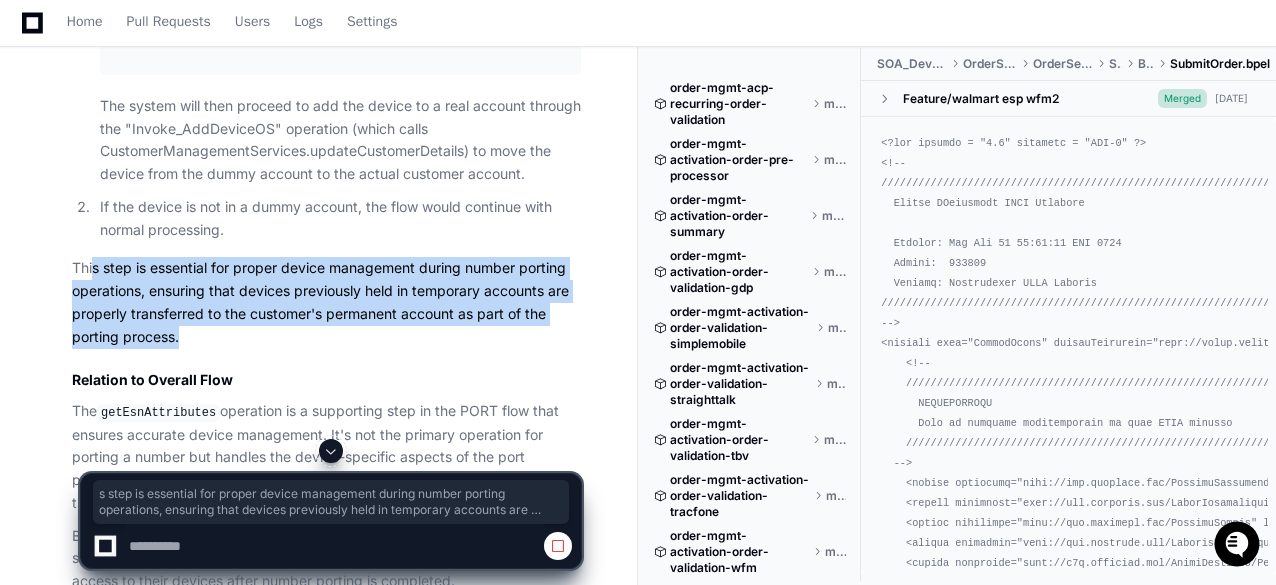 drag, startPoint x: 94, startPoint y: 286, endPoint x: 193, endPoint y: 354, distance: 120.10412 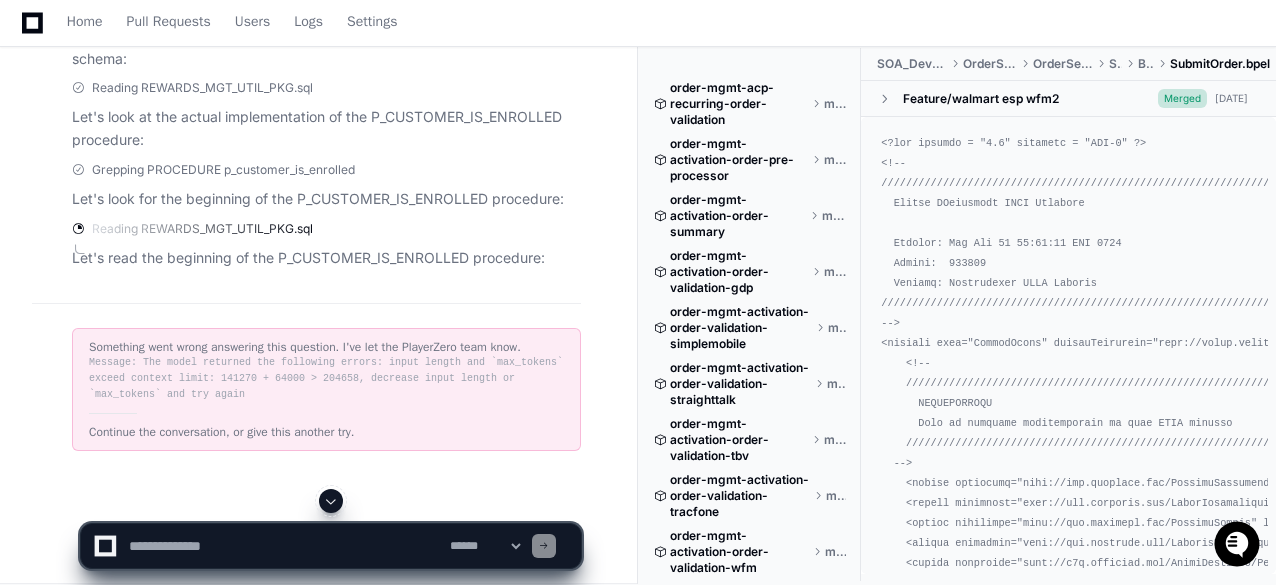 scroll, scrollTop: 8885, scrollLeft: 0, axis: vertical 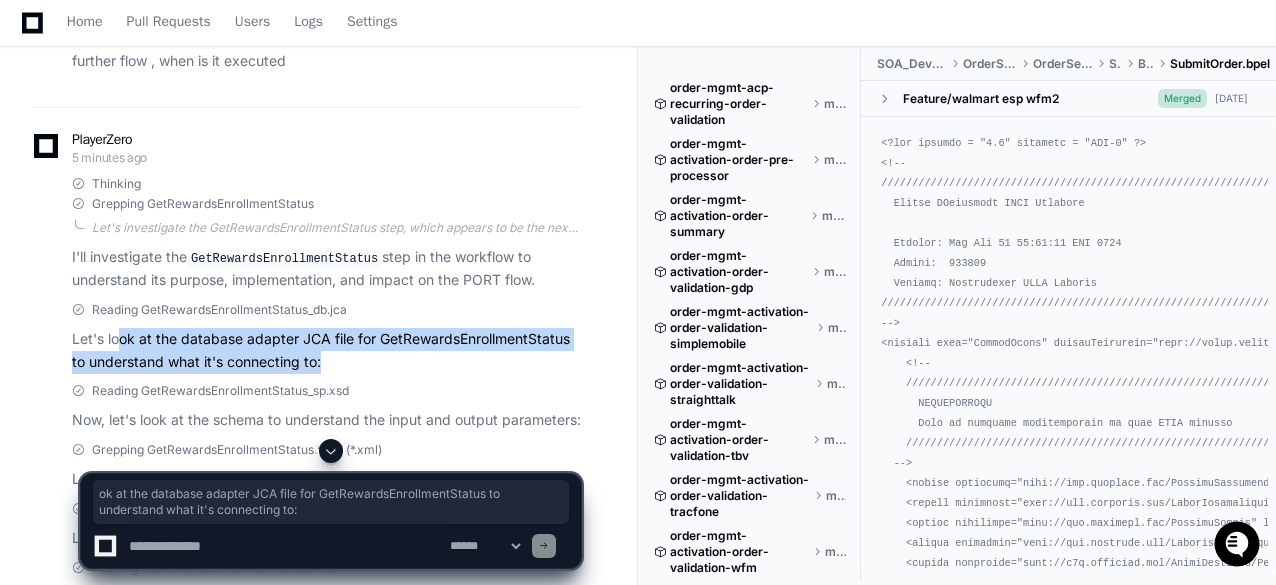 drag, startPoint x: 227, startPoint y: 328, endPoint x: 456, endPoint y: 339, distance: 229.26404 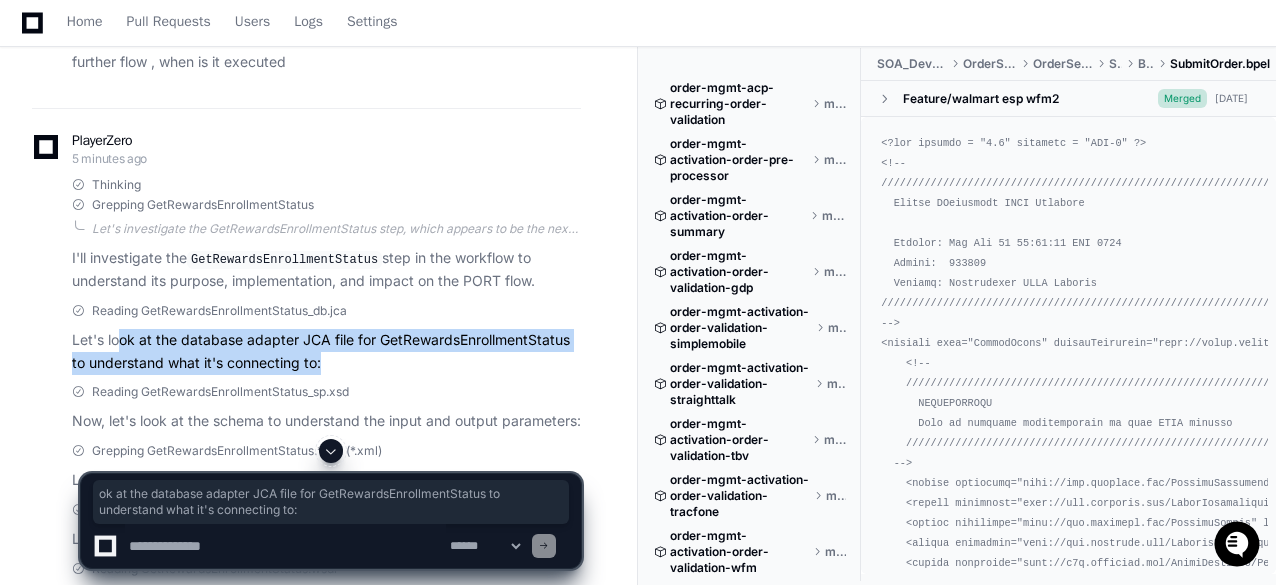 scroll, scrollTop: 8585, scrollLeft: 0, axis: vertical 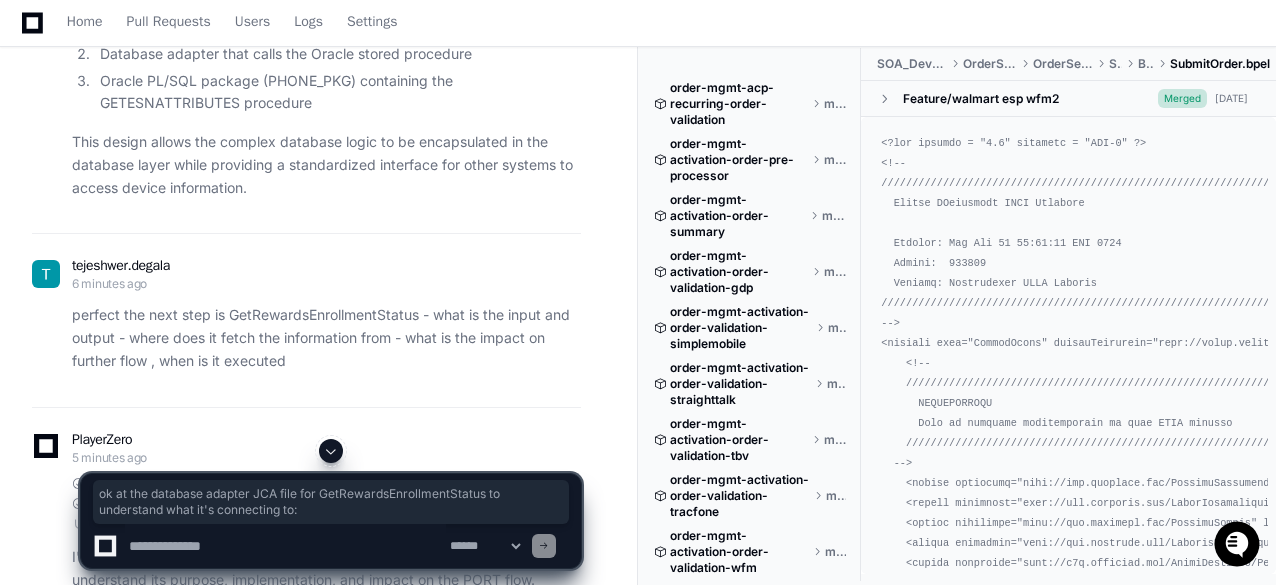 click on "perfect the next step is GetRewardsEnrollmentStatus - what is the input and output - where does it fetch the information from - what is the impact on further flow , when is it executed" 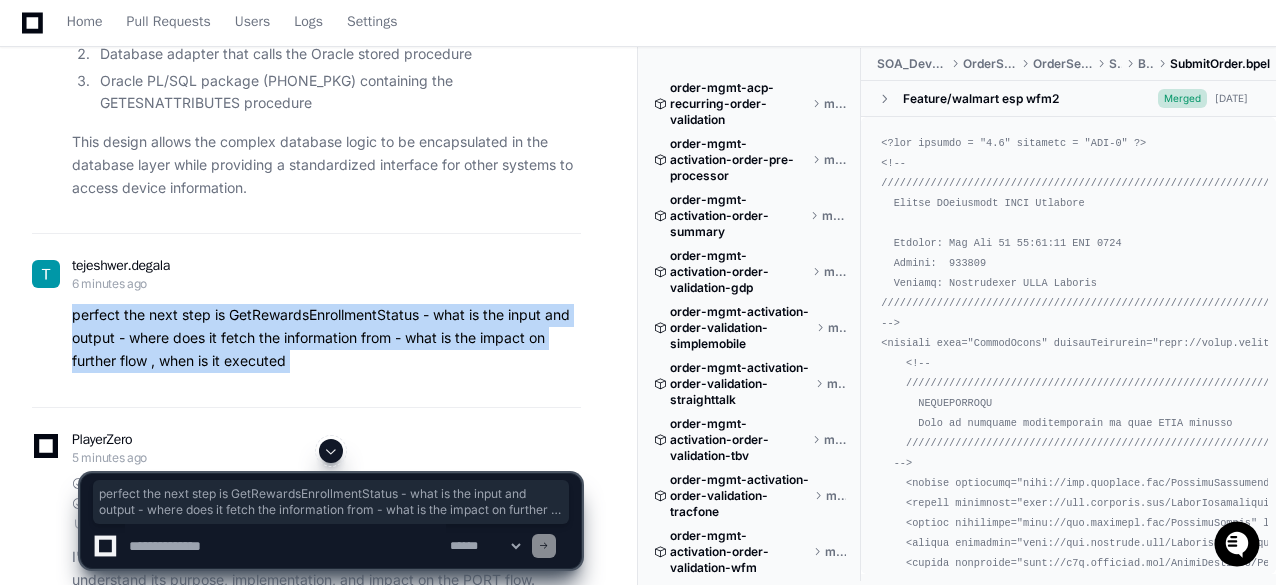 copy on "perfect the next step is GetRewardsEnrollmentStatus - what is the input and output - where does it fetch the information from - what is the impact on further flow , when is it executed" 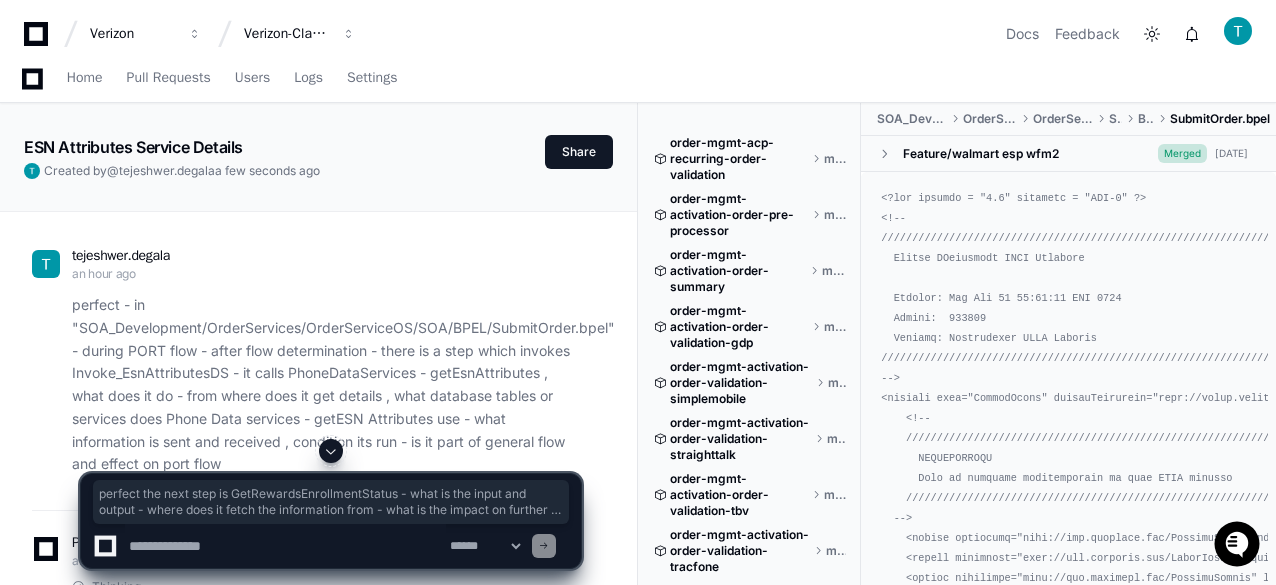 scroll, scrollTop: 200, scrollLeft: 0, axis: vertical 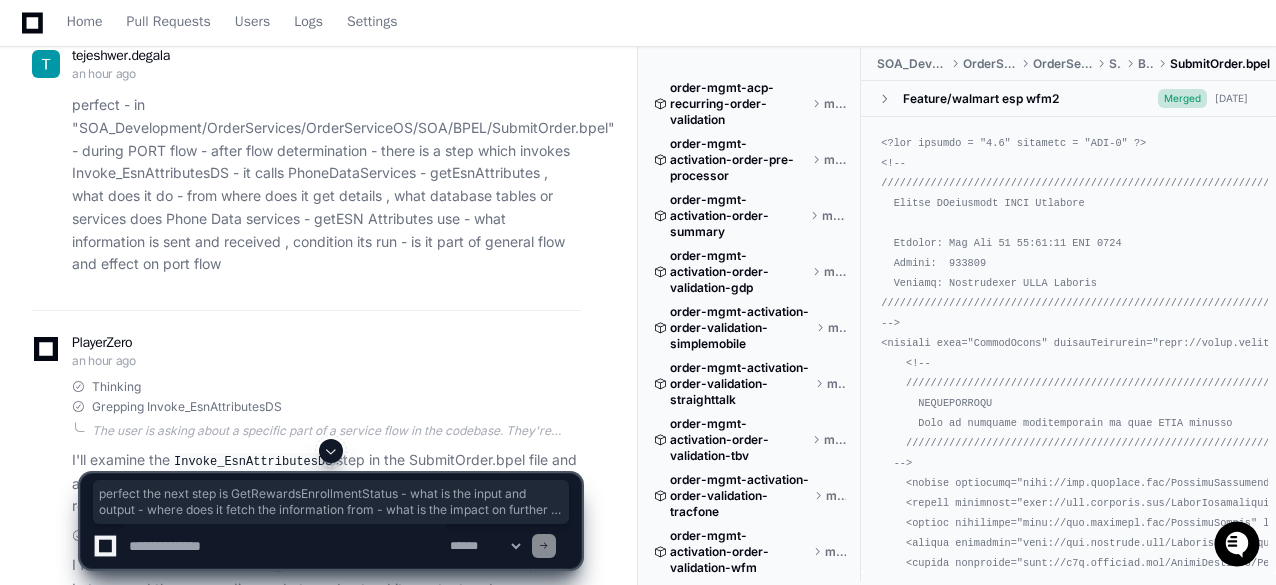 click on "perfect - in "SOA_Development/OrderServices/OrderServiceOS/SOA/BPEL/SubmitOrder.bpel"  - during PORT flow - after flow determination - there is a step which invokes Invoke_EsnAttributesDS - it calls PhoneDataServices - getEsnAttributes , what does it  do - from where does it get details , what database tables or services does Phone Data services - getESN Attributes use - what information is sent and received , condition its run - is it part of general flow and effect on port flow" 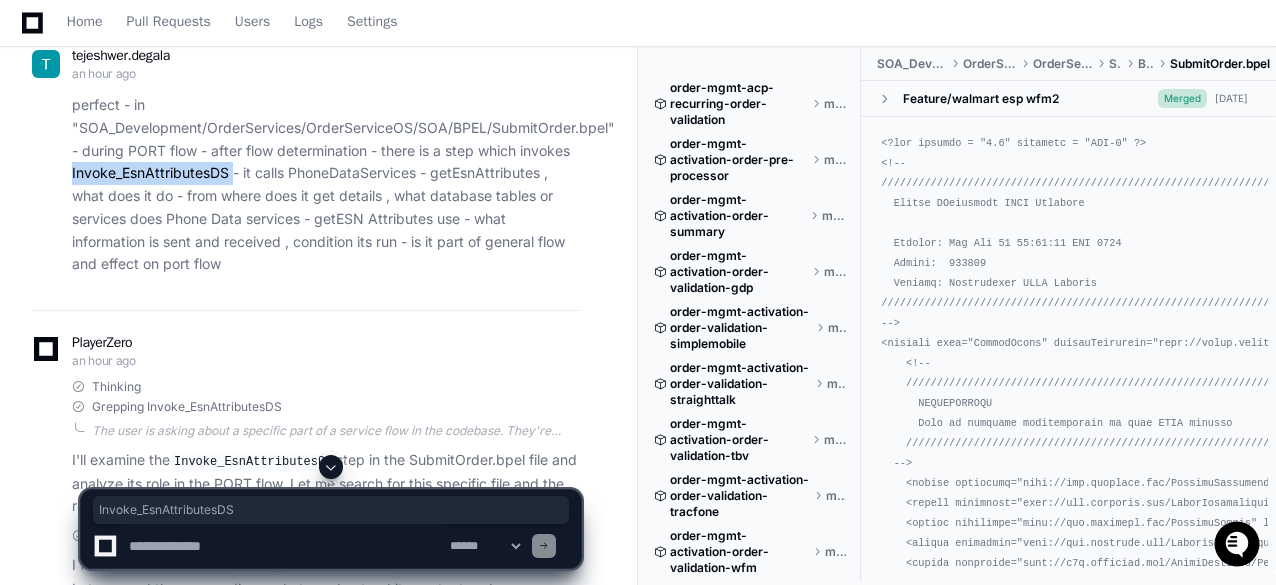 click on "perfect - in "SOA_Development/OrderServices/OrderServiceOS/SOA/BPEL/SubmitOrder.bpel"  - during PORT flow - after flow determination - there is a step which invokes Invoke_EsnAttributesDS - it calls PhoneDataServices - getEsnAttributes , what does it  do - from where does it get details , what database tables or services does Phone Data services - getESN Attributes use - what information is sent and received , condition its run - is it part of general flow and effect on port flow" 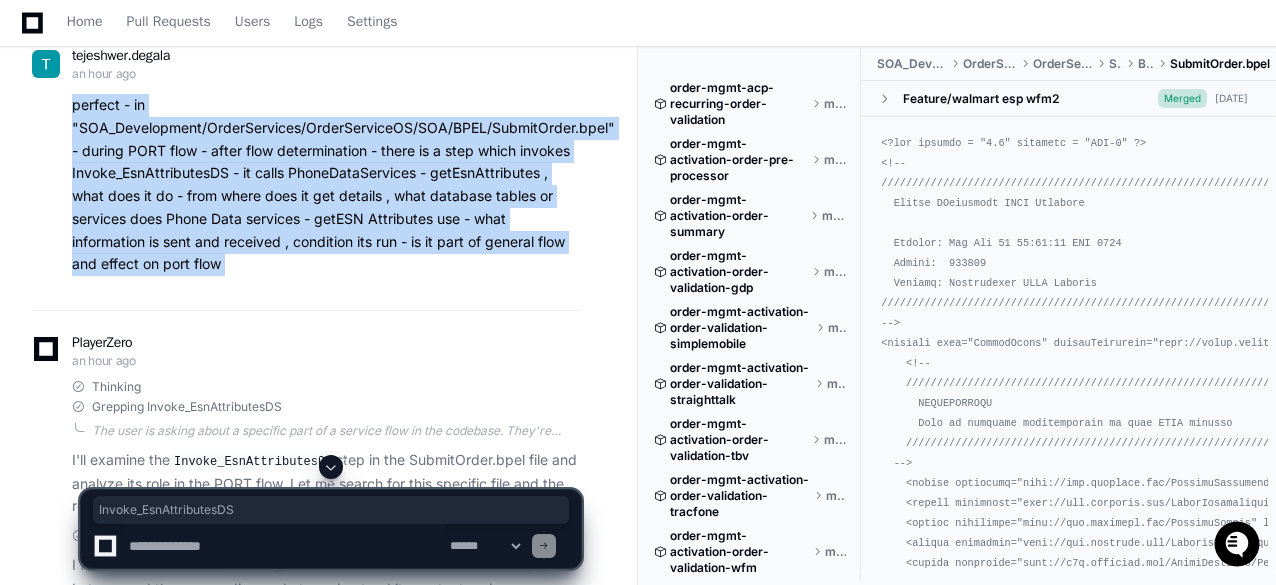 click on "perfect - in "SOA_Development/OrderServices/OrderServiceOS/SOA/BPEL/SubmitOrder.bpel"  - during PORT flow - after flow determination - there is a step which invokes Invoke_EsnAttributesDS - it calls PhoneDataServices - getEsnAttributes , what does it  do - from where does it get details , what database tables or services does Phone Data services - getESN Attributes use - what information is sent and received , condition its run - is it part of general flow and effect on port flow" 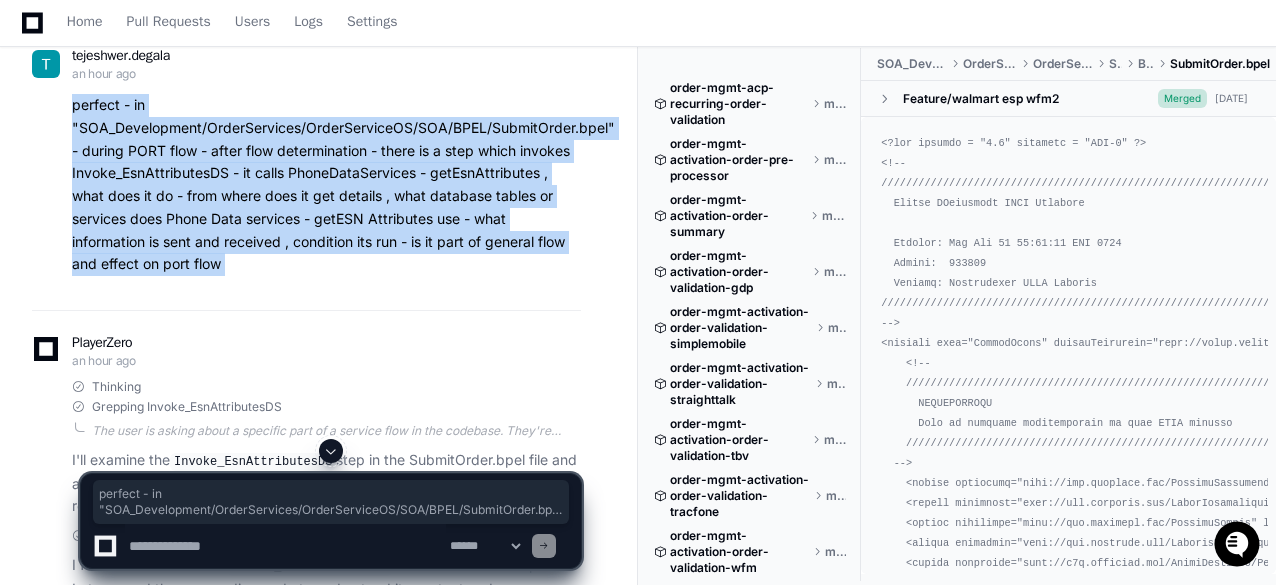 copy on "perfect - in "SOA_Development/OrderServices/OrderServiceOS/SOA/BPEL/SubmitOrder.bpel"  - during PORT flow - after flow determination - there is a step which invokes Invoke_EsnAttributesDS - it calls PhoneDataServices - getEsnAttributes , what does it  do - from where does it get details , what database tables or services does Phone Data services - getESN Attributes use - what information is sent and received , condition its run - is it part of general flow and effect on port flow" 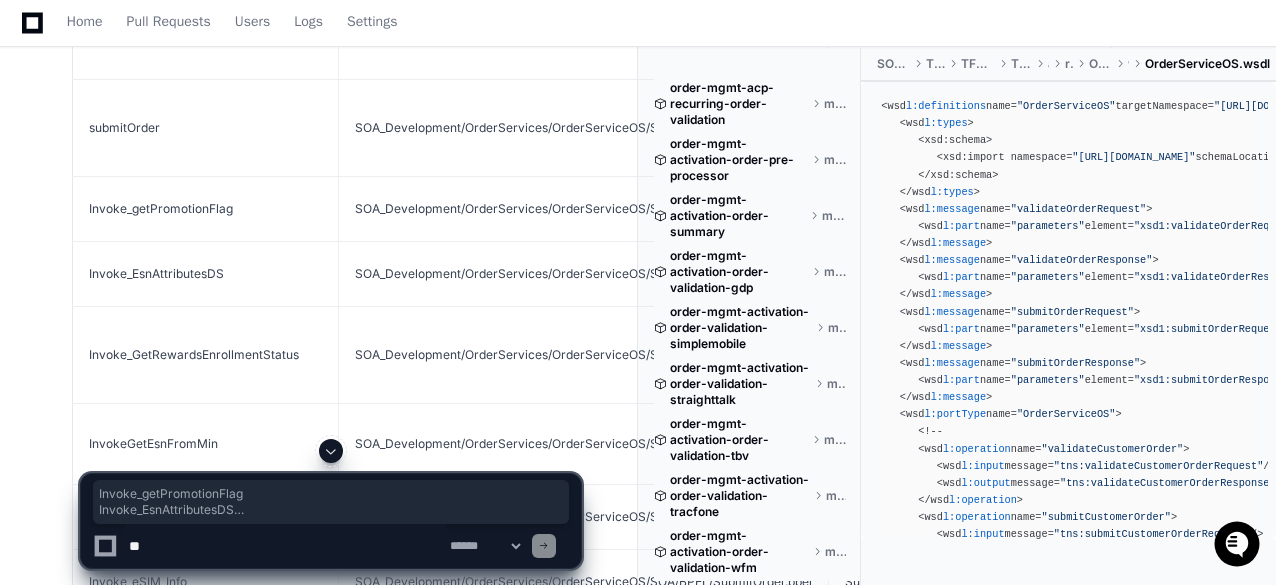 scroll, scrollTop: 0, scrollLeft: 0, axis: both 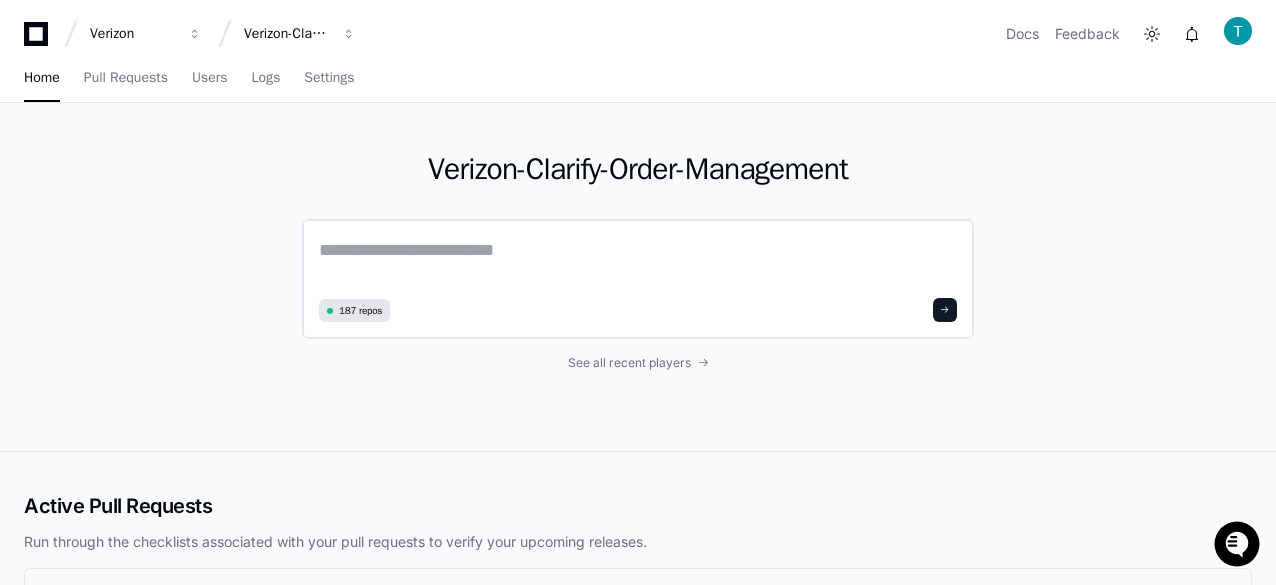 click 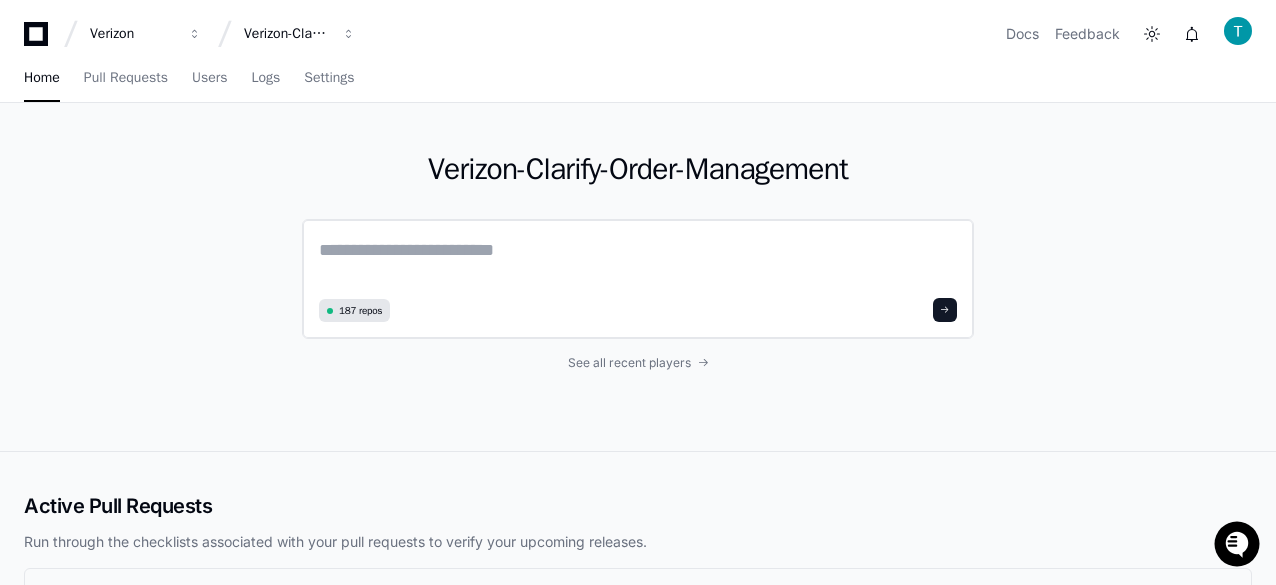 paste on "**********" 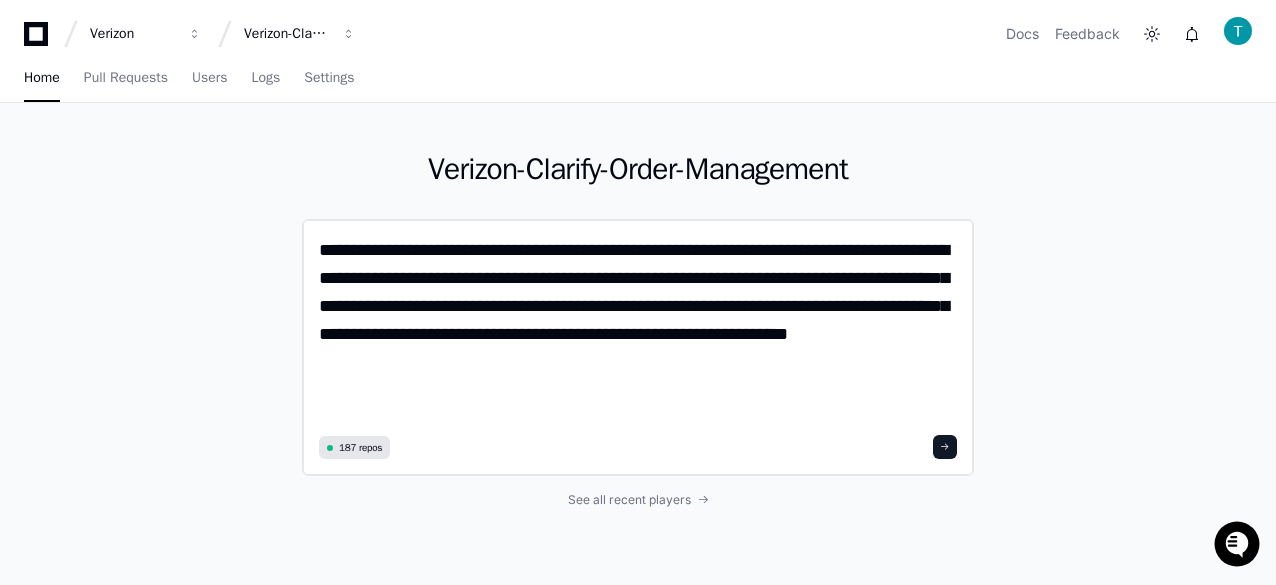 scroll, scrollTop: 0, scrollLeft: 0, axis: both 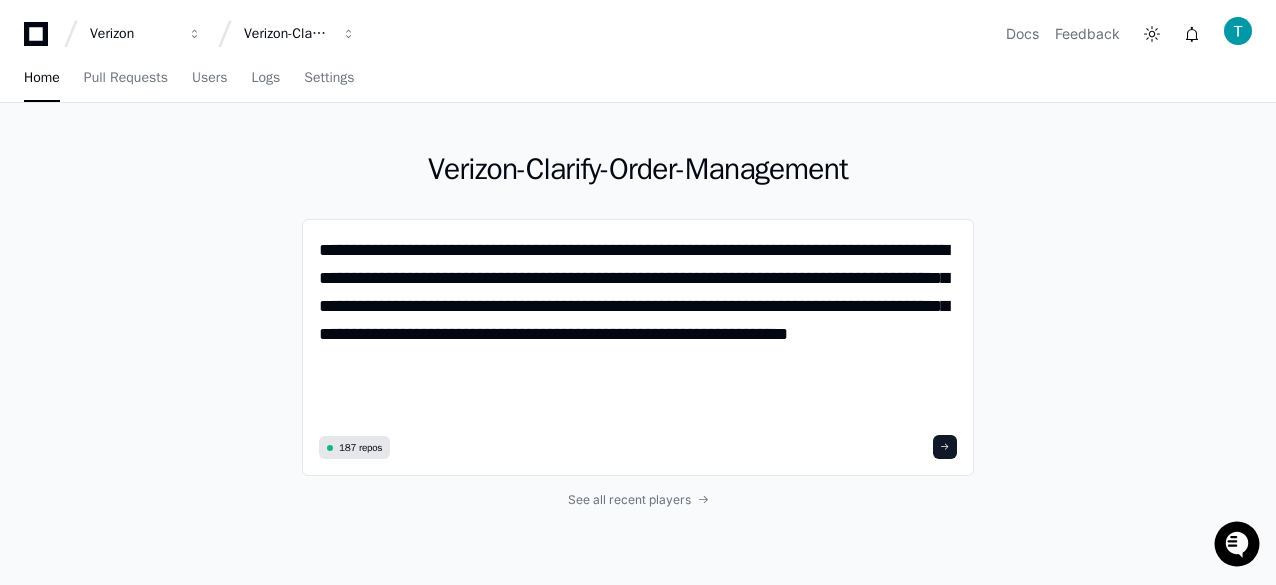 click on "**********" 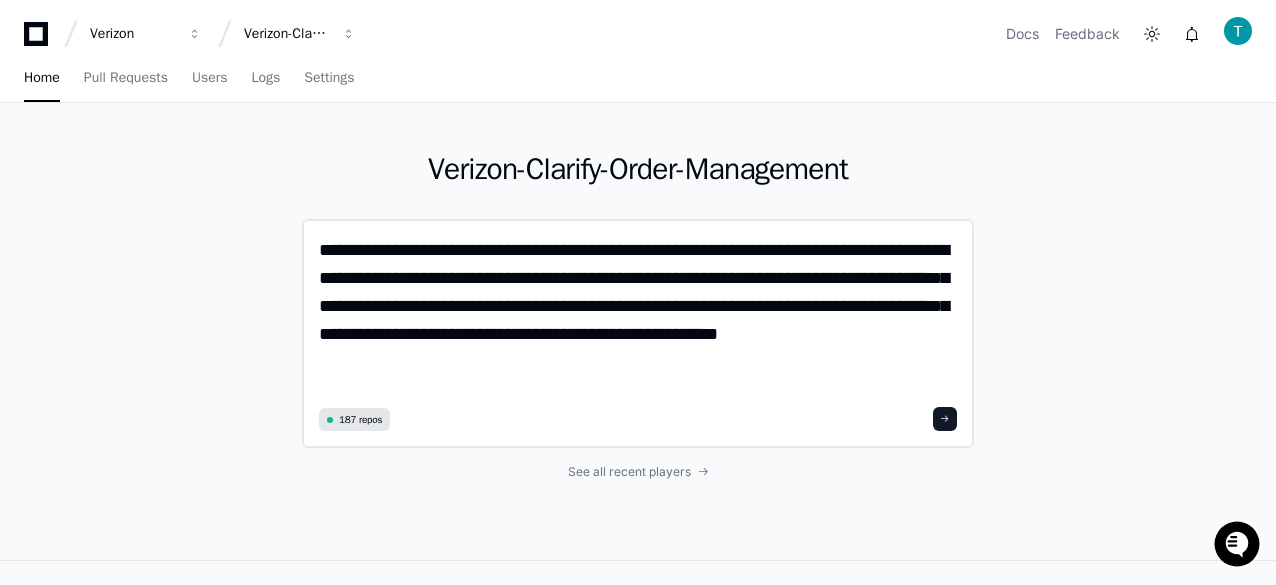 type on "**********" 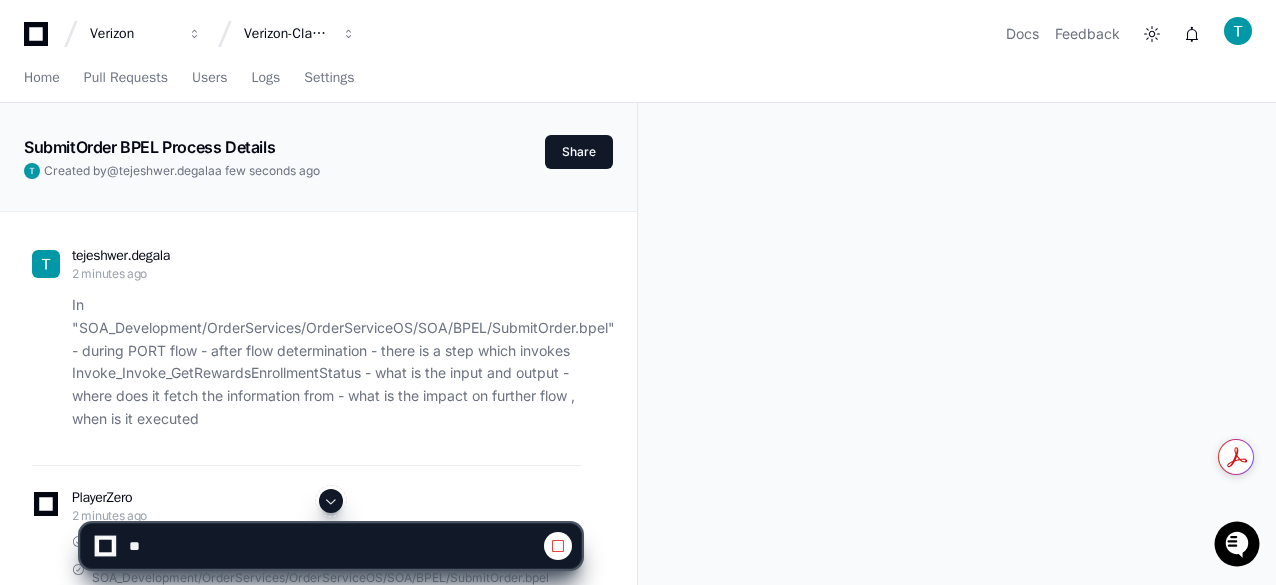 click on "tejeshwer.[PERSON_NAME] 2 minutes ago In "SOA_Development/OrderServices/OrderServiceOS/SOA/BPEL/SubmitOrder.bpel" - during PORT flow - after flow determination - there is a step which invokes Invoke_Invoke_GetRewardsEnrollmentStatus - what is the input and output - where does it fetch the information from - what is the impact on further flow , when is it executed
PlayerZero 2 minutes ago Thinking Grepping SOA_Development/OrderServices/OrderServiceOS/SOA/BPEL/SubmitOrder.bpel I'll look into the details of the  Invoke_Invoke_GetRewardsEnrollmentStatus  step in the PORT flow of the SubmitOrder.bpel file. Let me locate and analyze this for you.
Grepping SubmitOrder.bpel Let me search for the file more broadly to find its location in the codebase:
Exploring soa-12c/SOA_Development/OrderServices/OrderServiceOS/SOA/BPEL Now I'll search for the file in the specific repository:
Grepping SubmitOrder.bpel Let me check if the file exists:
Grepping BPEL/SubmitOrder.bpel" 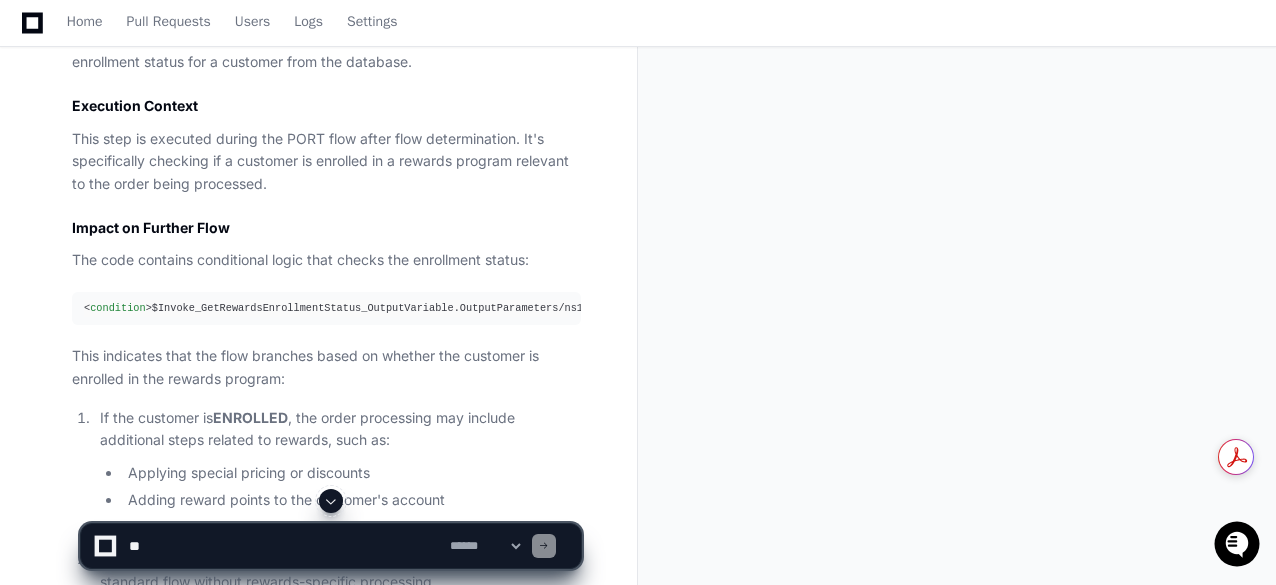 scroll, scrollTop: 1903, scrollLeft: 0, axis: vertical 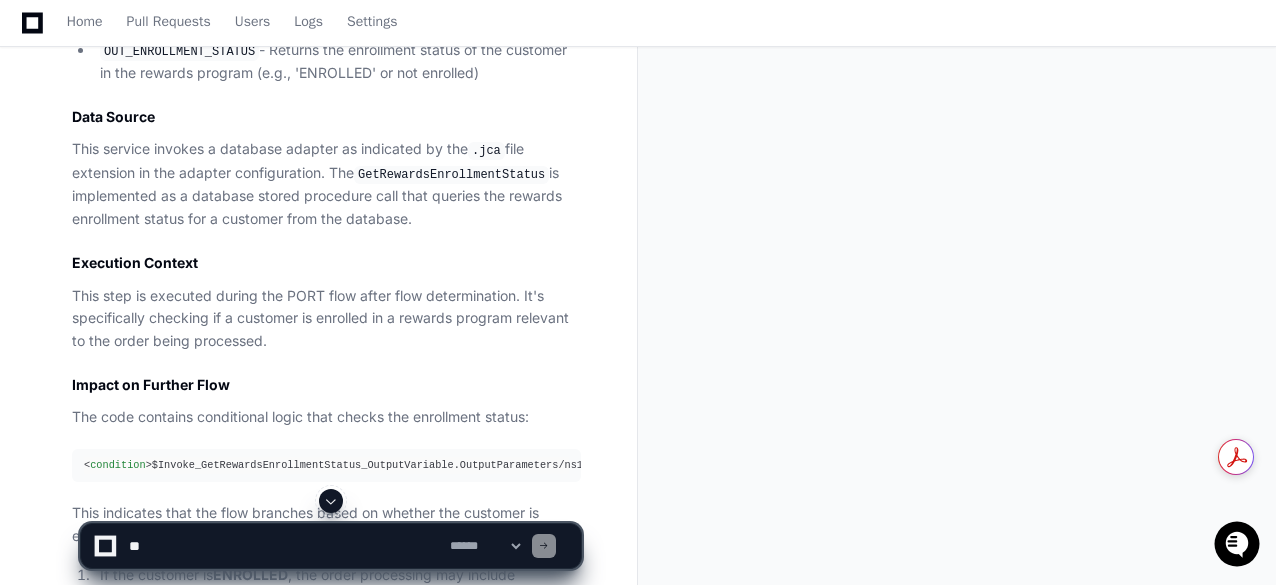 click on "GetRewardsEnrollmentStatus" 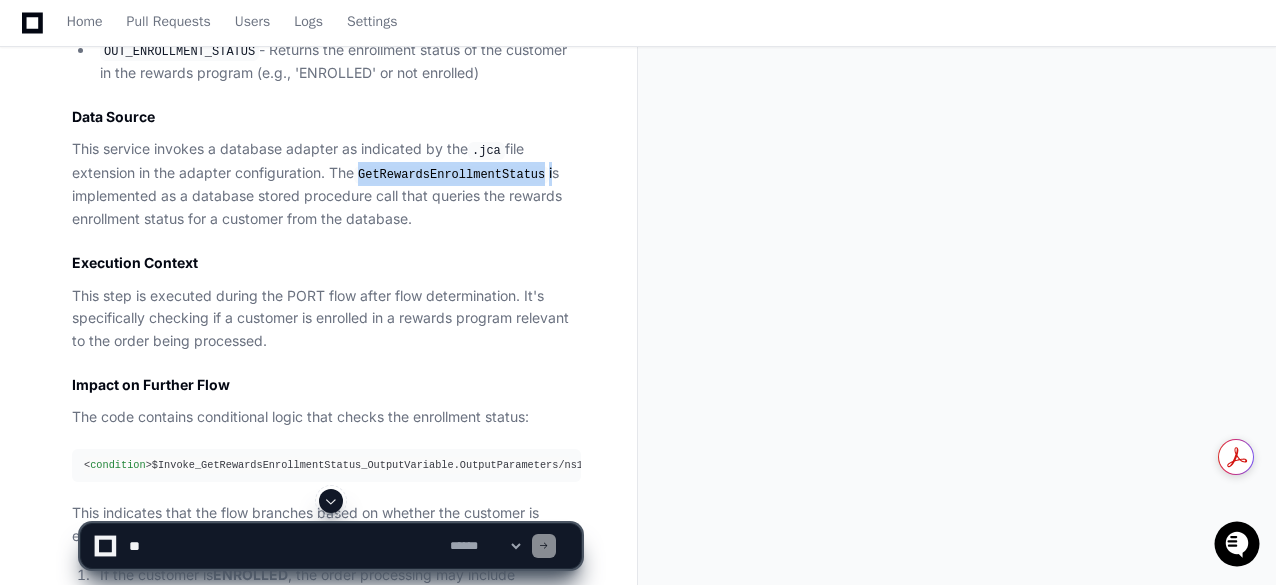 click on "GetRewardsEnrollmentStatus" 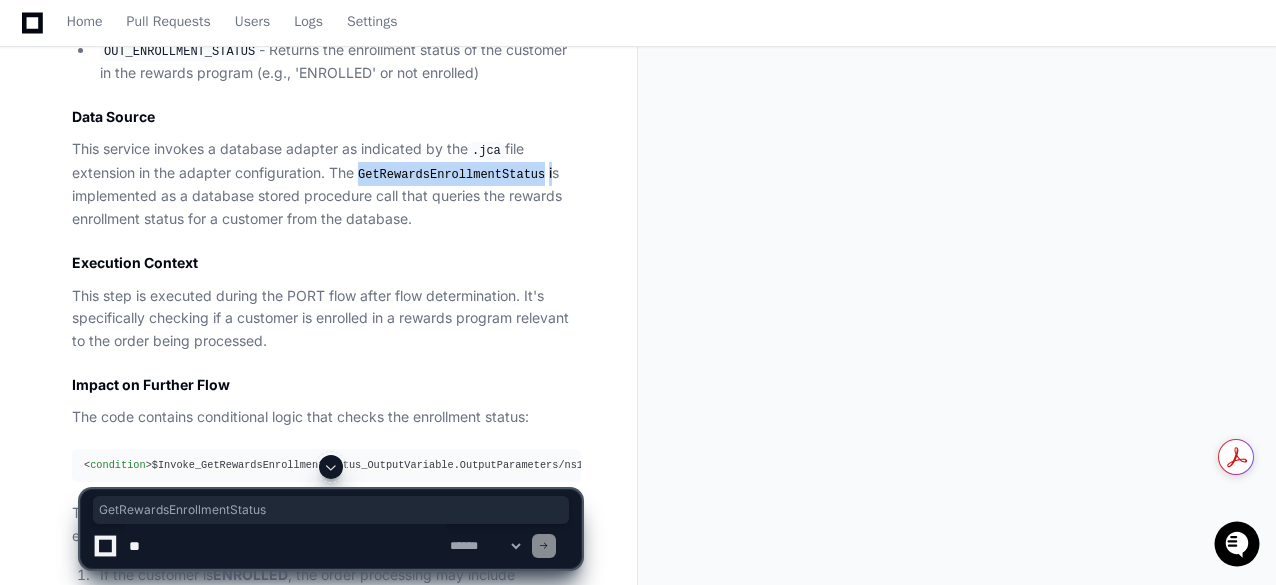 copy on "GetRewardsEnrollmentStatus" 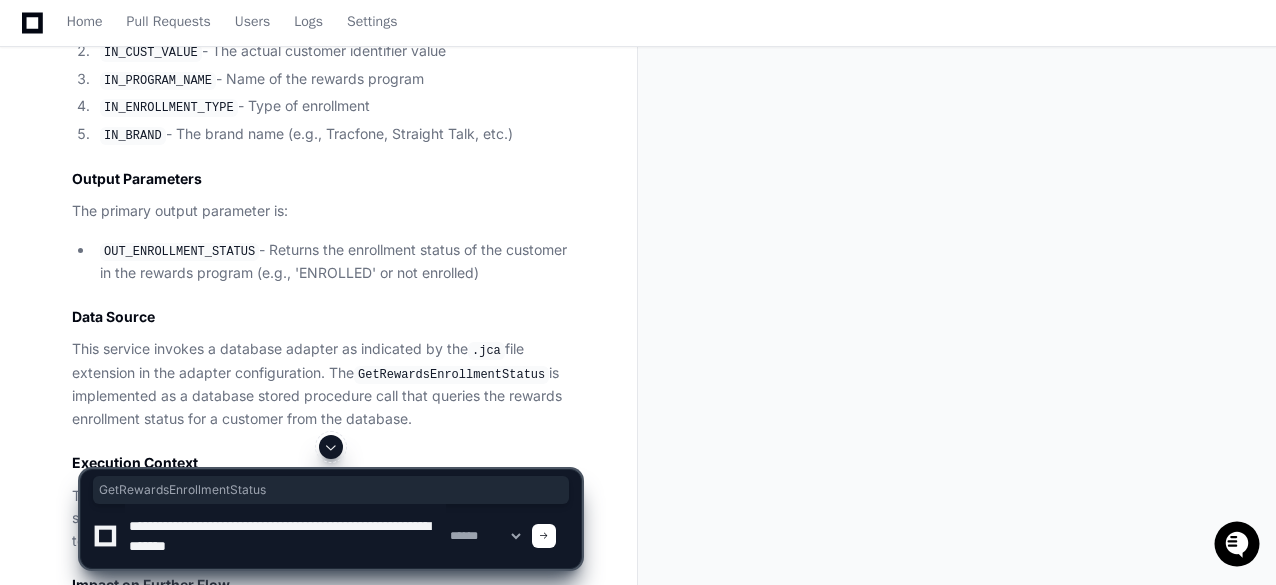scroll, scrollTop: 1603, scrollLeft: 0, axis: vertical 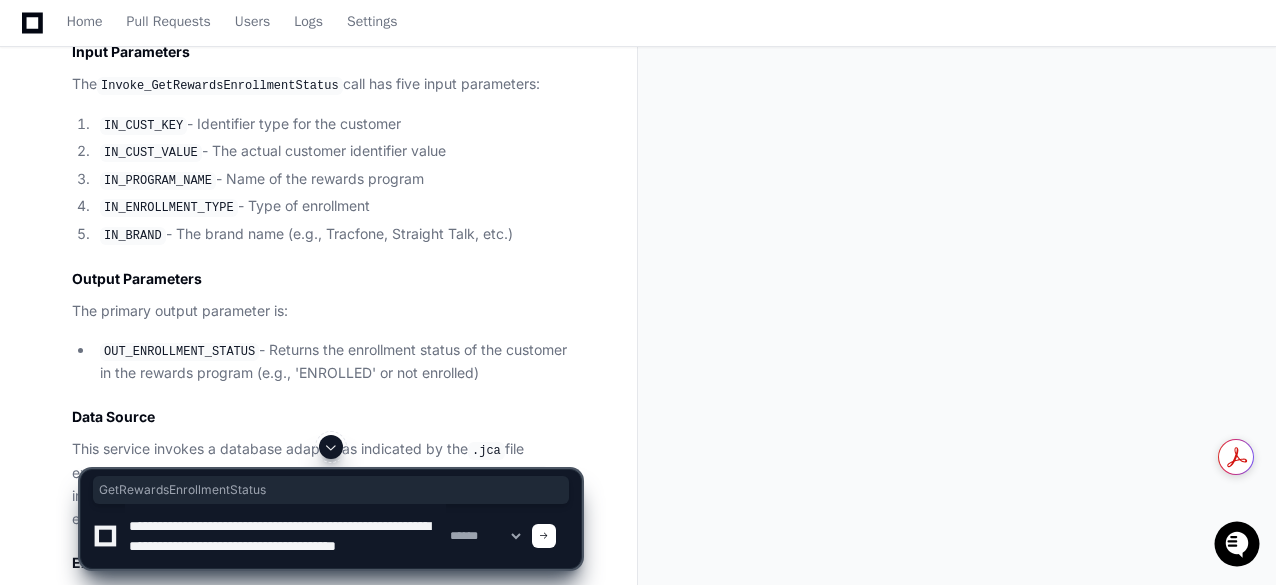 click 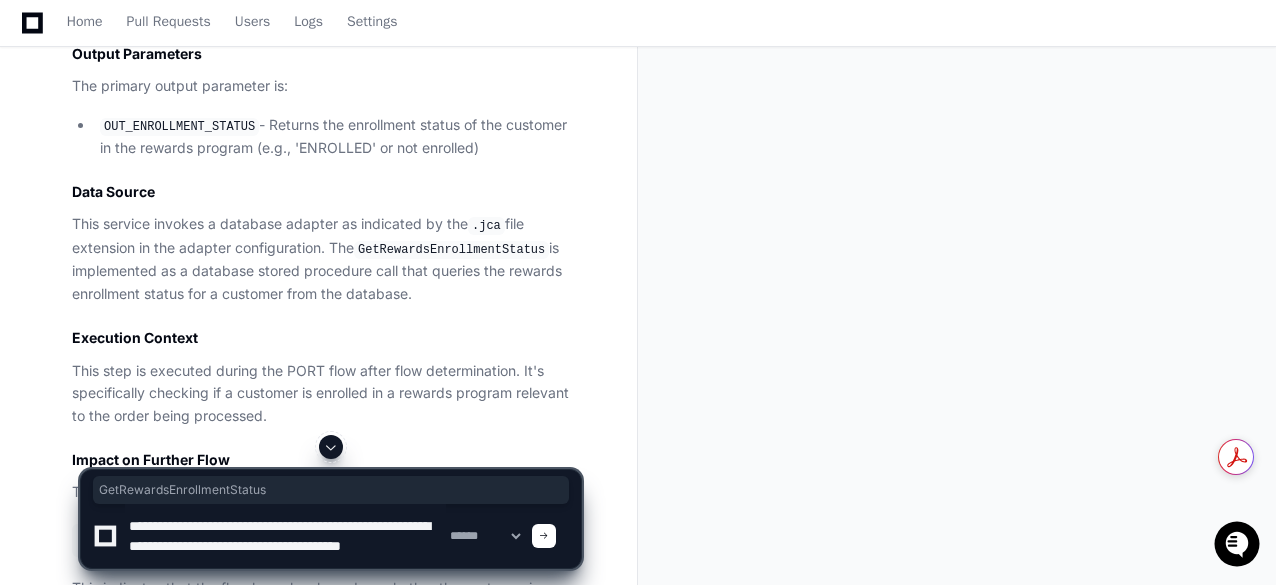 scroll, scrollTop: 1903, scrollLeft: 0, axis: vertical 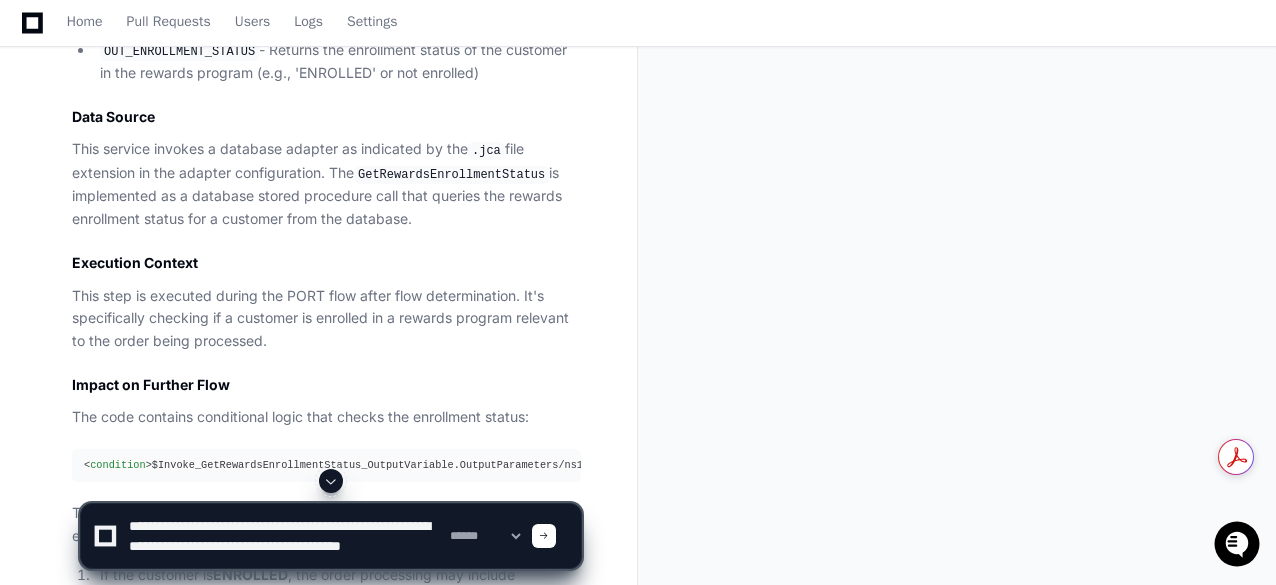 click 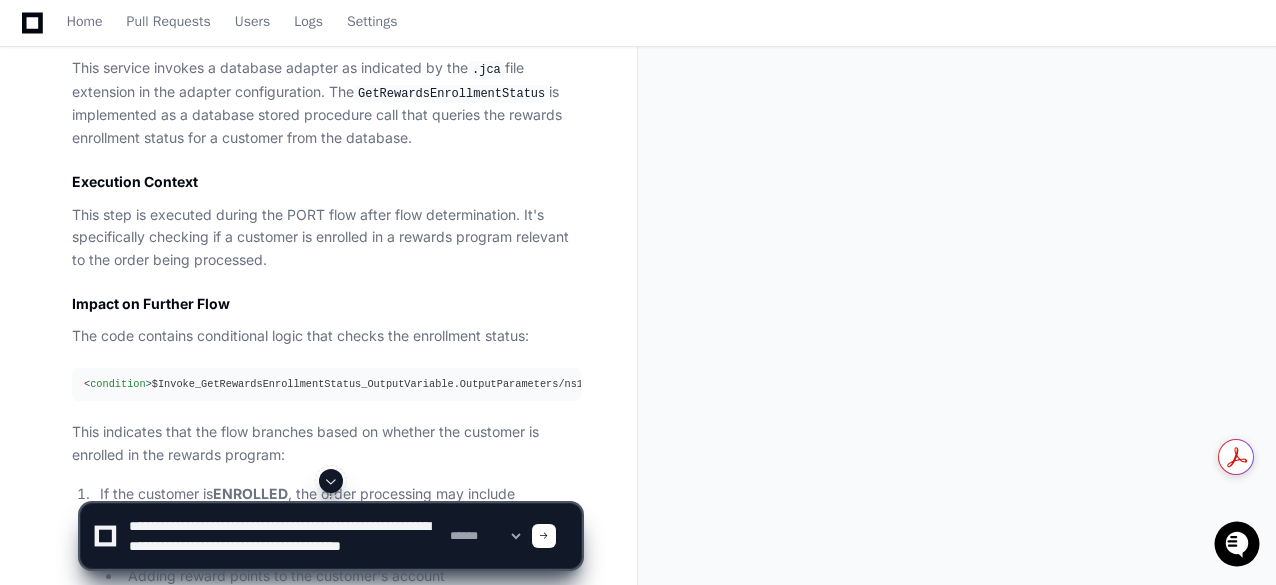 scroll, scrollTop: 2003, scrollLeft: 0, axis: vertical 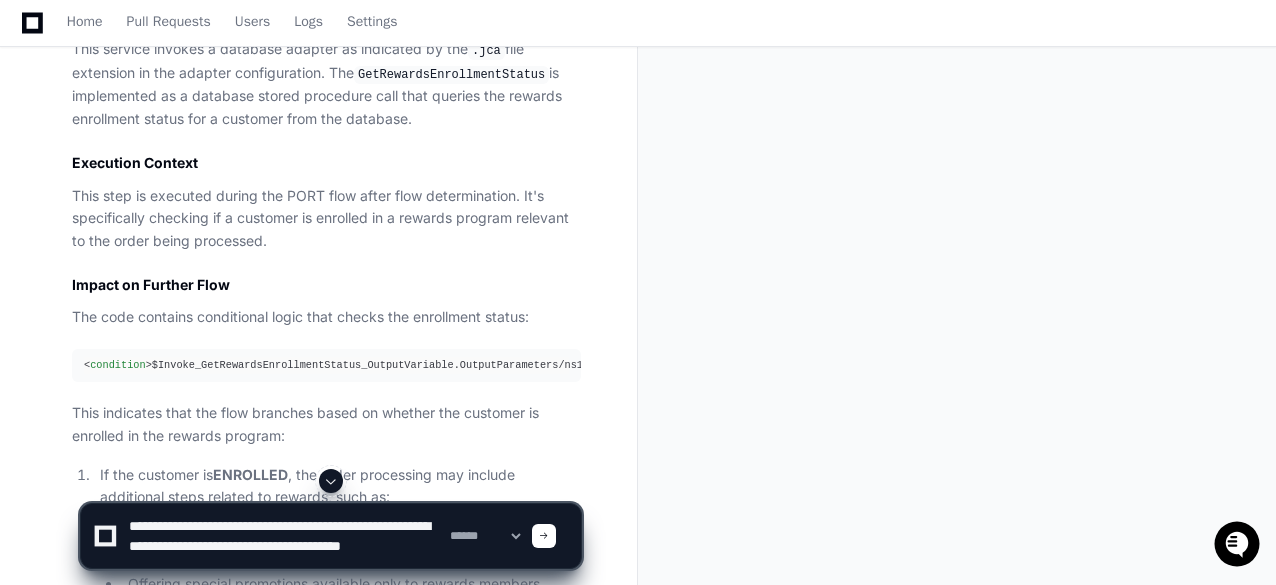 click on "GetRewardsEnrollmentStatus" 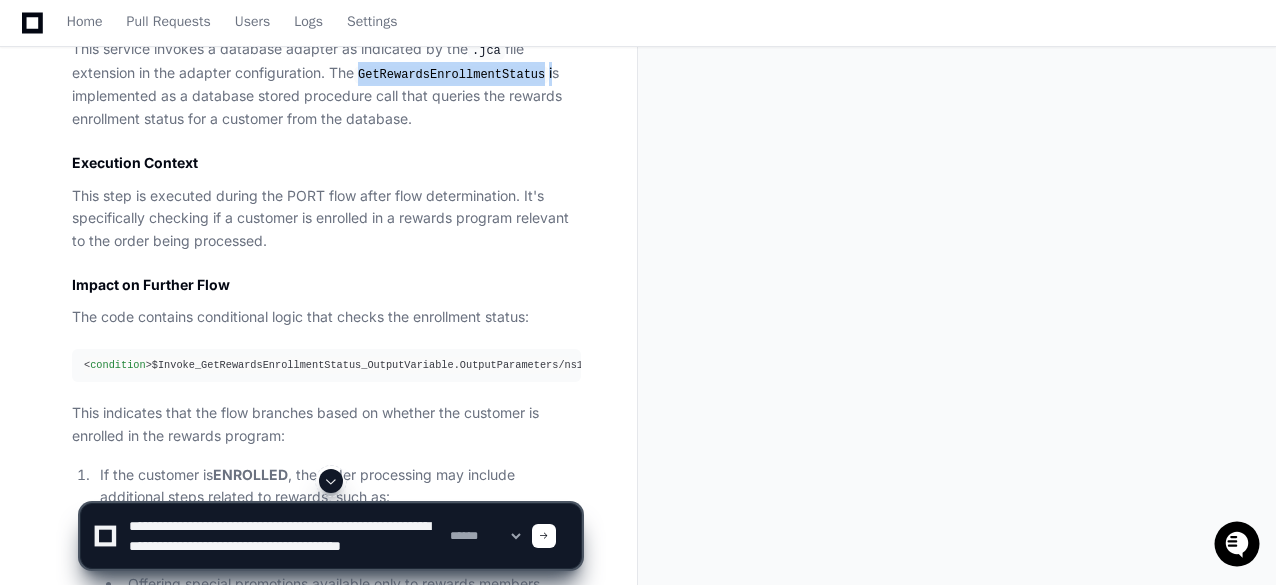click on "GetRewardsEnrollmentStatus" 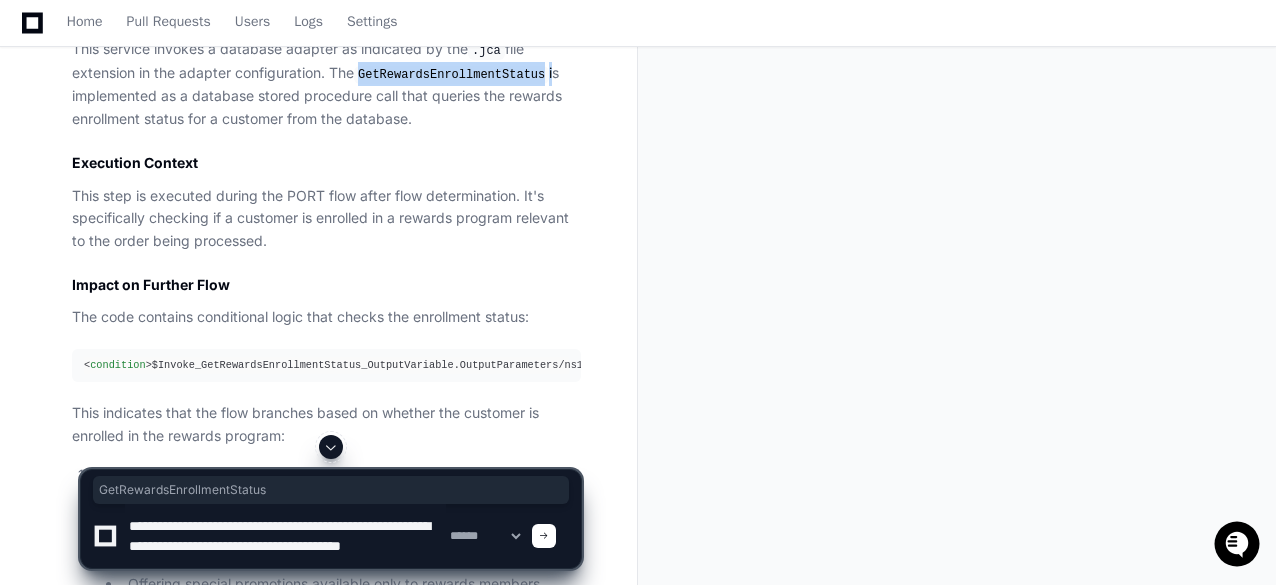 copy on "GetRewardsEnrollmentStatus" 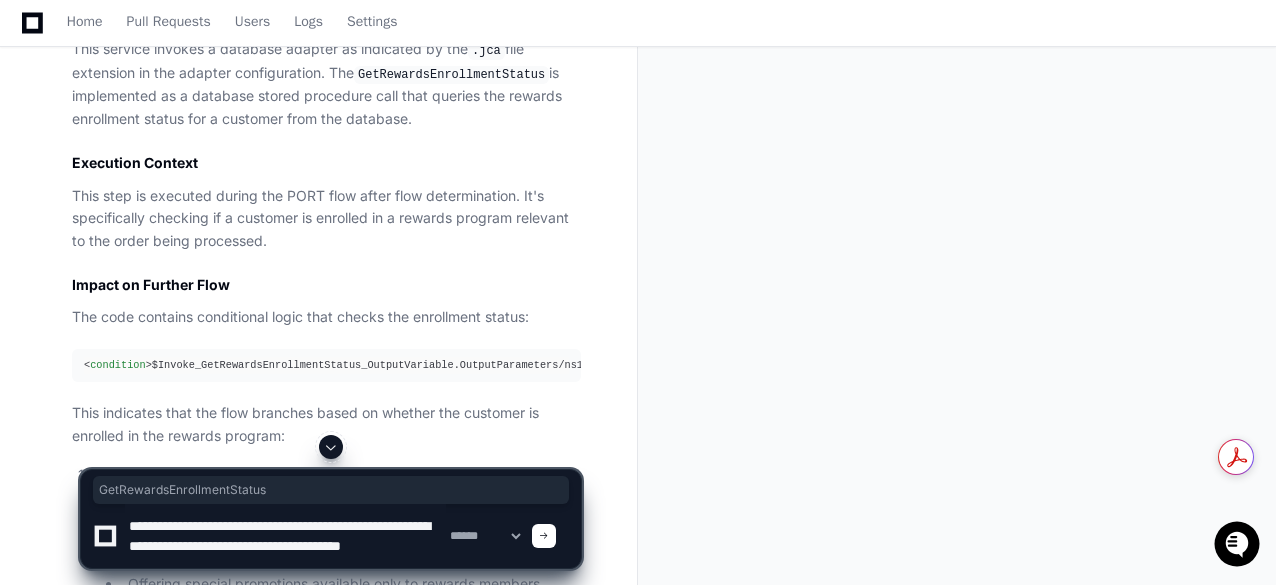 click 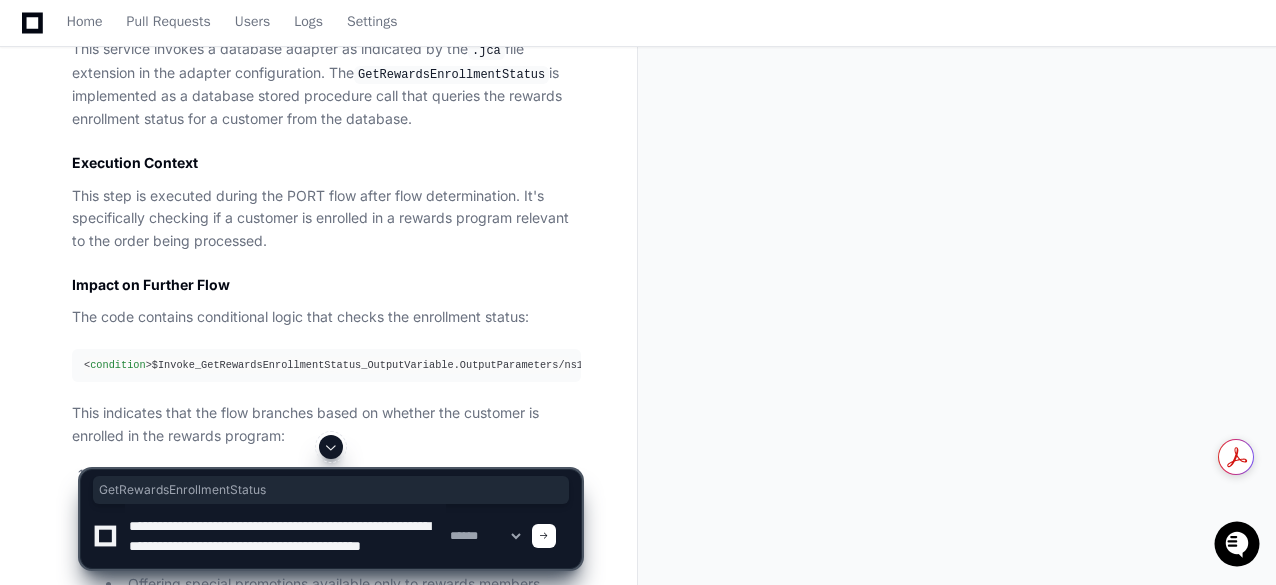 paste on "**********" 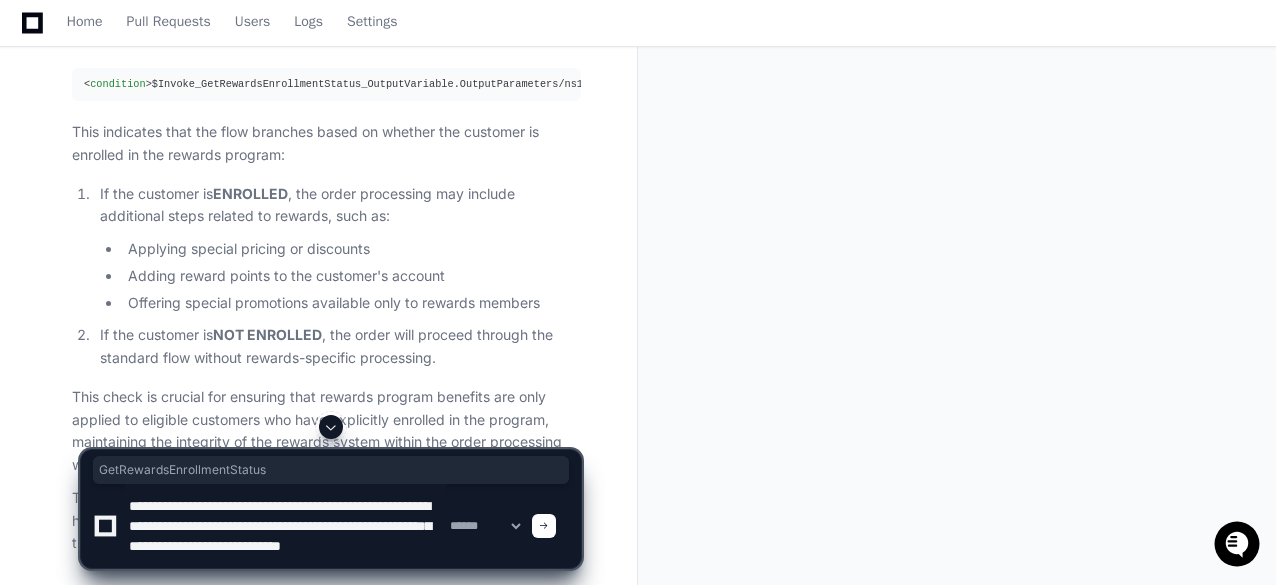 scroll, scrollTop: 2303, scrollLeft: 0, axis: vertical 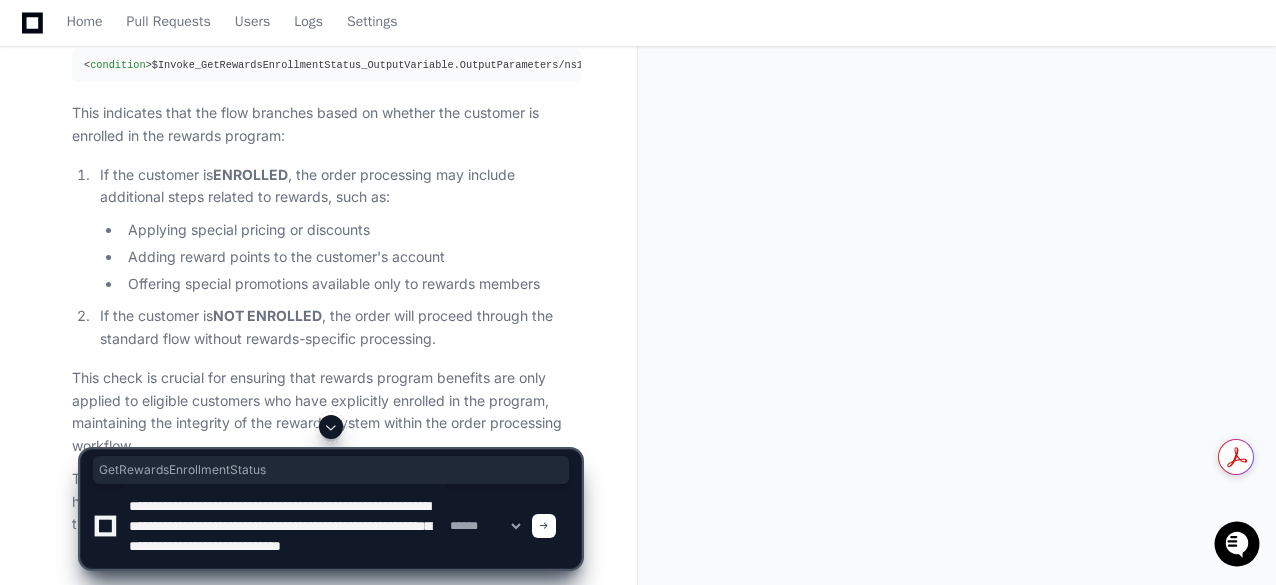 click 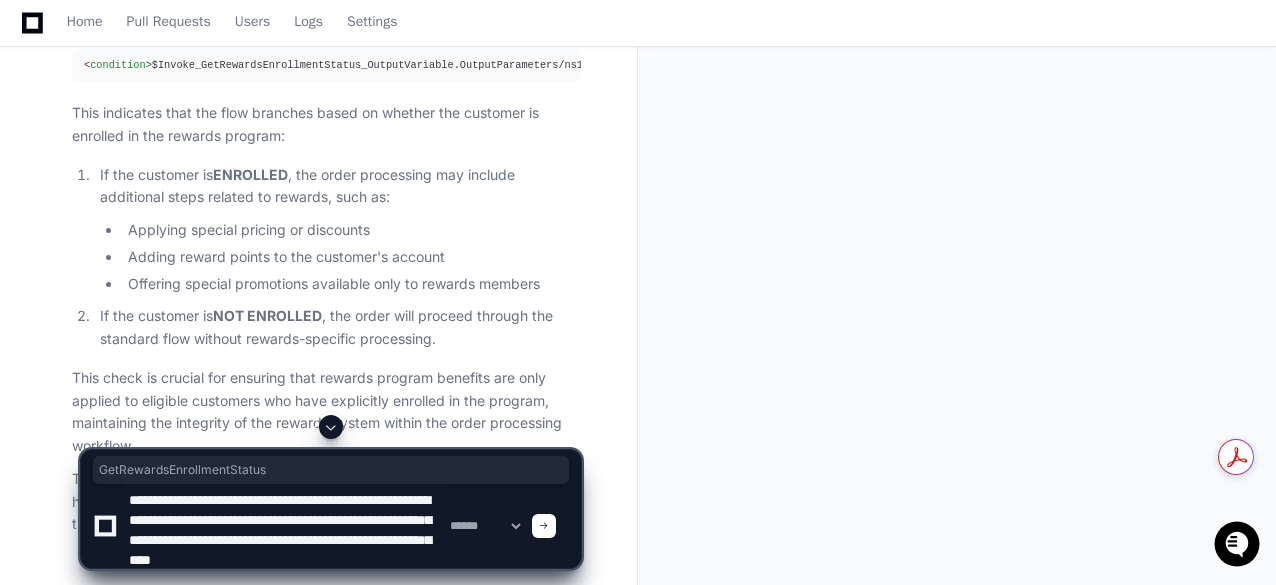 scroll, scrollTop: 26, scrollLeft: 0, axis: vertical 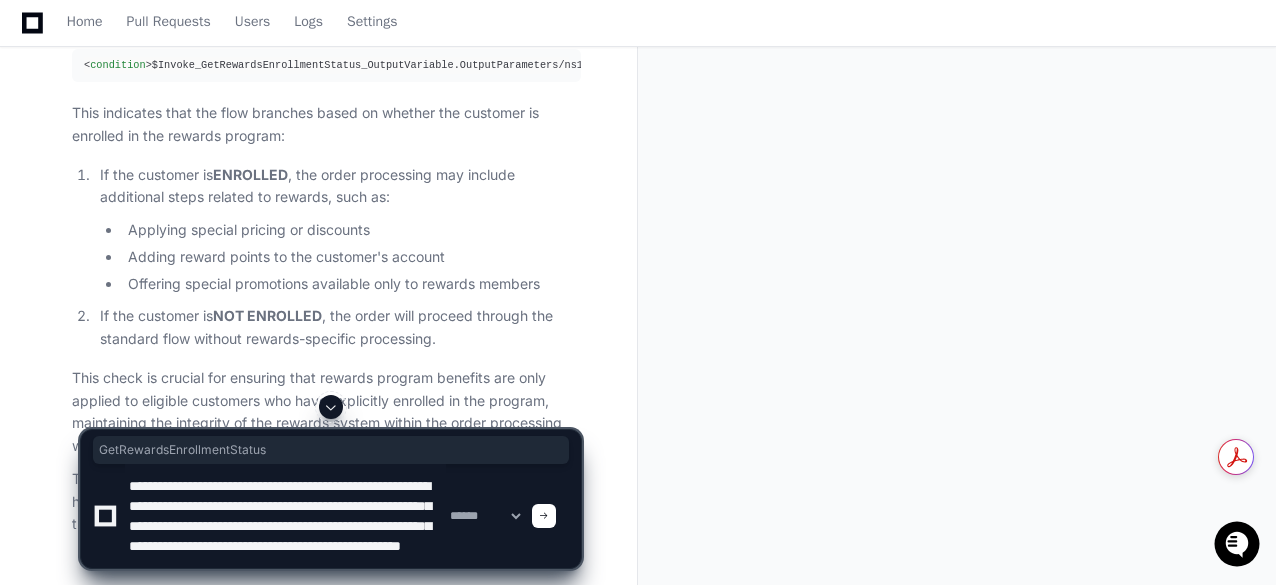 type on "**********" 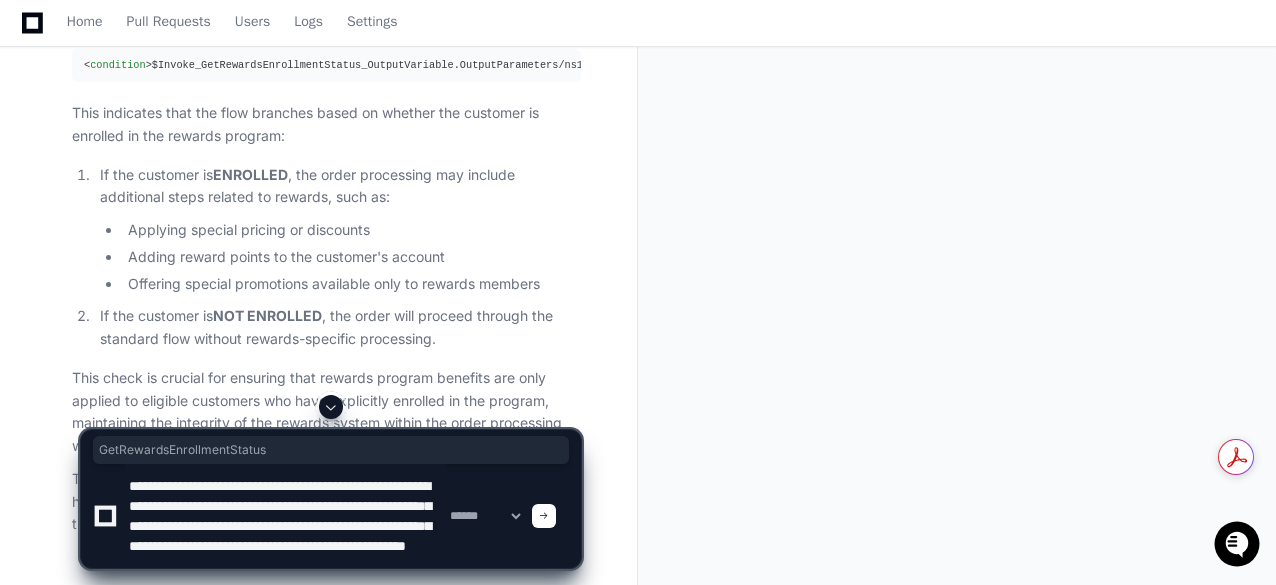 scroll, scrollTop: 2403, scrollLeft: 0, axis: vertical 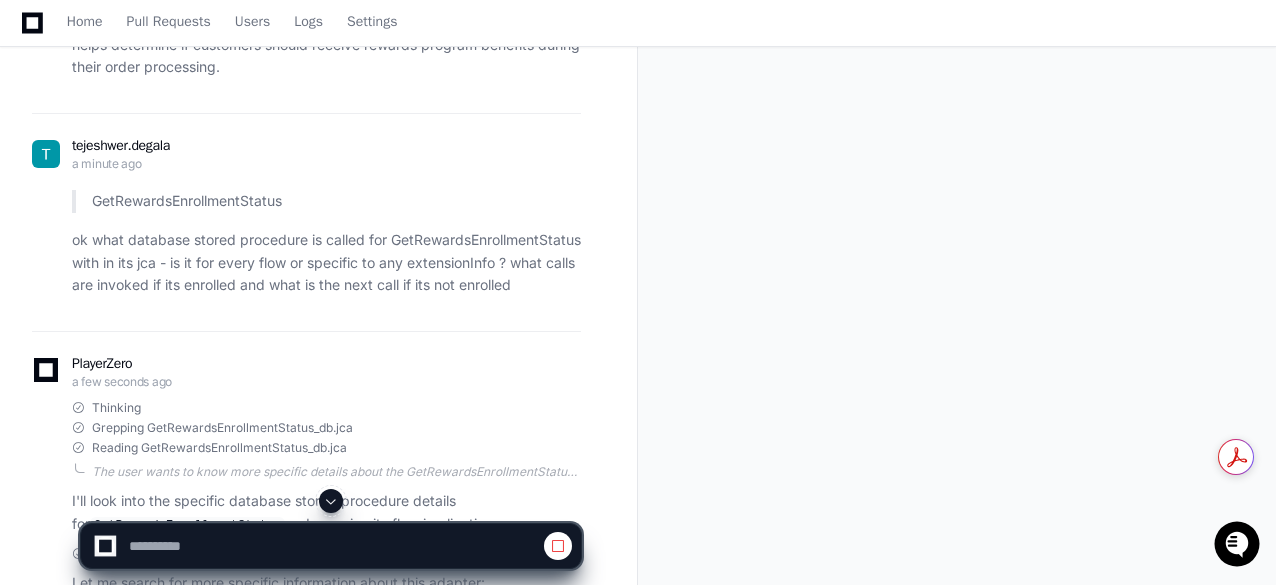 click 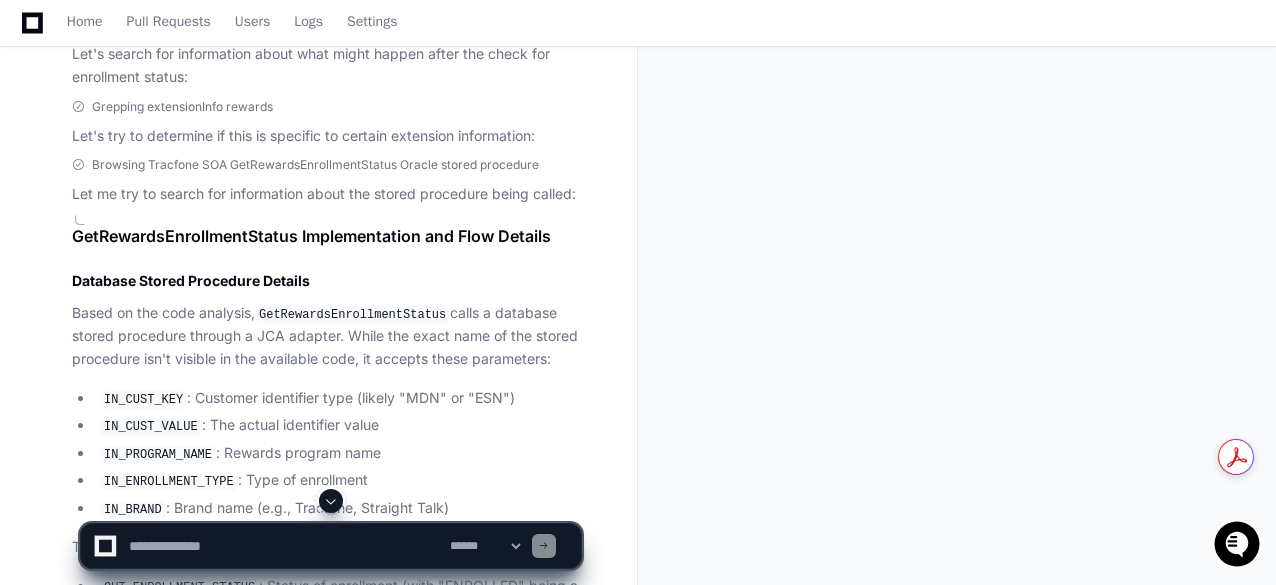 scroll, scrollTop: 3597, scrollLeft: 0, axis: vertical 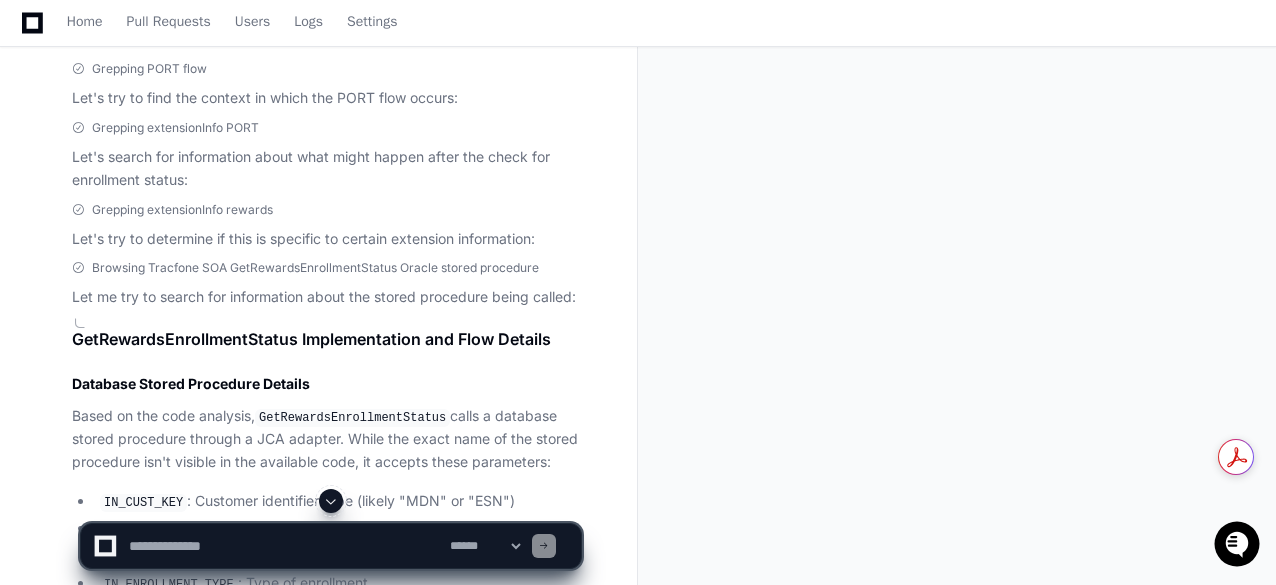 click 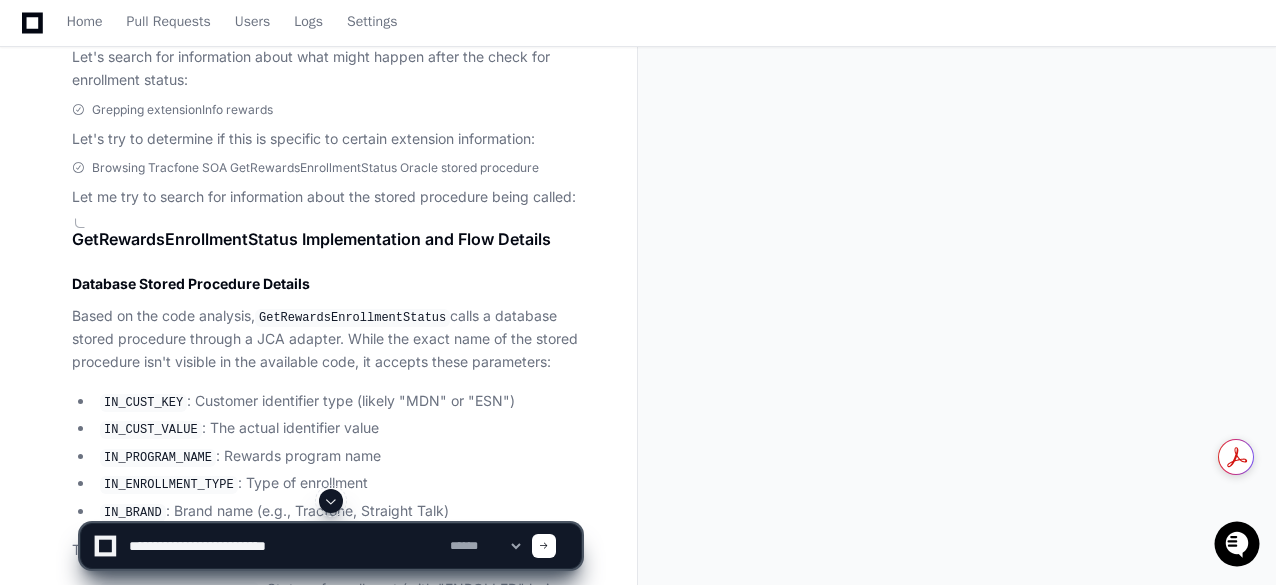 scroll, scrollTop: 3797, scrollLeft: 0, axis: vertical 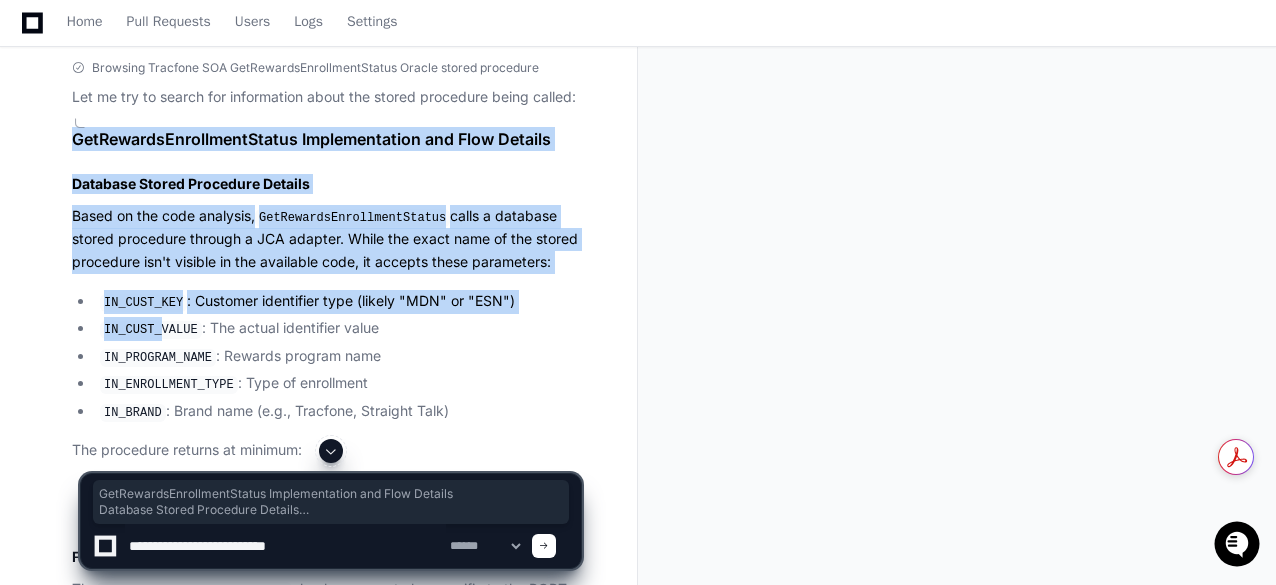 drag, startPoint x: 70, startPoint y: 149, endPoint x: 166, endPoint y: 346, distance: 219.14607 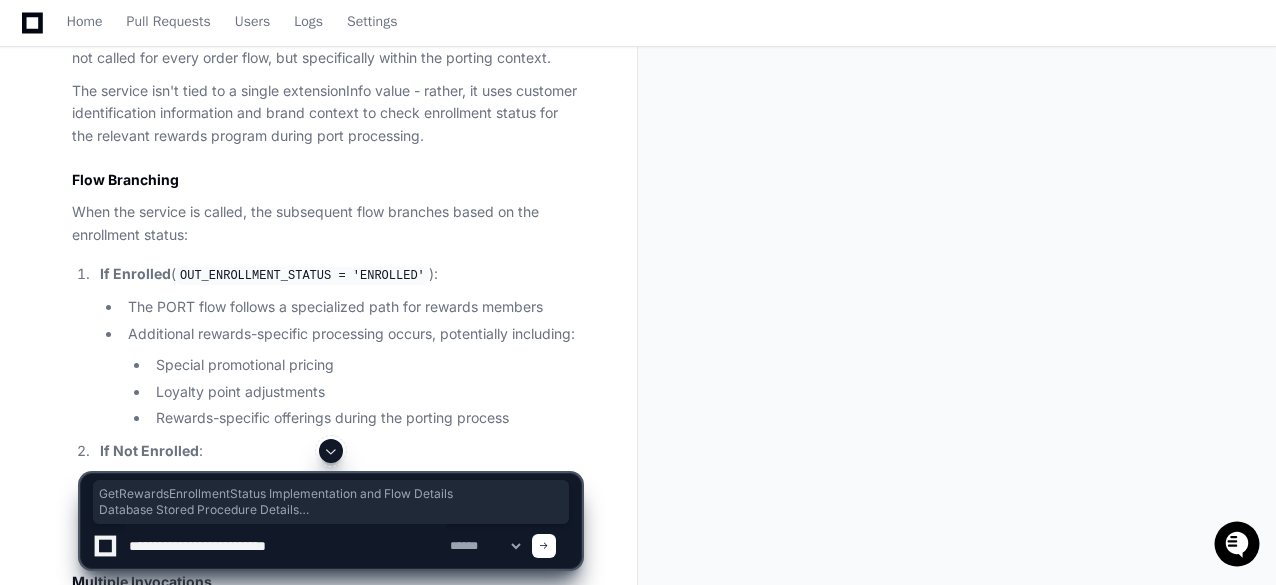 scroll, scrollTop: 4497, scrollLeft: 0, axis: vertical 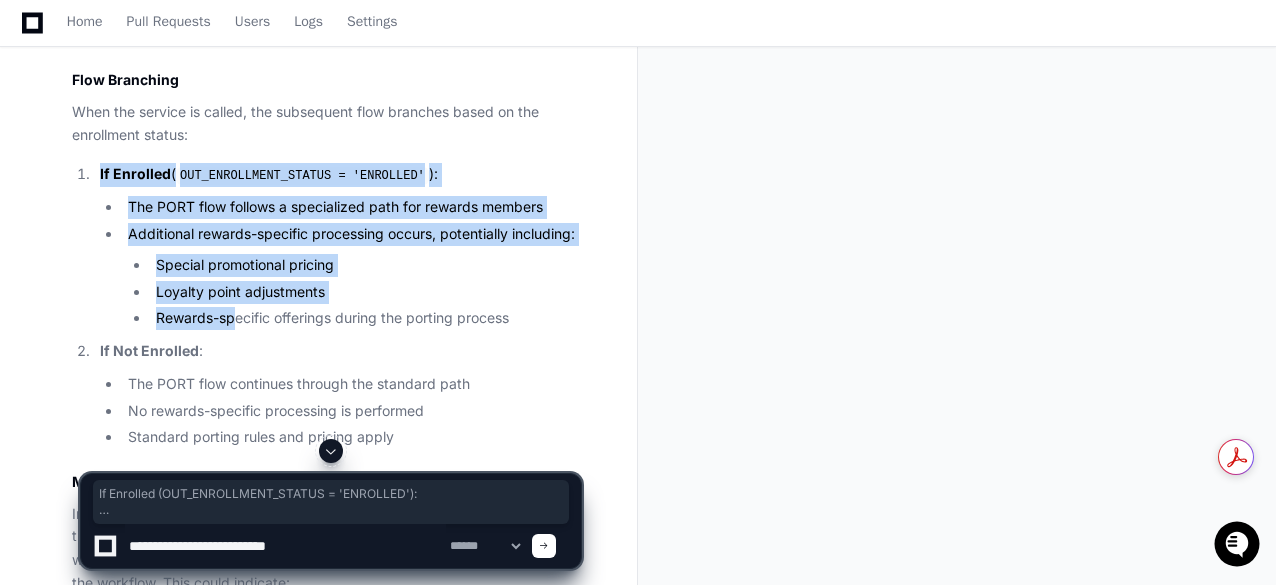 drag, startPoint x: 98, startPoint y: 183, endPoint x: 239, endPoint y: 335, distance: 207.32825 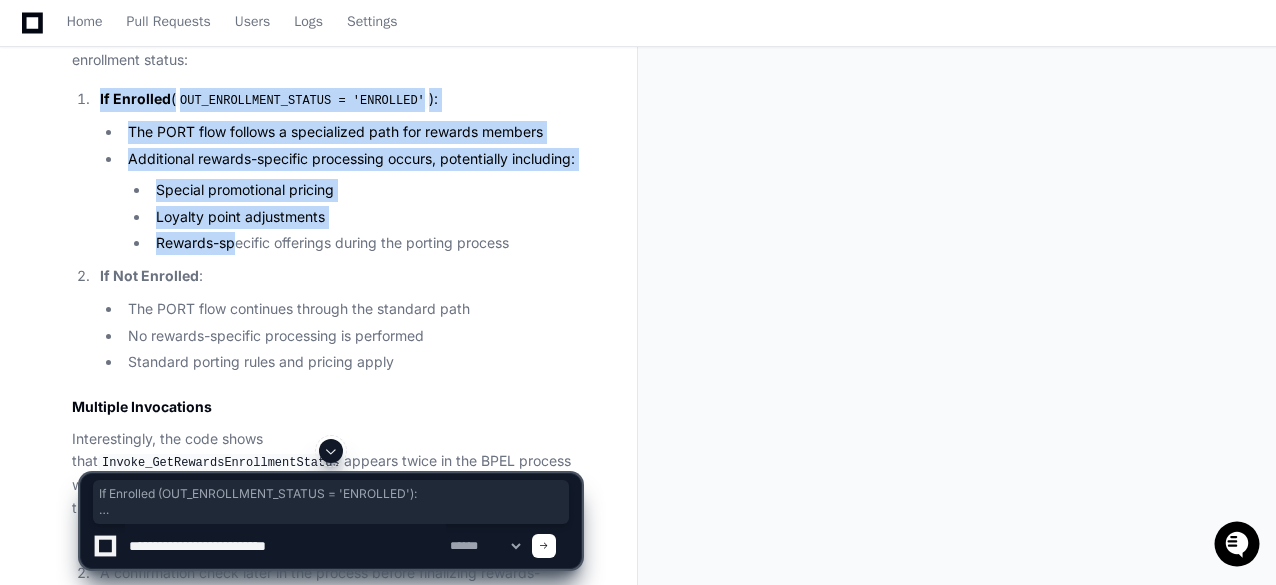 scroll, scrollTop: 4597, scrollLeft: 0, axis: vertical 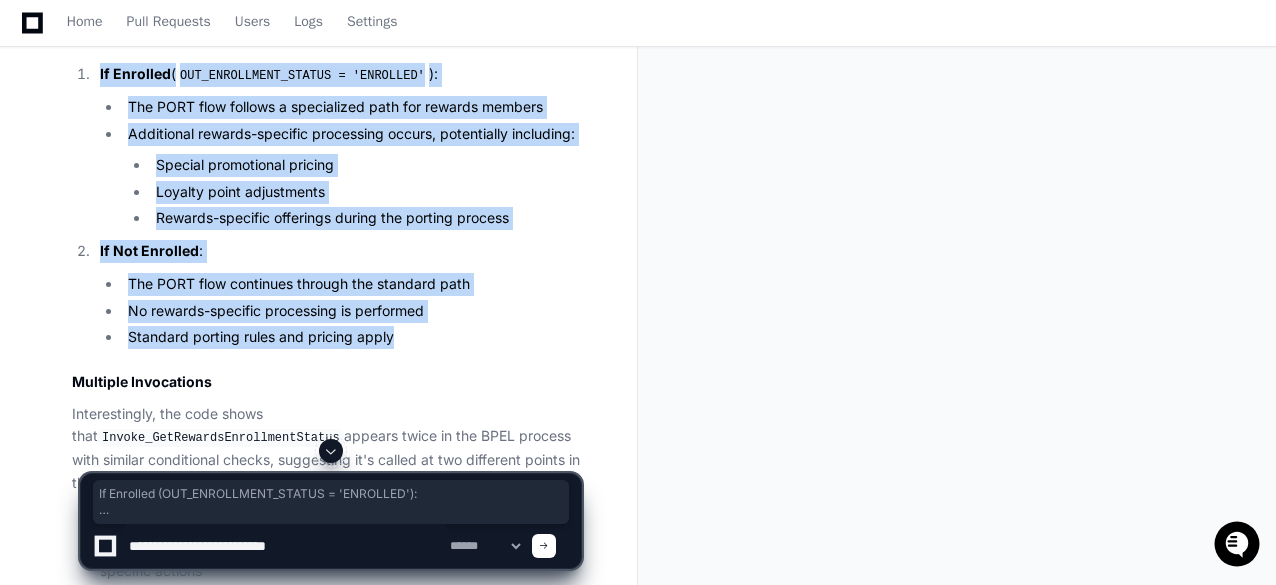 click on "Standard porting rules and pricing apply" 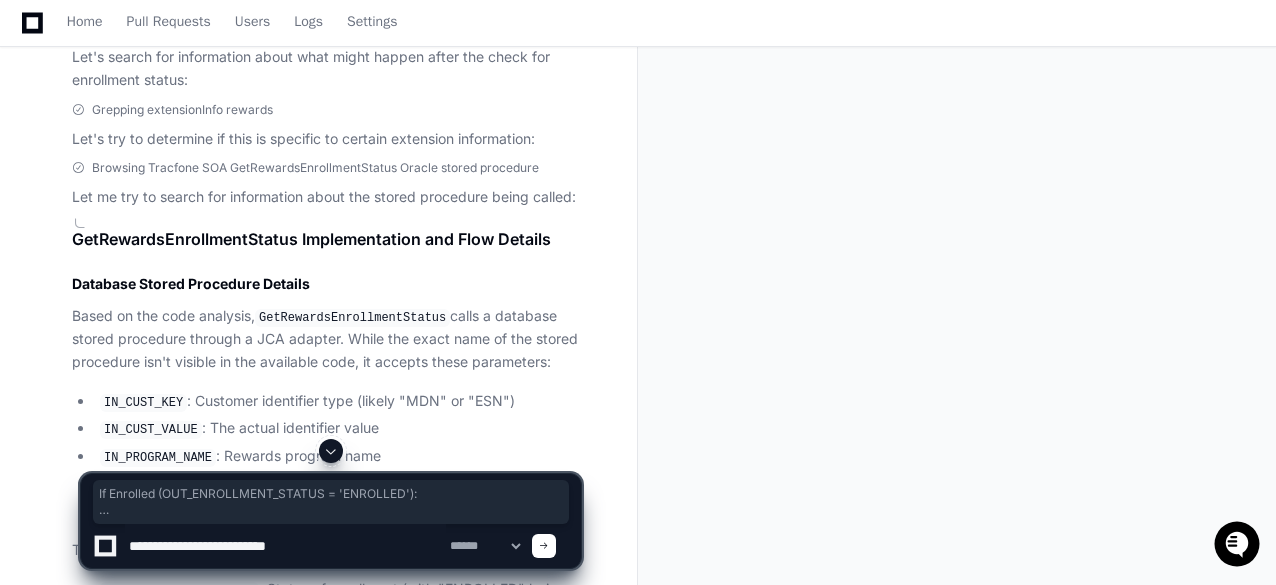 scroll, scrollTop: 3797, scrollLeft: 0, axis: vertical 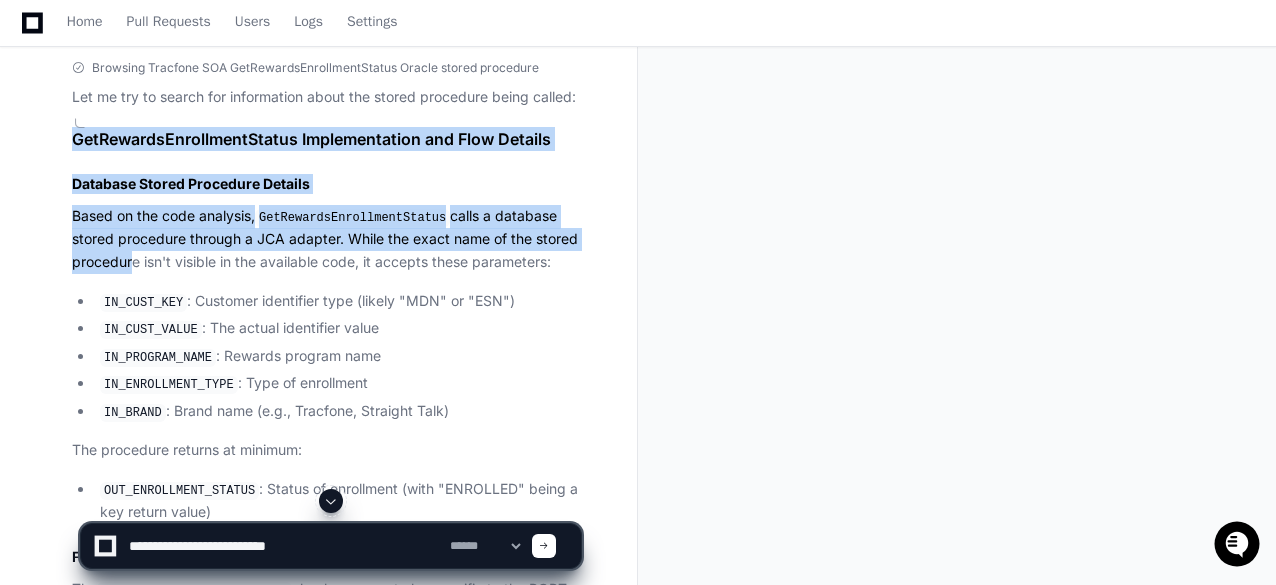 drag, startPoint x: 75, startPoint y: 154, endPoint x: 128, endPoint y: 271, distance: 128.44453 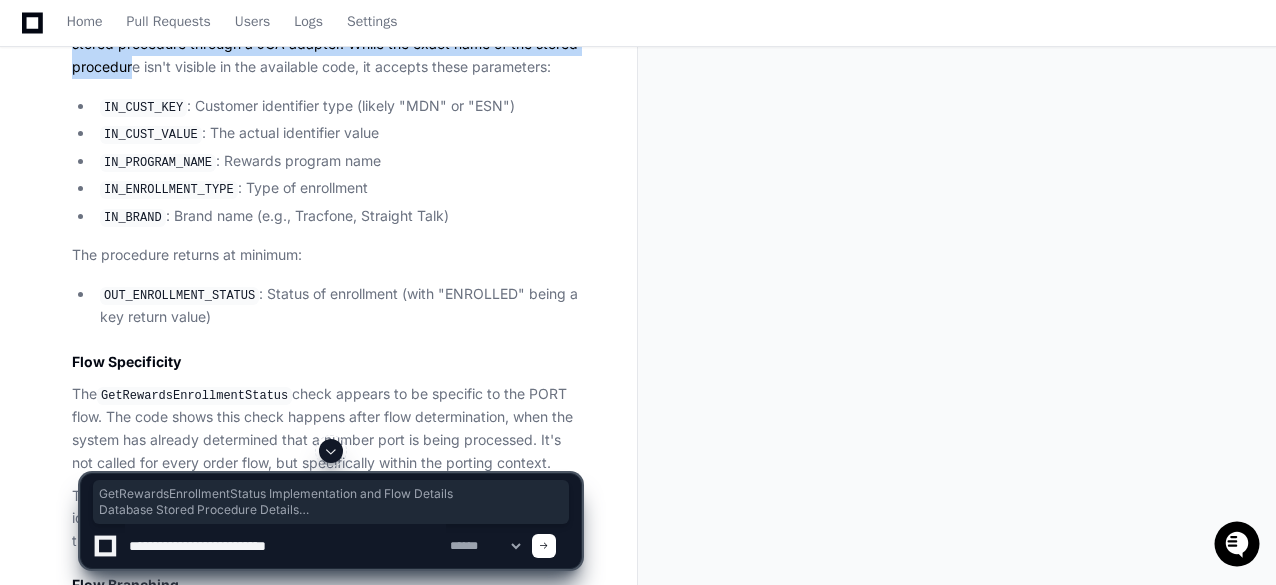 scroll, scrollTop: 4097, scrollLeft: 0, axis: vertical 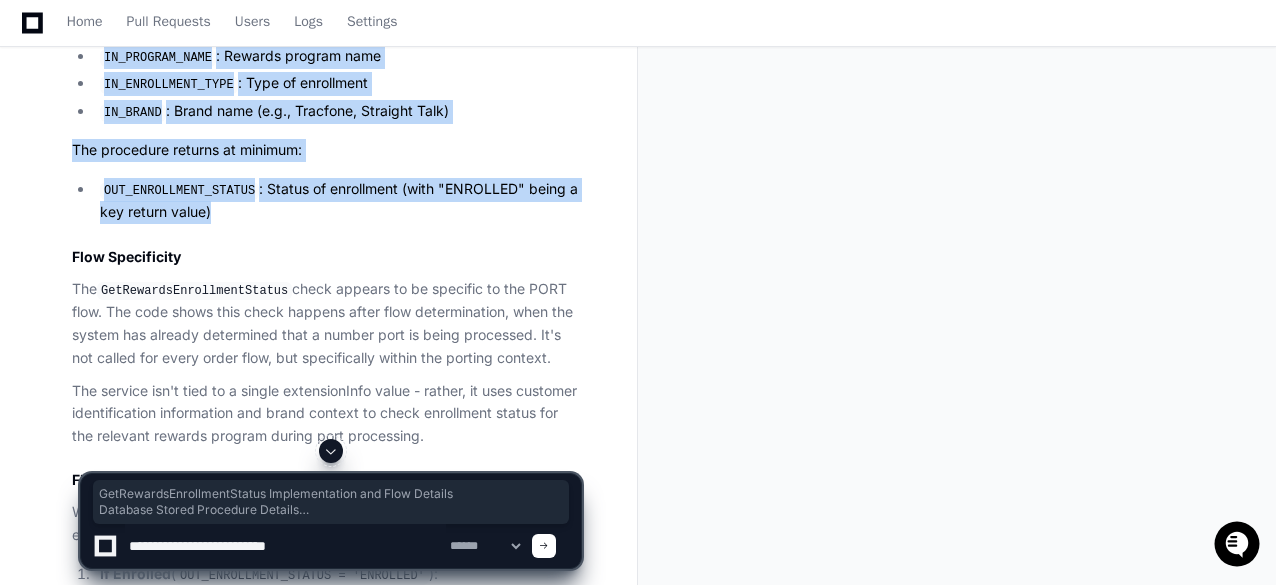click on "OUT_ENROLLMENT_STATUS : Status of enrollment (with "ENROLLED" being a key return value)" 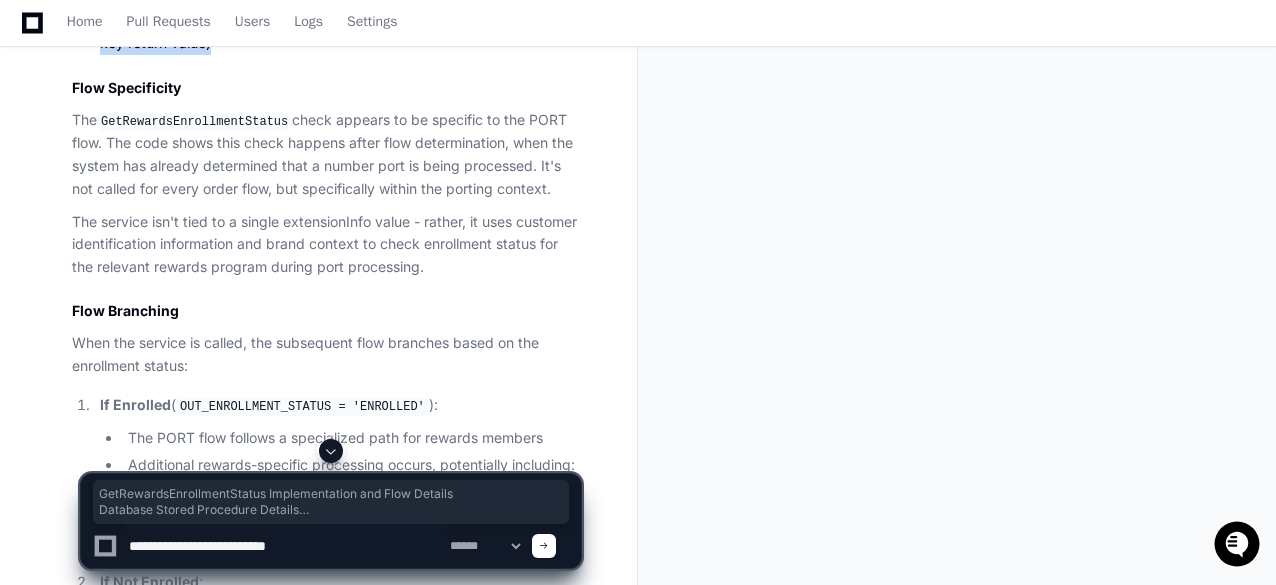 scroll, scrollTop: 4297, scrollLeft: 0, axis: vertical 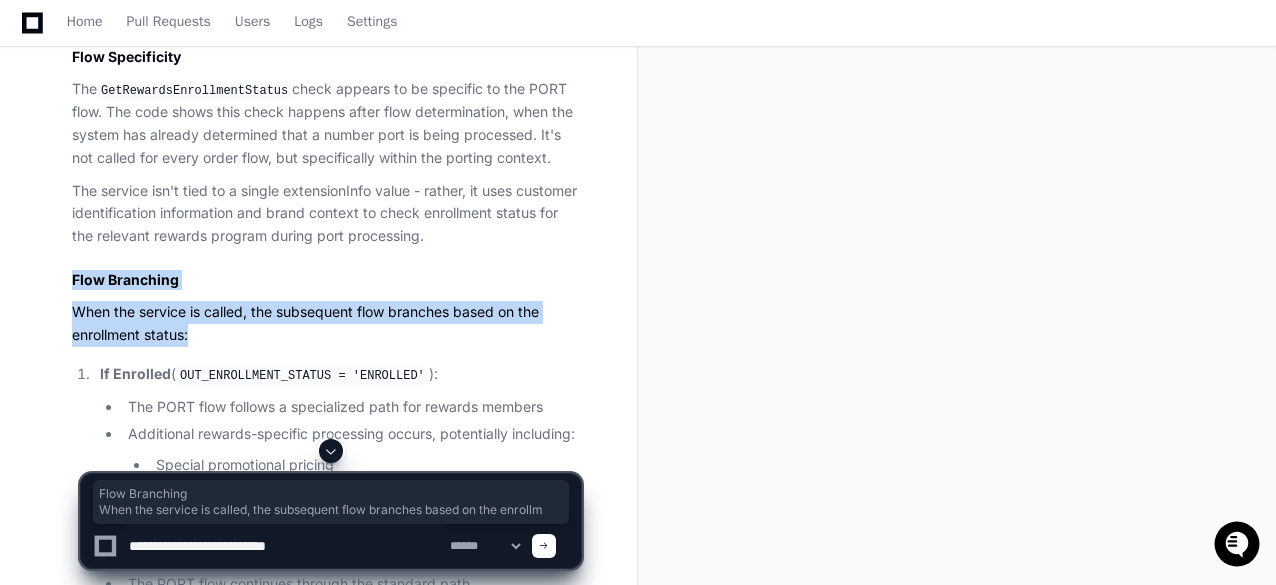 drag, startPoint x: 70, startPoint y: 284, endPoint x: 142, endPoint y: 373, distance: 114.47707 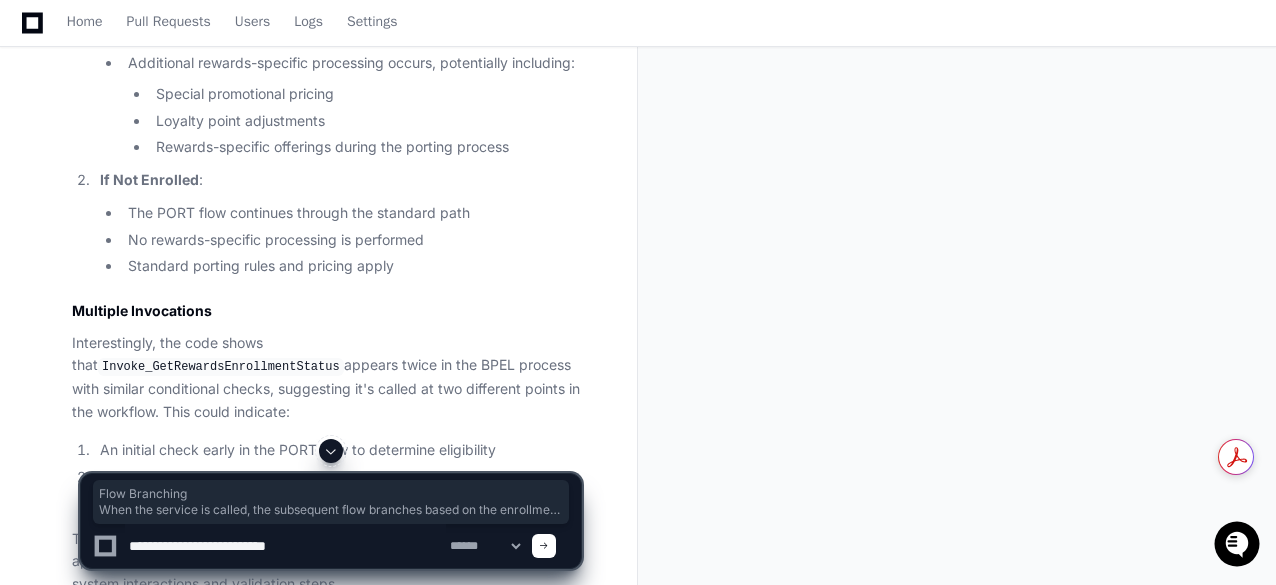 scroll, scrollTop: 4697, scrollLeft: 0, axis: vertical 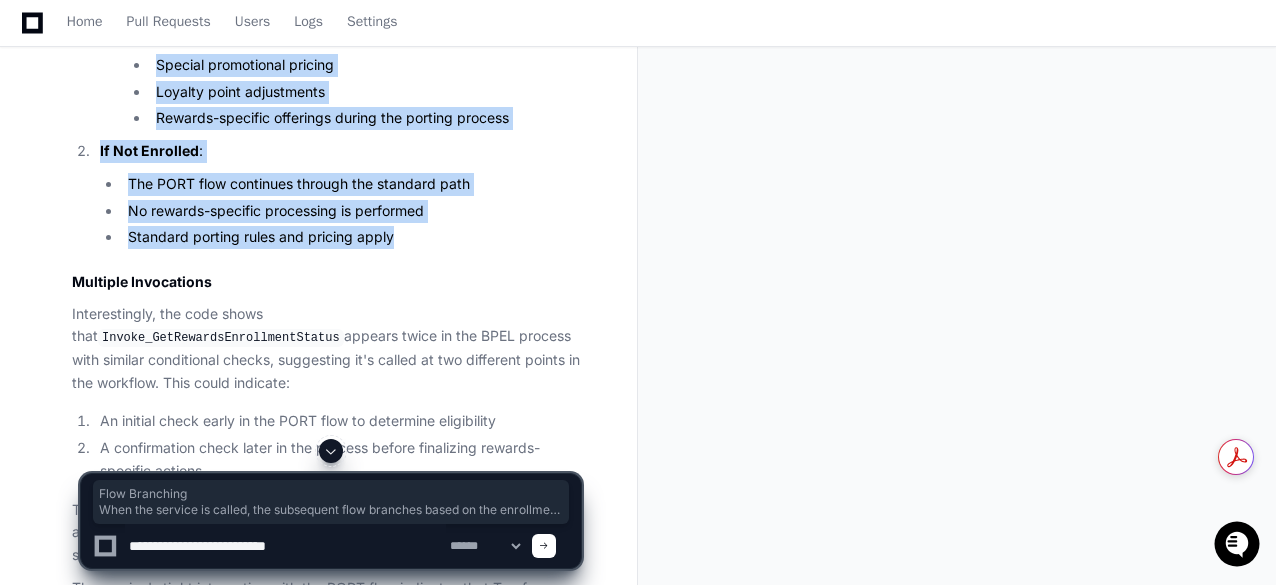 click on "Standard porting rules and pricing apply" 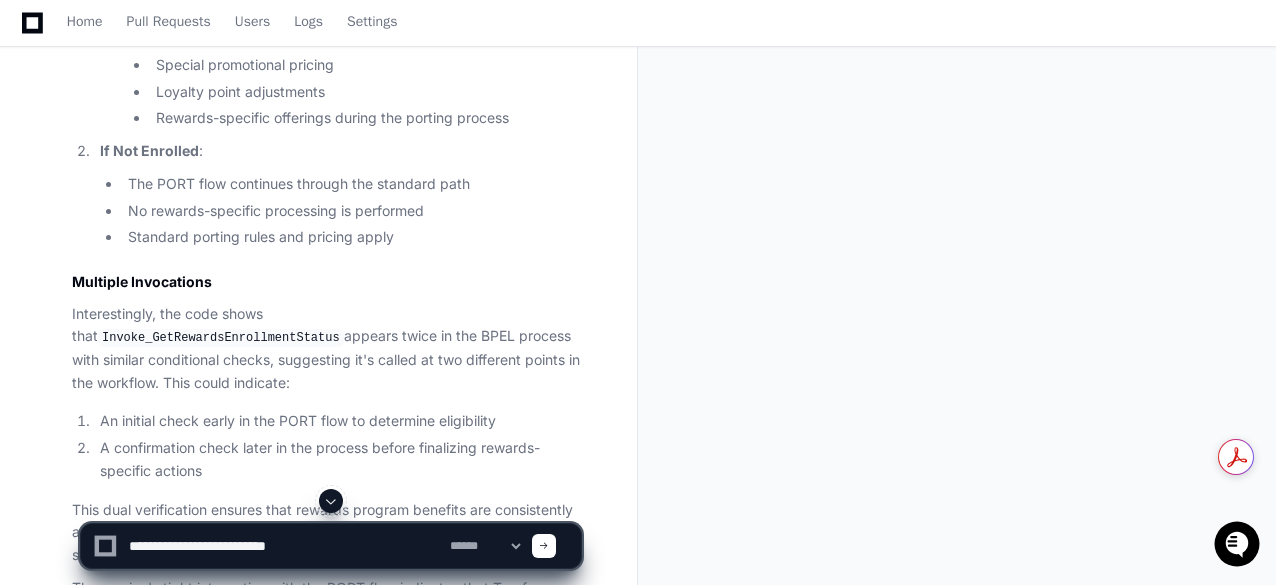 click on "An initial check early in the PORT flow to determine eligibility" 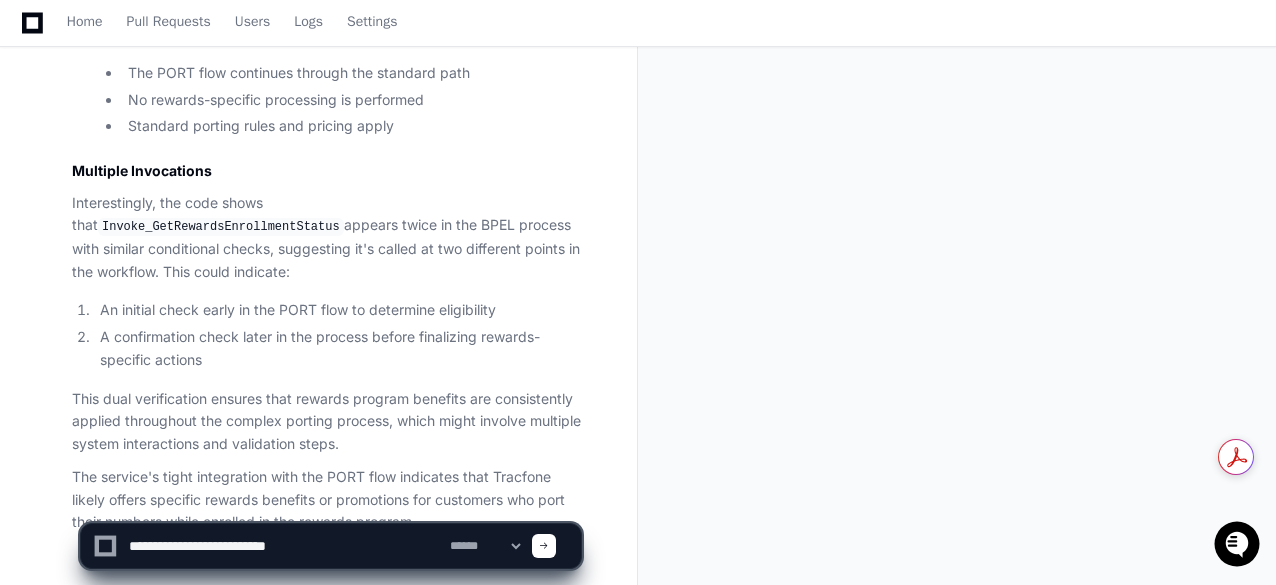 scroll, scrollTop: 4897, scrollLeft: 0, axis: vertical 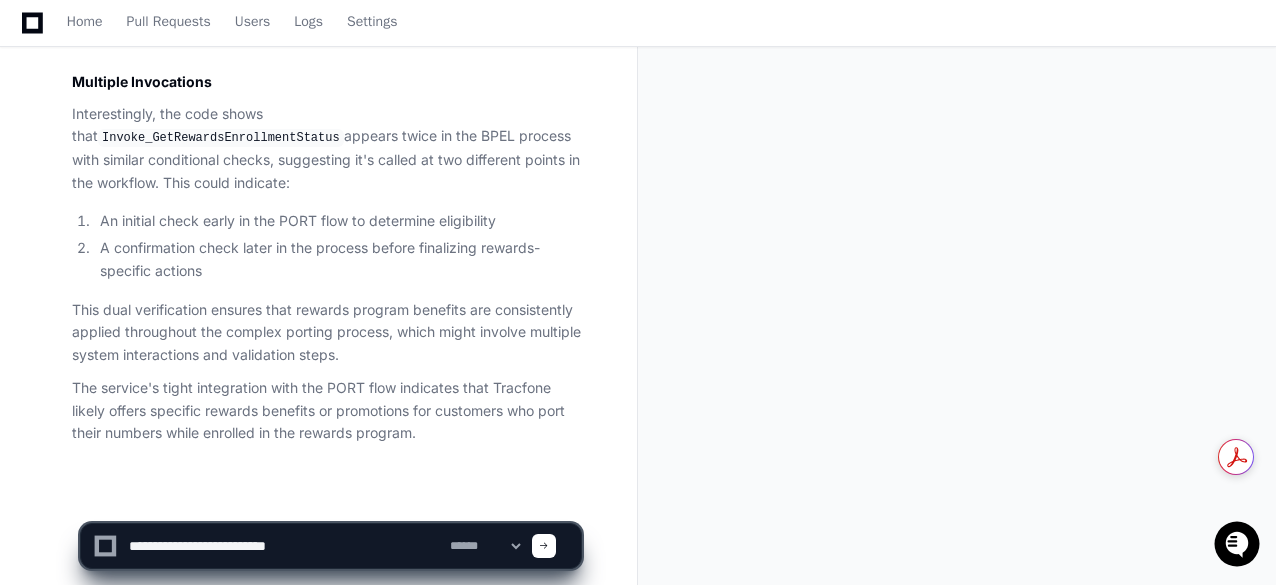 click 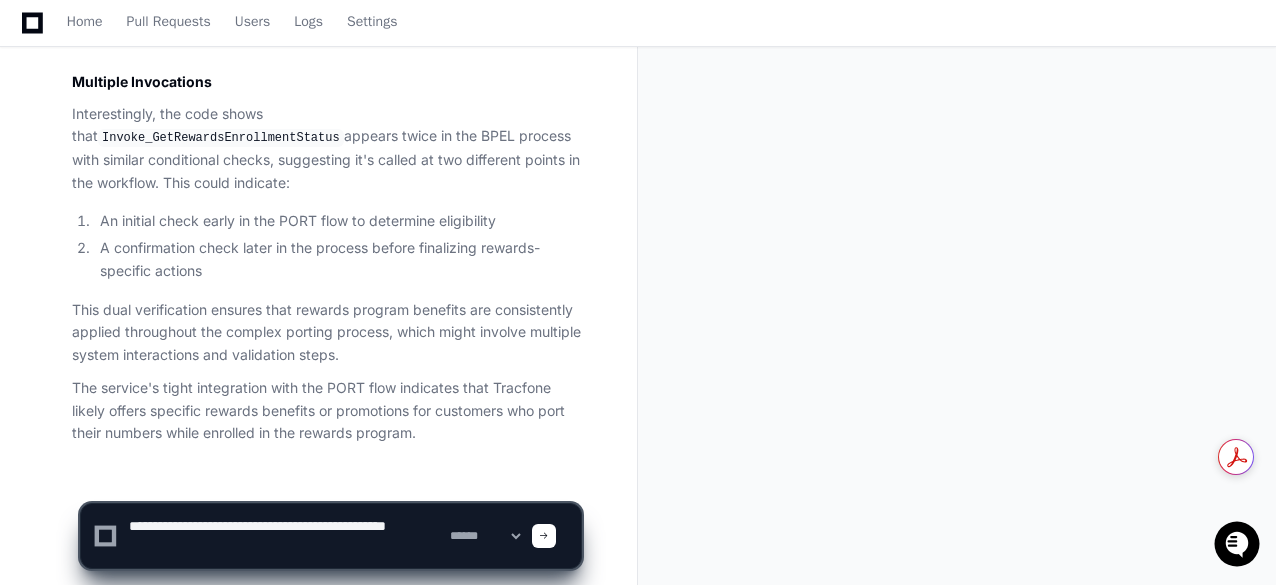 paste on "**********" 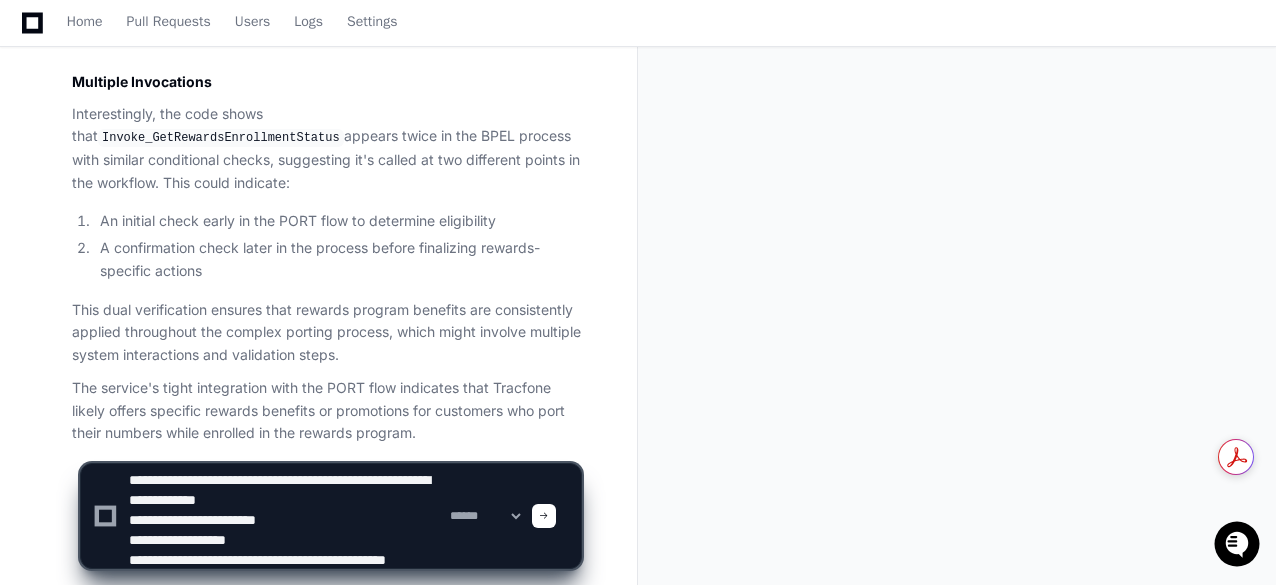 scroll, scrollTop: 26, scrollLeft: 0, axis: vertical 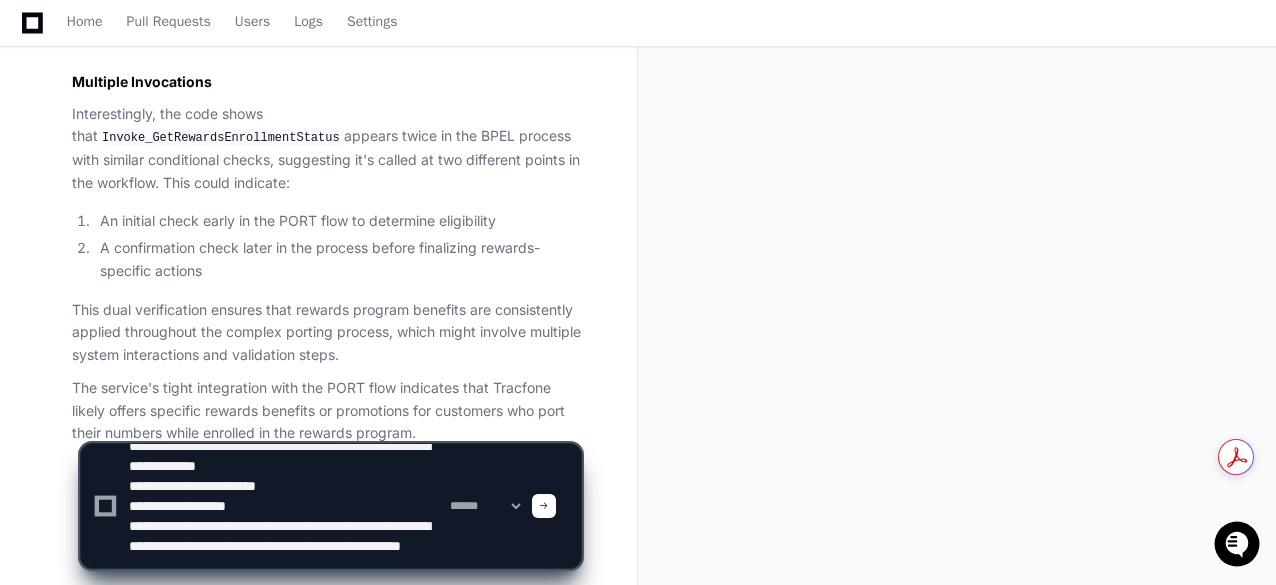 click 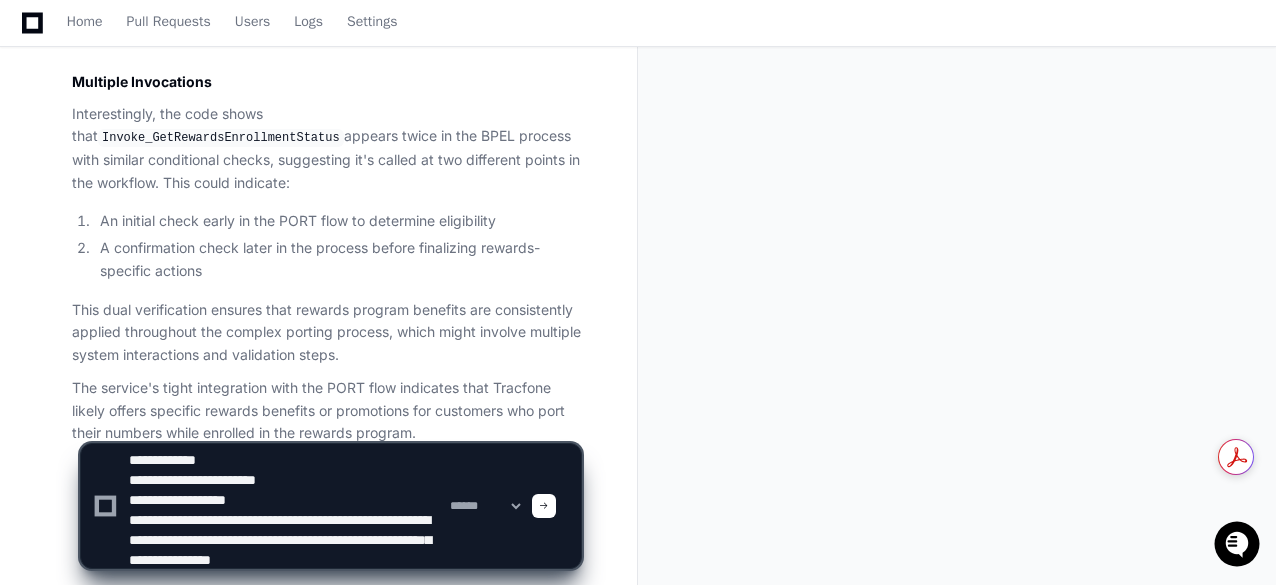 scroll, scrollTop: 46, scrollLeft: 0, axis: vertical 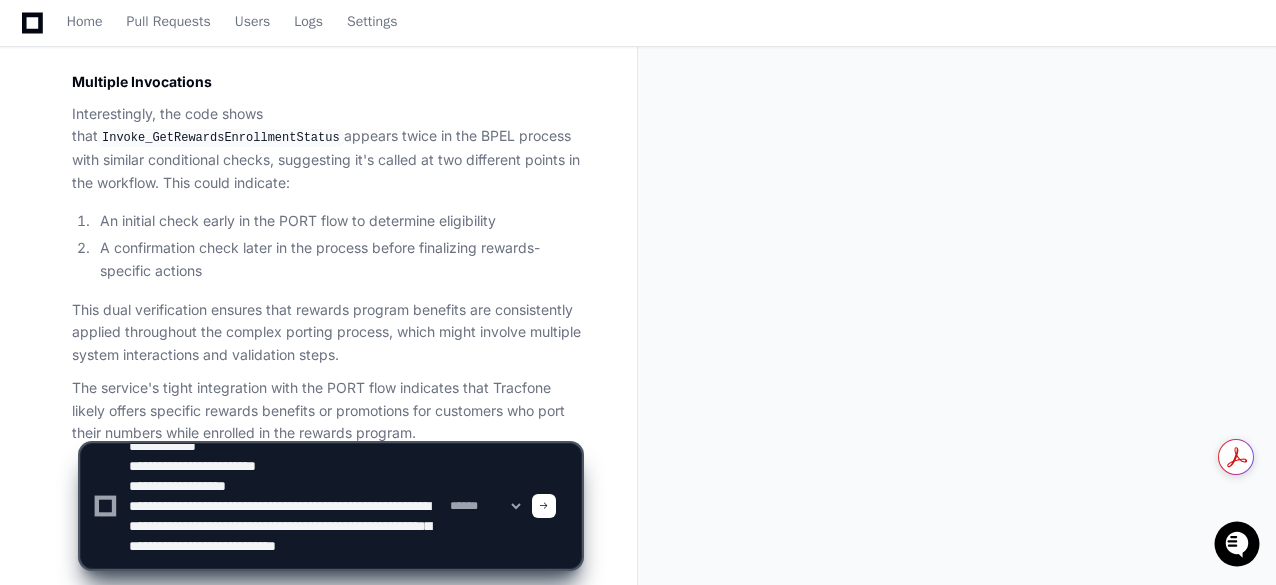 paste on "**********" 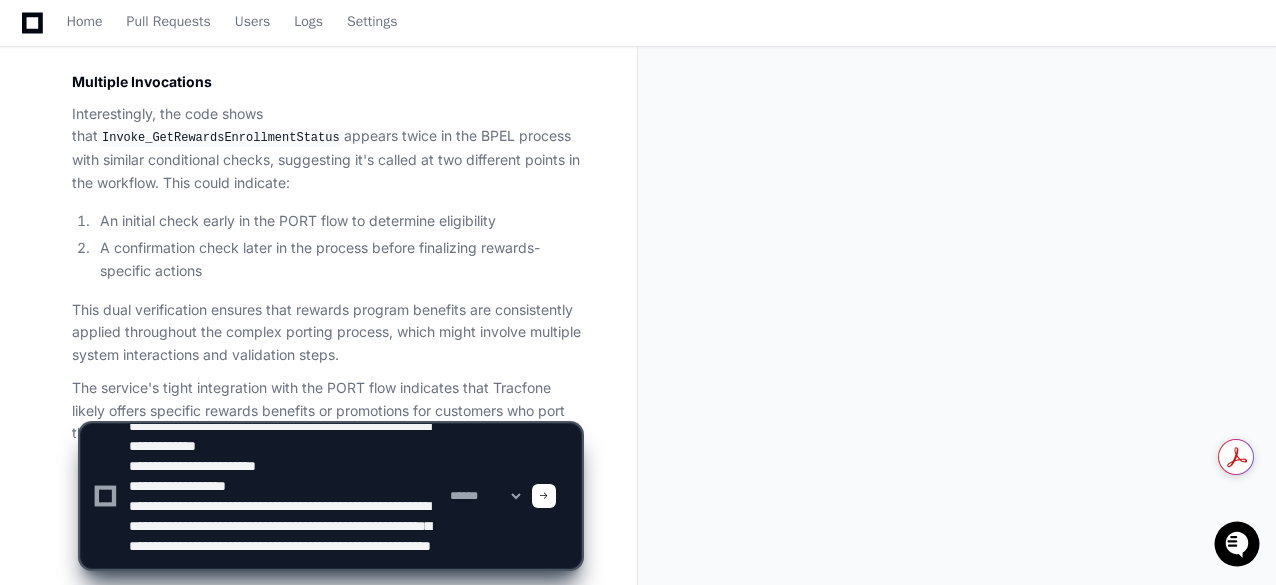 type on "**********" 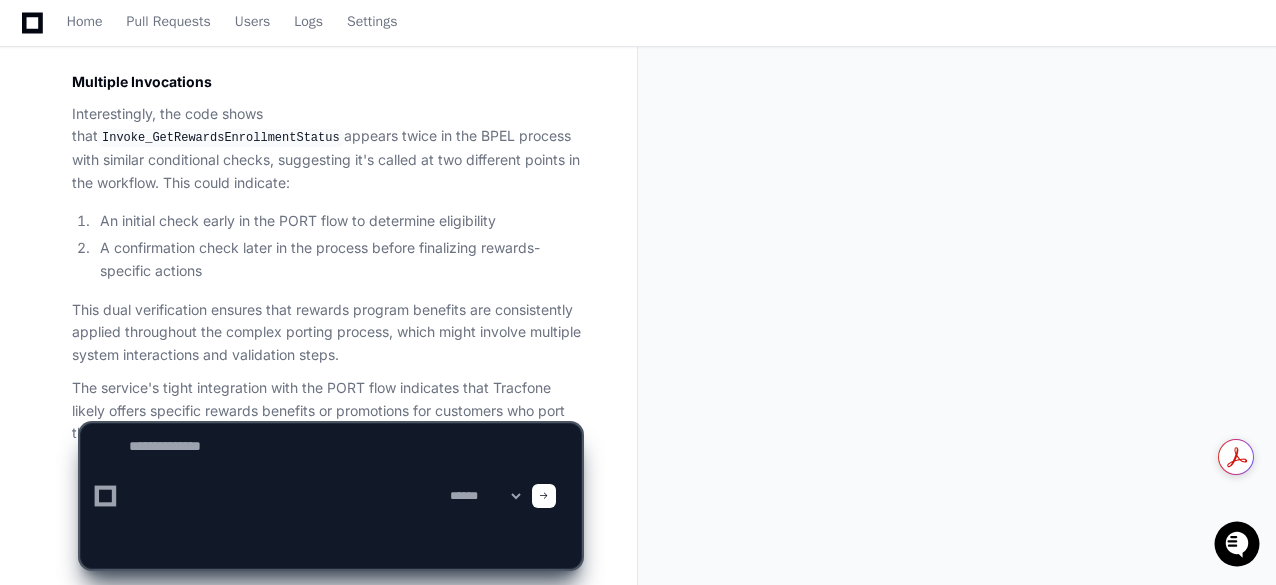 scroll, scrollTop: 0, scrollLeft: 0, axis: both 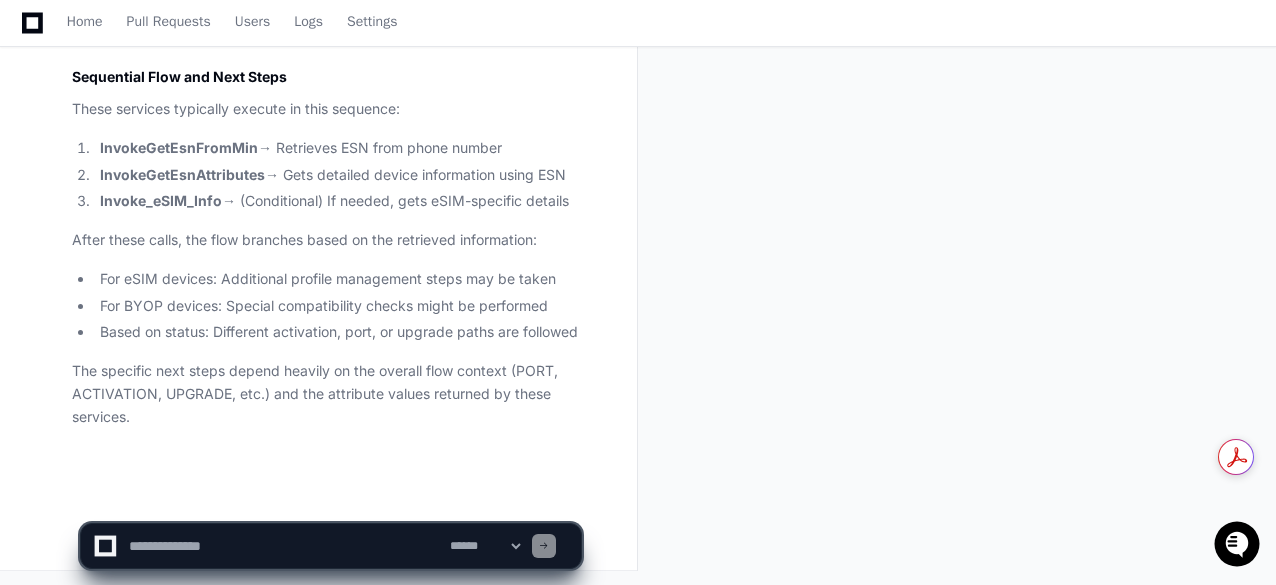 click 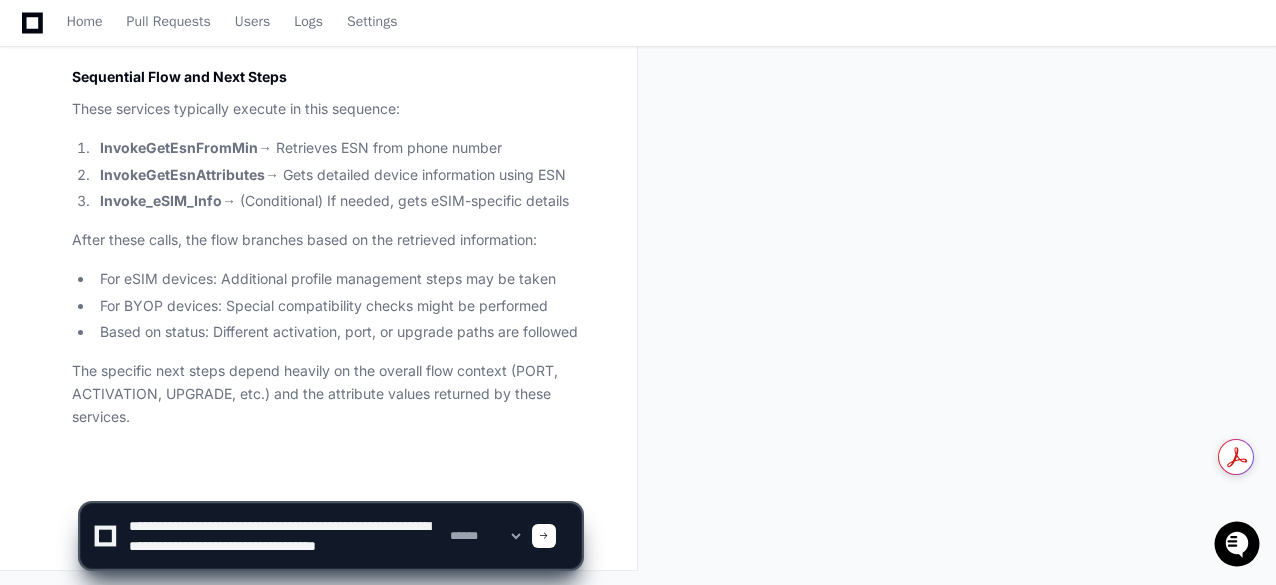 scroll, scrollTop: 6, scrollLeft: 0, axis: vertical 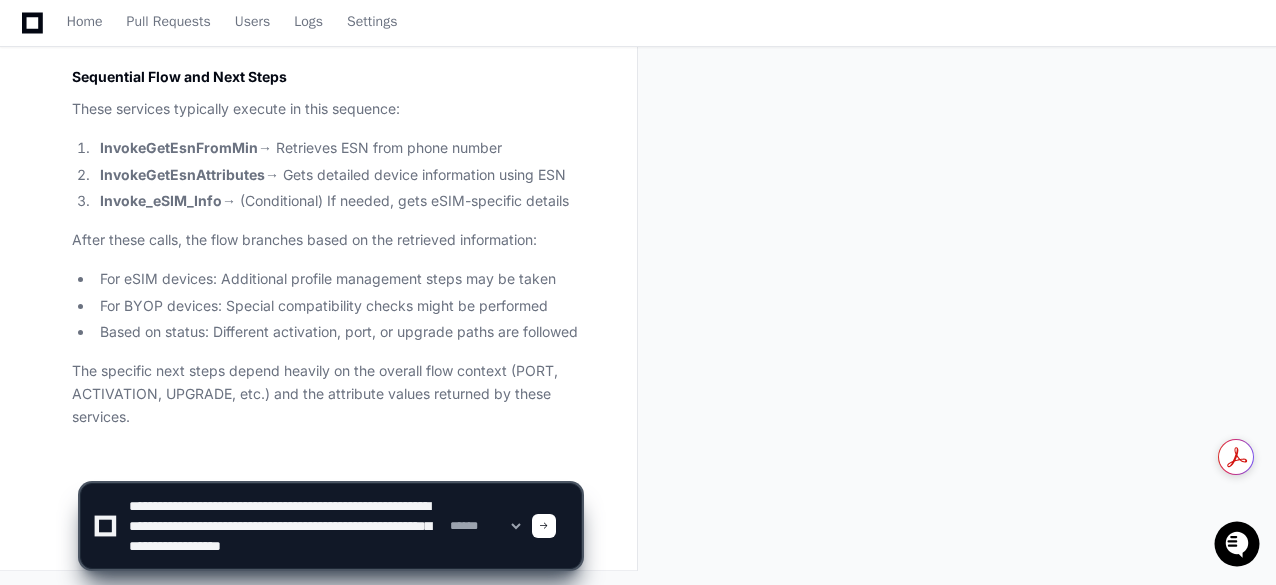 type on "**********" 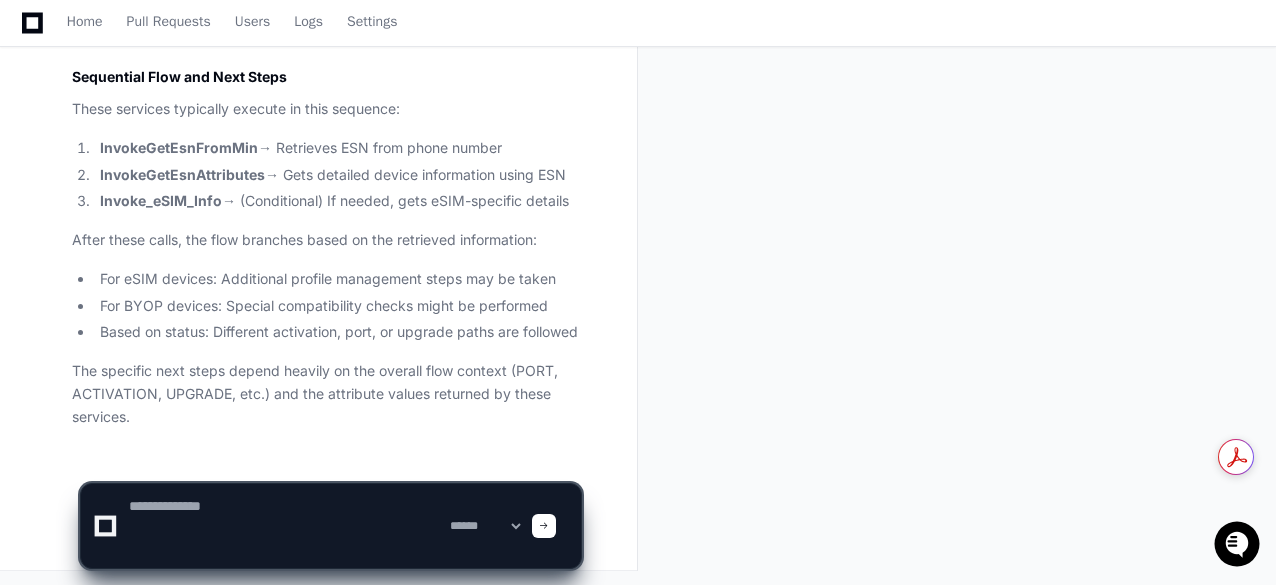 scroll, scrollTop: 0, scrollLeft: 0, axis: both 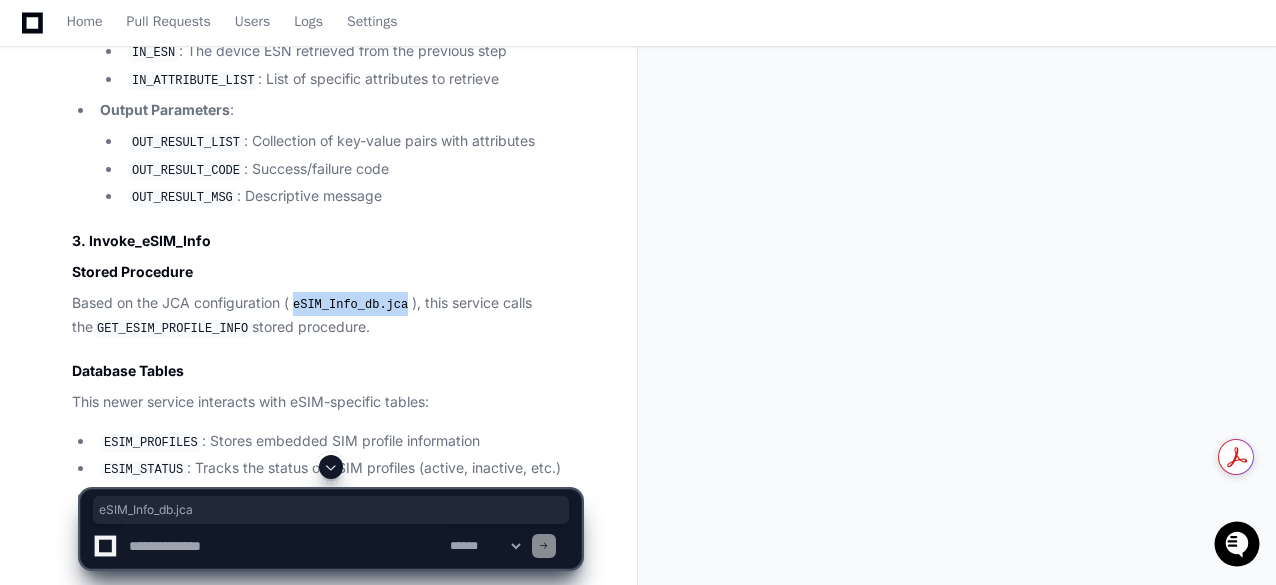 drag, startPoint x: 292, startPoint y: 287, endPoint x: 398, endPoint y: 293, distance: 106.16968 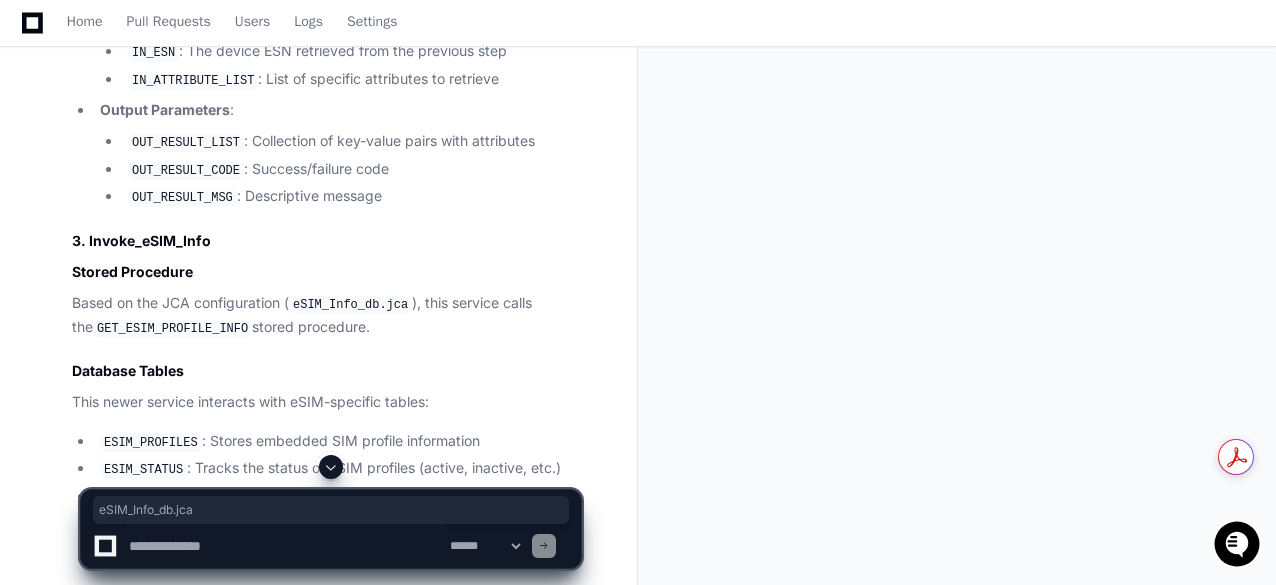click on "GET_ESIM_PROFILE_INFO" 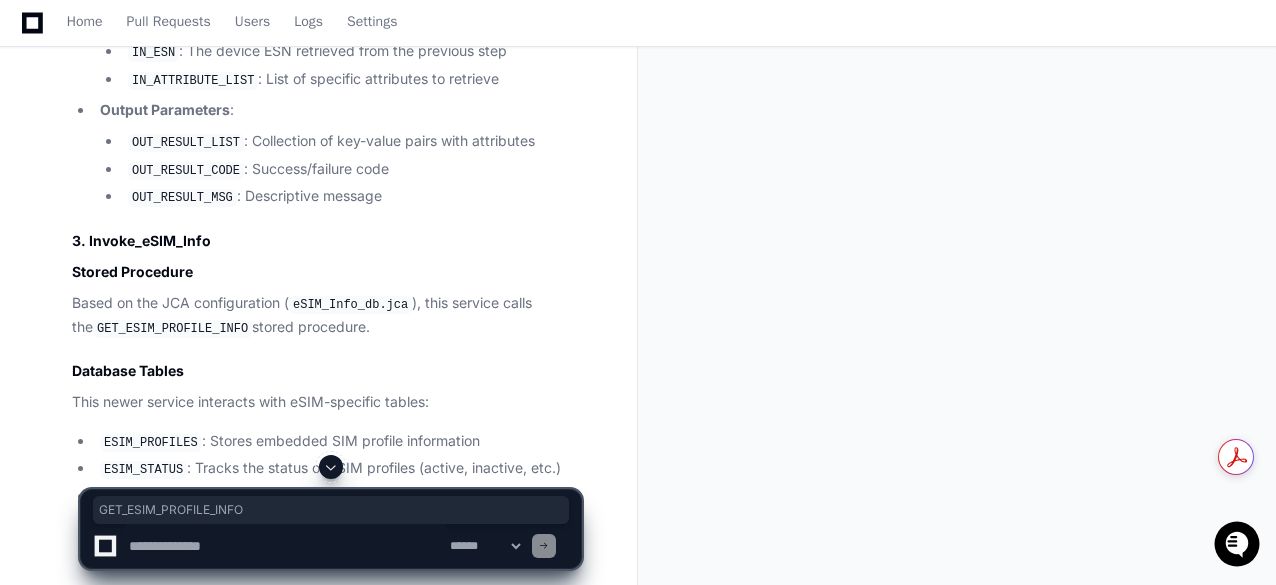click on "GET_ESIM_PROFILE_INFO" 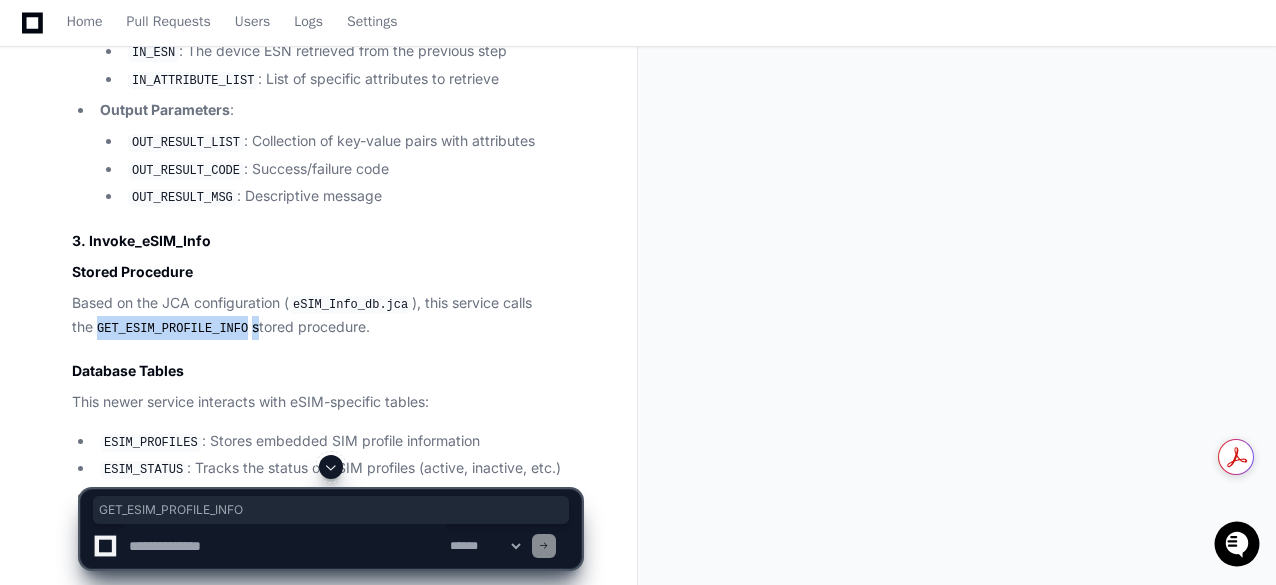 copy on "GET_ESIM_PROFILE_INFO" 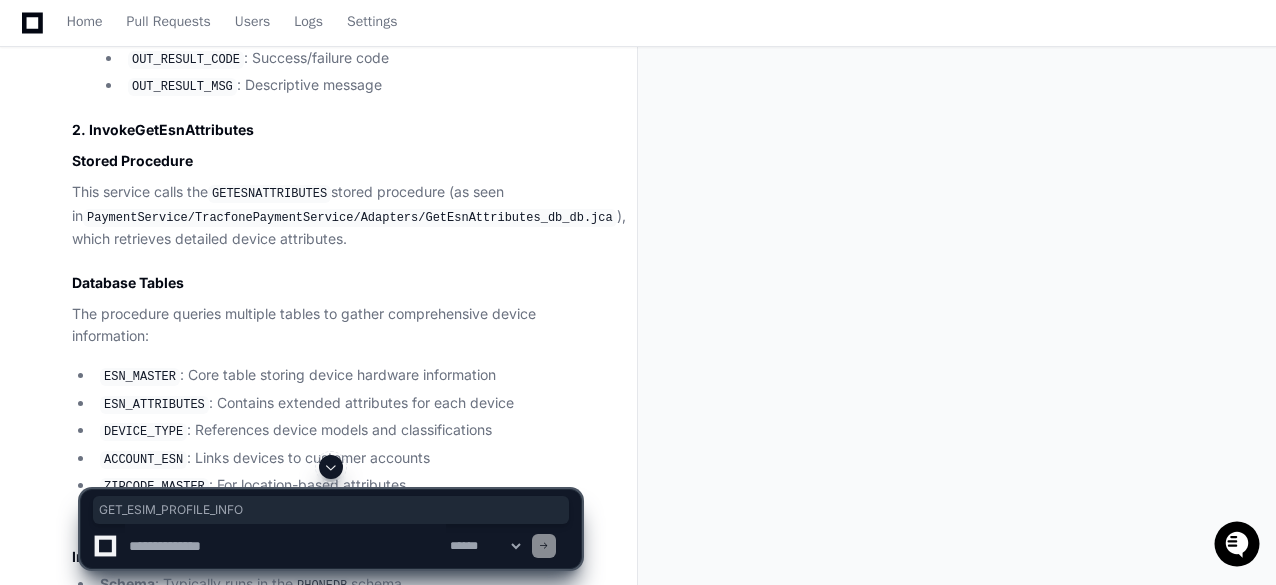 scroll, scrollTop: 11108, scrollLeft: 0, axis: vertical 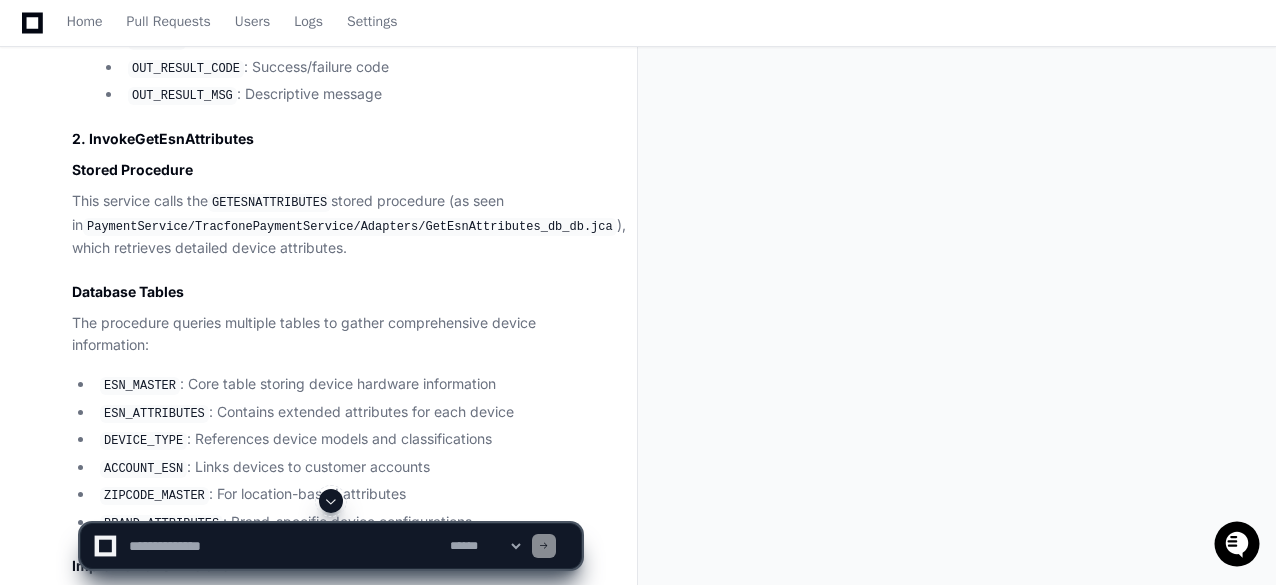 click on "GETESNATTRIBUTES" 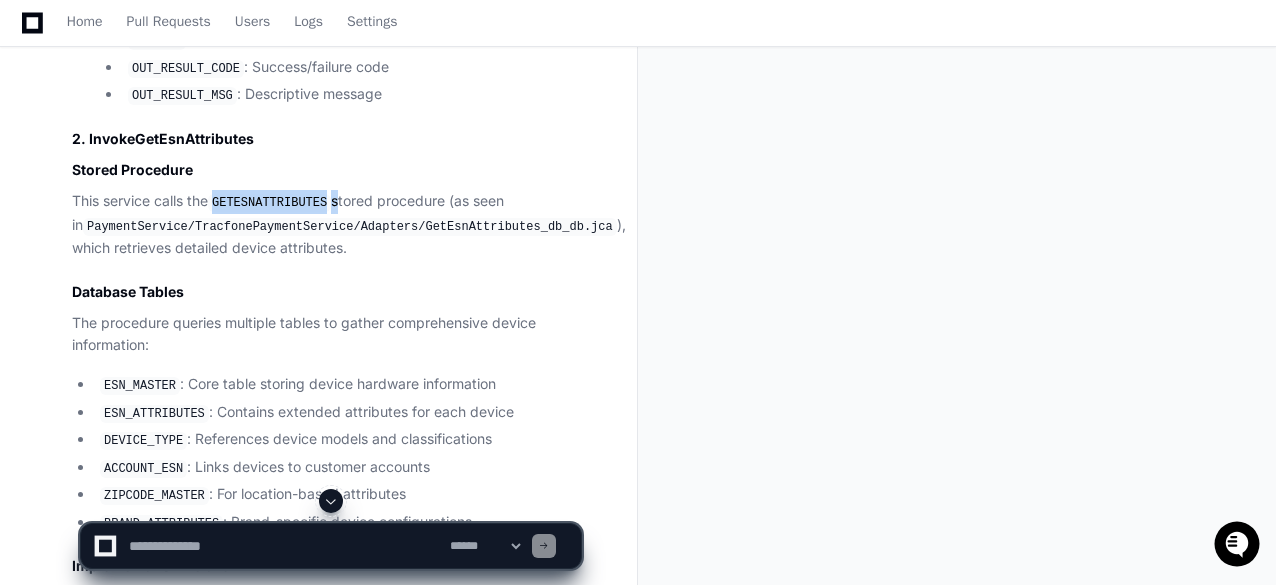 click on "GETESNATTRIBUTES" 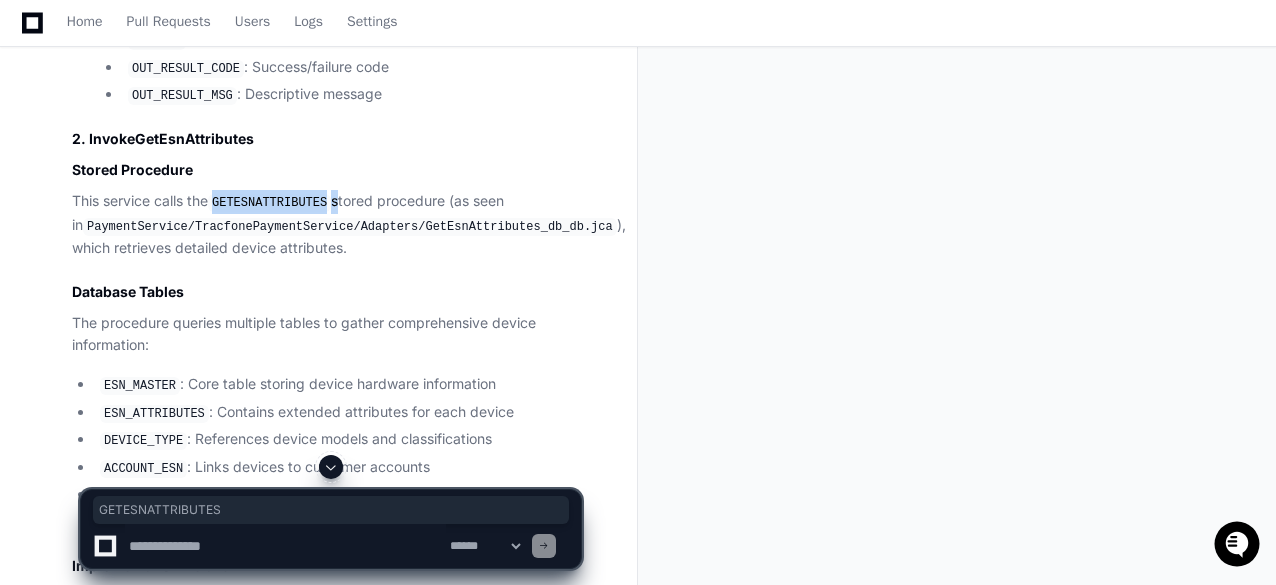copy on "GETESNATTRIBUTES" 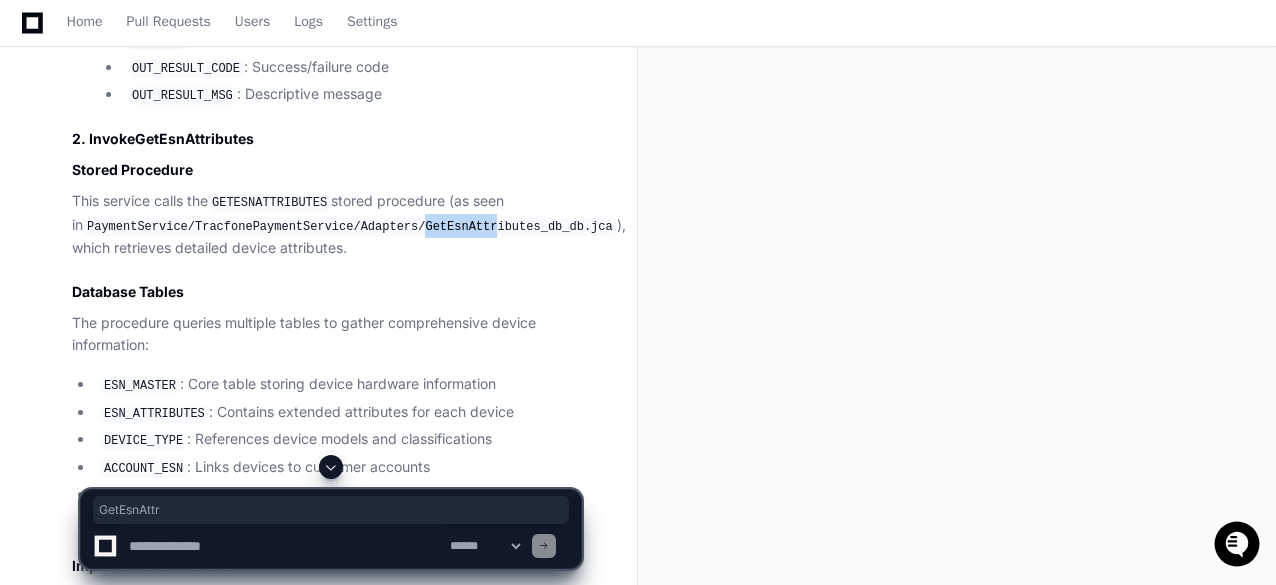 drag, startPoint x: 386, startPoint y: 217, endPoint x: 450, endPoint y: 216, distance: 64.00781 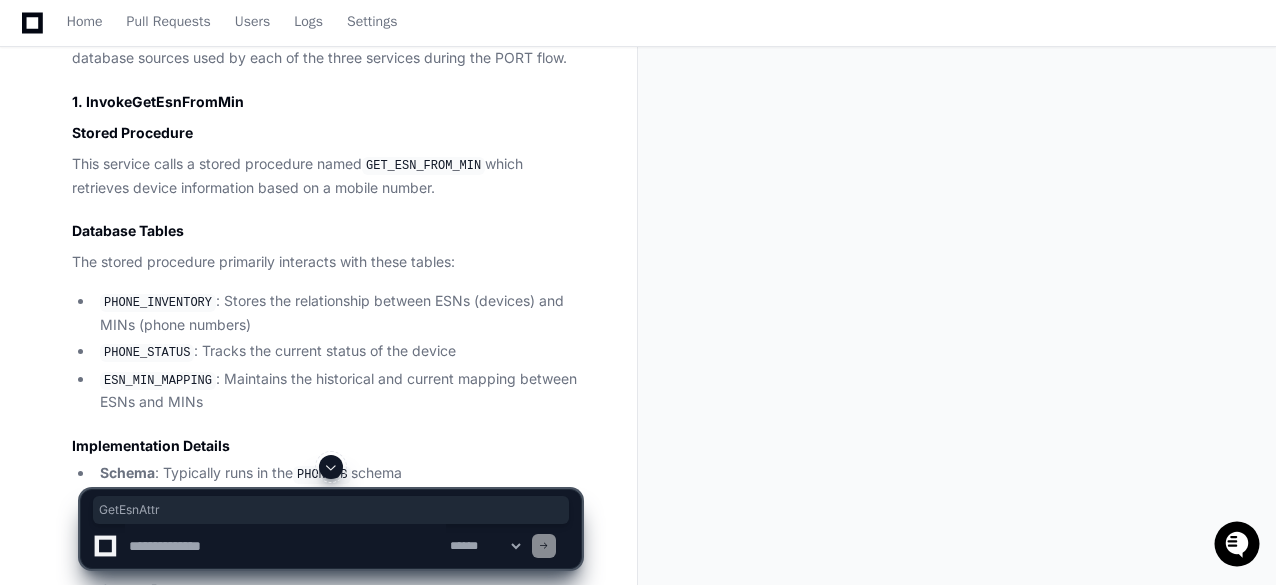 scroll, scrollTop: 10508, scrollLeft: 0, axis: vertical 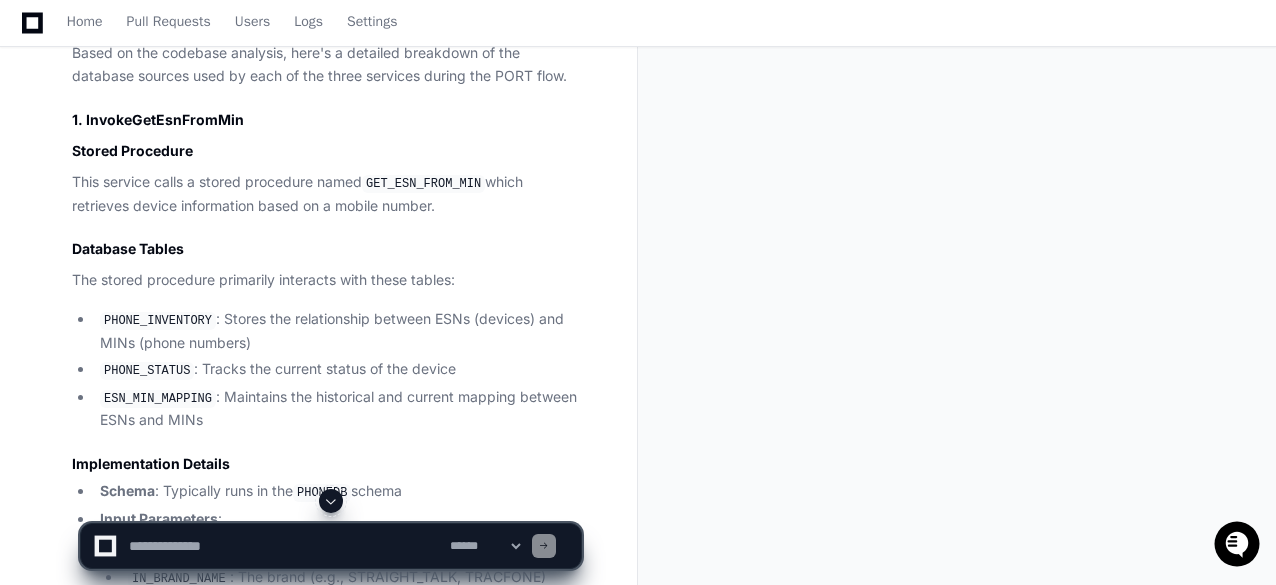 click on "GET_ESN_FROM_MIN" 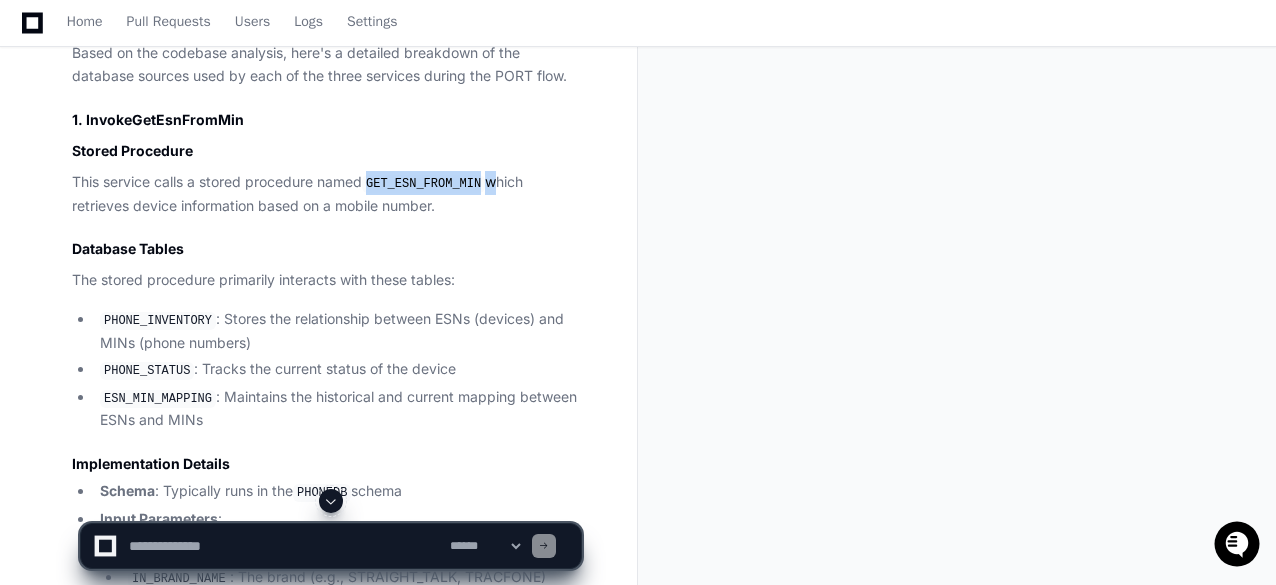 click on "GET_ESN_FROM_MIN" 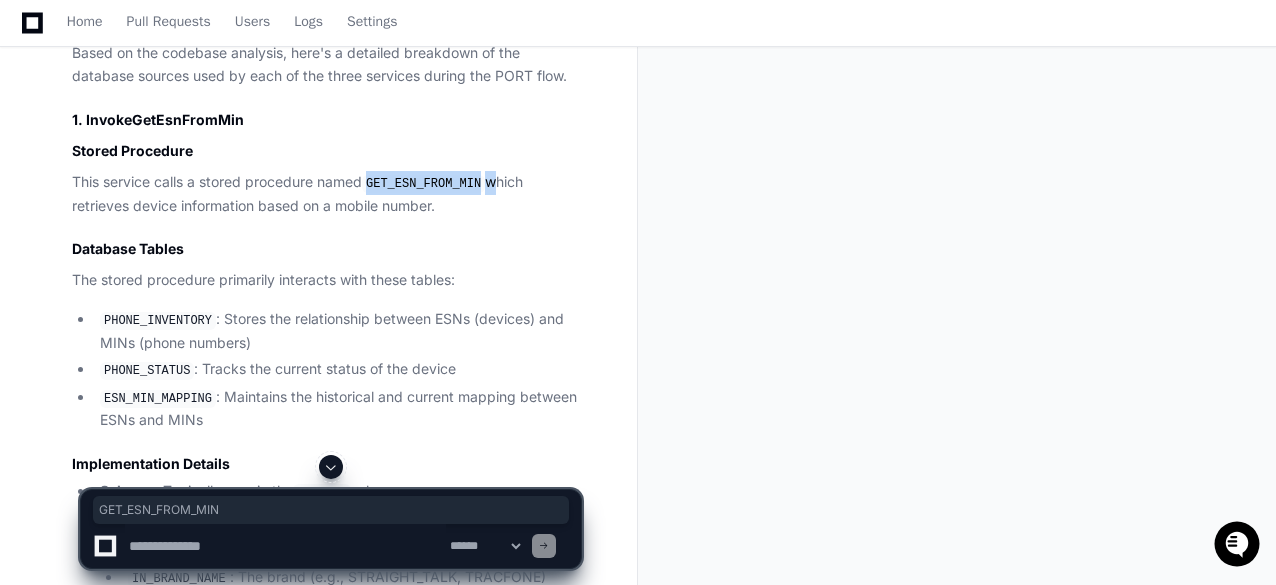 copy on "GET_ESN_FROM_MIN" 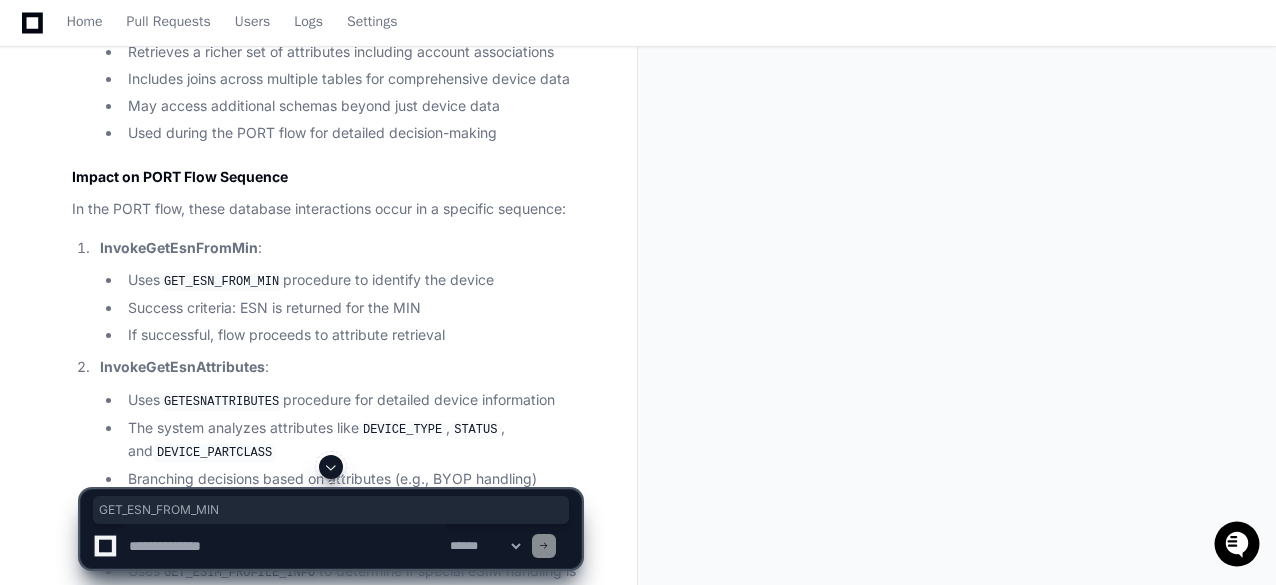 scroll, scrollTop: 13008, scrollLeft: 0, axis: vertical 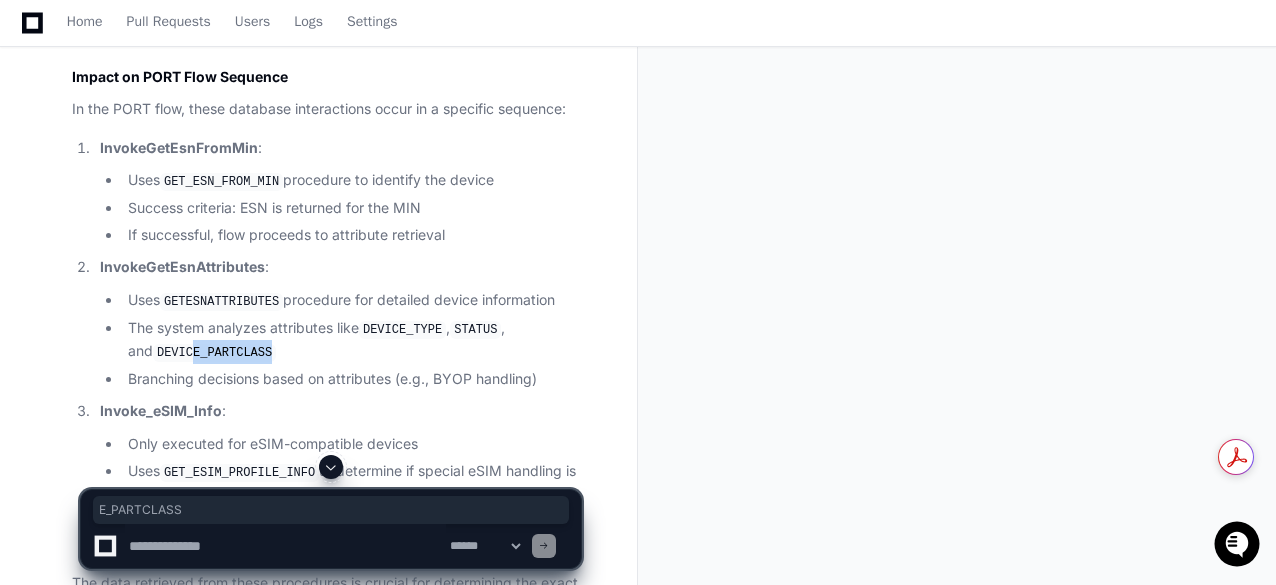 drag, startPoint x: 249, startPoint y: 323, endPoint x: 162, endPoint y: 310, distance: 87.965904 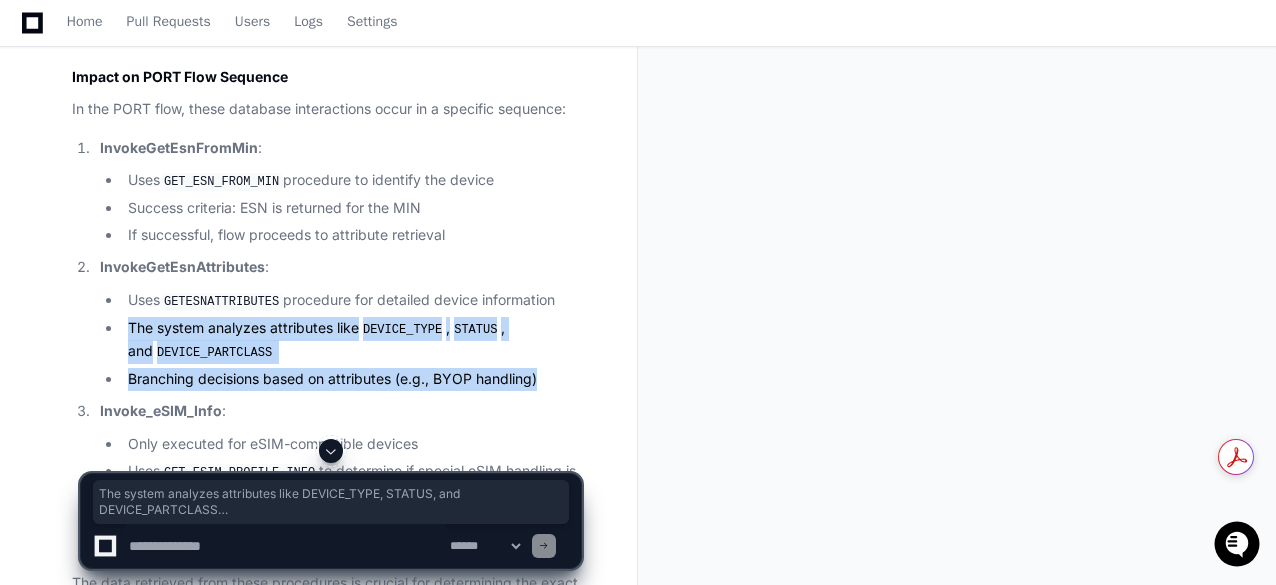 drag, startPoint x: 128, startPoint y: 293, endPoint x: 588, endPoint y: 335, distance: 461.91342 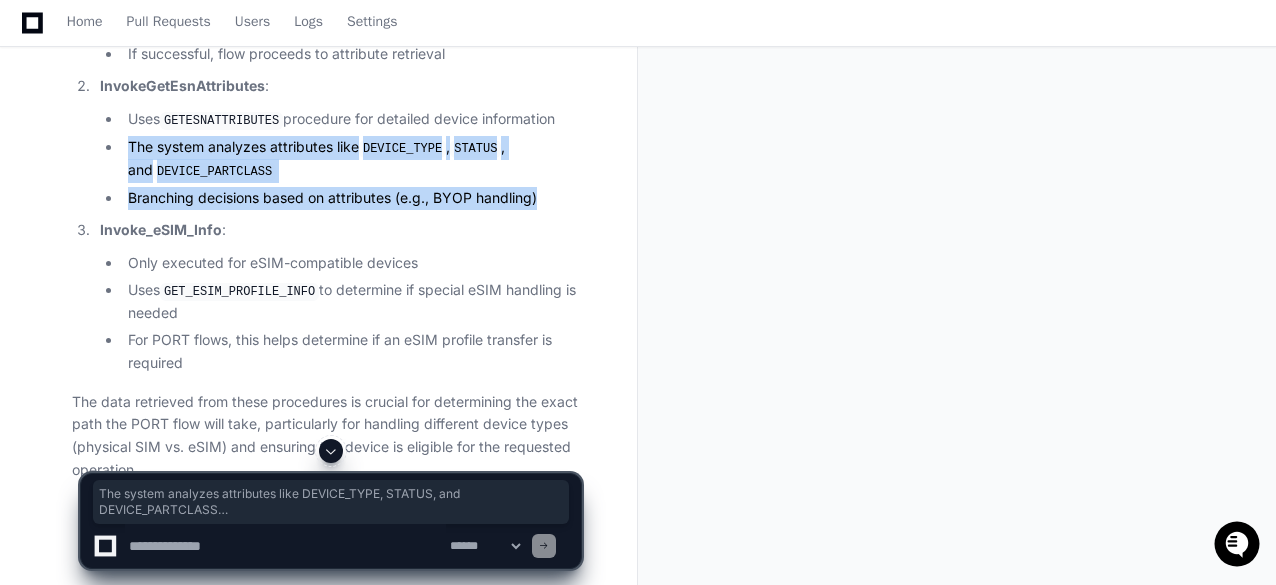 scroll, scrollTop: 13208, scrollLeft: 0, axis: vertical 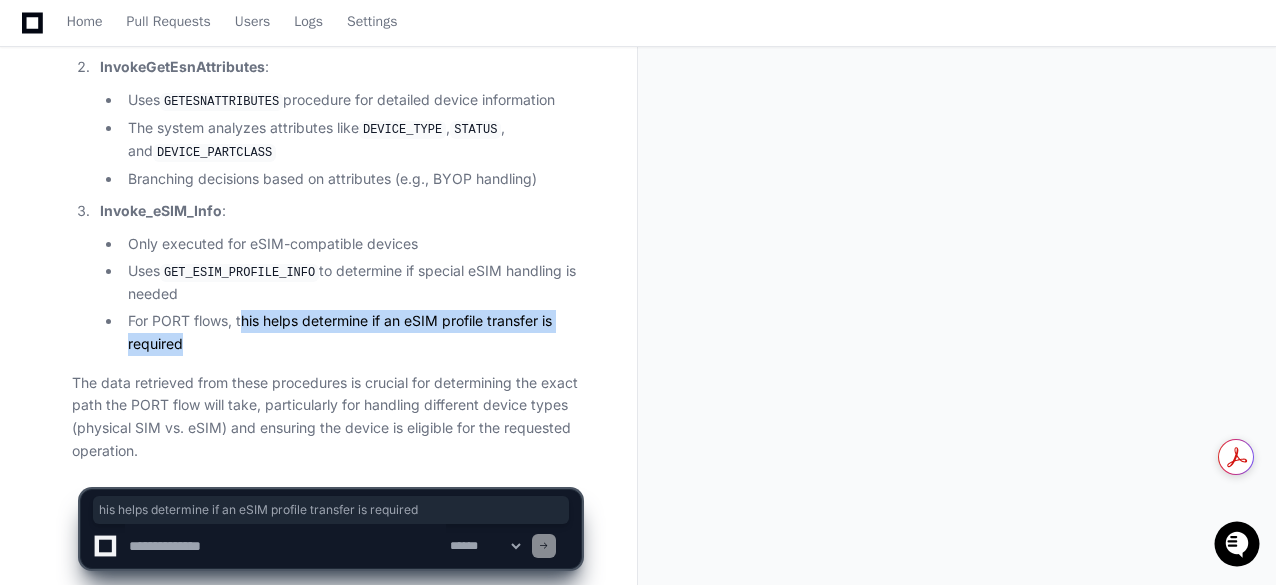 drag, startPoint x: 242, startPoint y: 285, endPoint x: 250, endPoint y: 313, distance: 29.12044 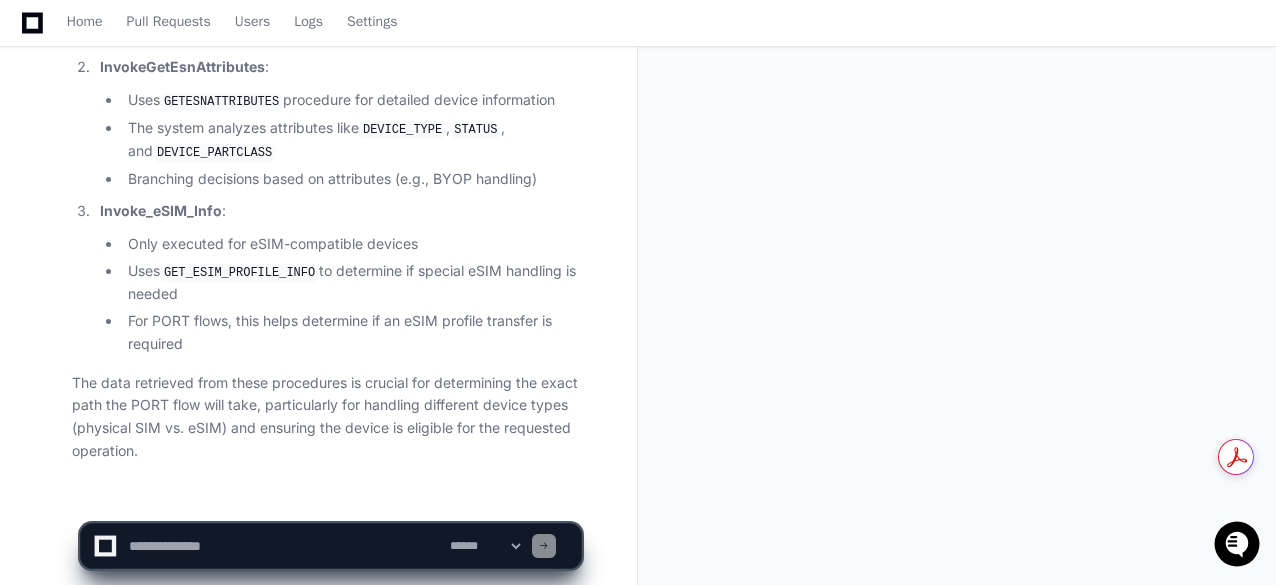 click on "SubmitOrder BPEL Process Details  Created by  @ tejeshwer.[PERSON_NAME]  a few seconds ago   [PERSON_NAME].[PERSON_NAME] 32 minutes ago In "SOA_Development/OrderServices/OrderServiceOS/SOA/BPEL/SubmitOrder.bpel" - during PORT flow - after flow determination - there is a step which invokes Invoke_Invoke_GetRewardsEnrollmentStatus - what is the input and output - where does it fetch the information from - what is the impact on further flow , when is it executed
PlayerZero 31 minutes ago Thinking Grepping SOA_Development/OrderServices/OrderServiceOS/SOA/BPEL/SubmitOrder.bpel I'll look into the details of the  Invoke_Invoke_GetRewardsEnrollmentStatus  step in the PORT flow of the SubmitOrder.bpel file. Let me locate and analyze this for you.
Grepping SubmitOrder.bpel Let me search for the file more broadly to find its location in the codebase:
Exploring soa-12c/SOA_Development/OrderServices/OrderServiceOS/SOA/BPEL Now I'll search for the file in the specific repository:" 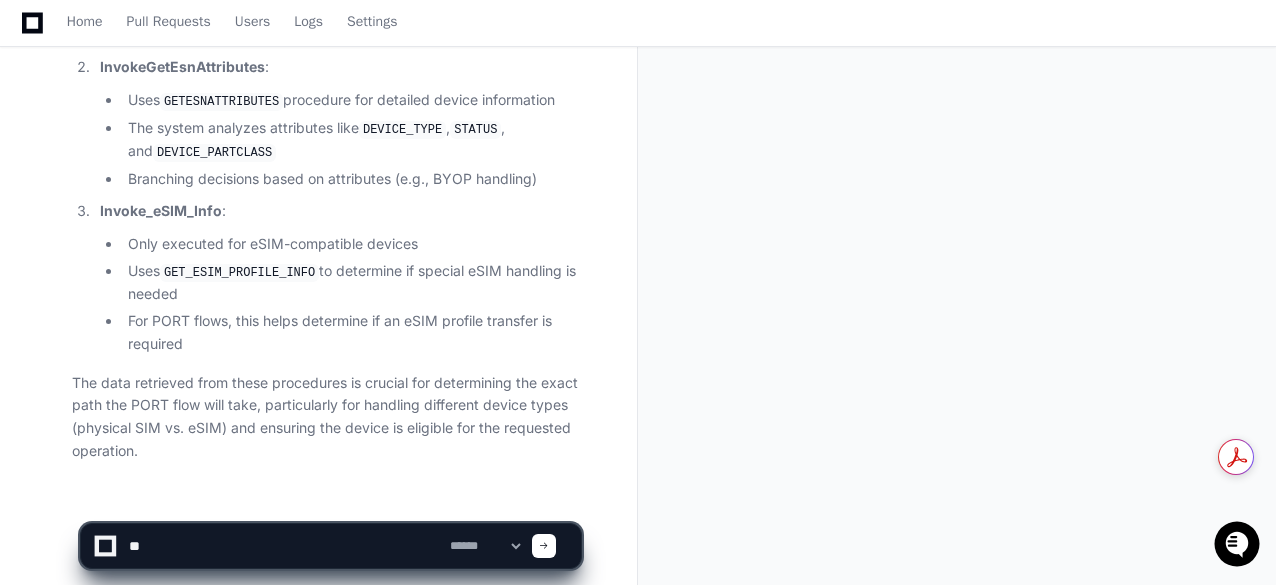 type on "*" 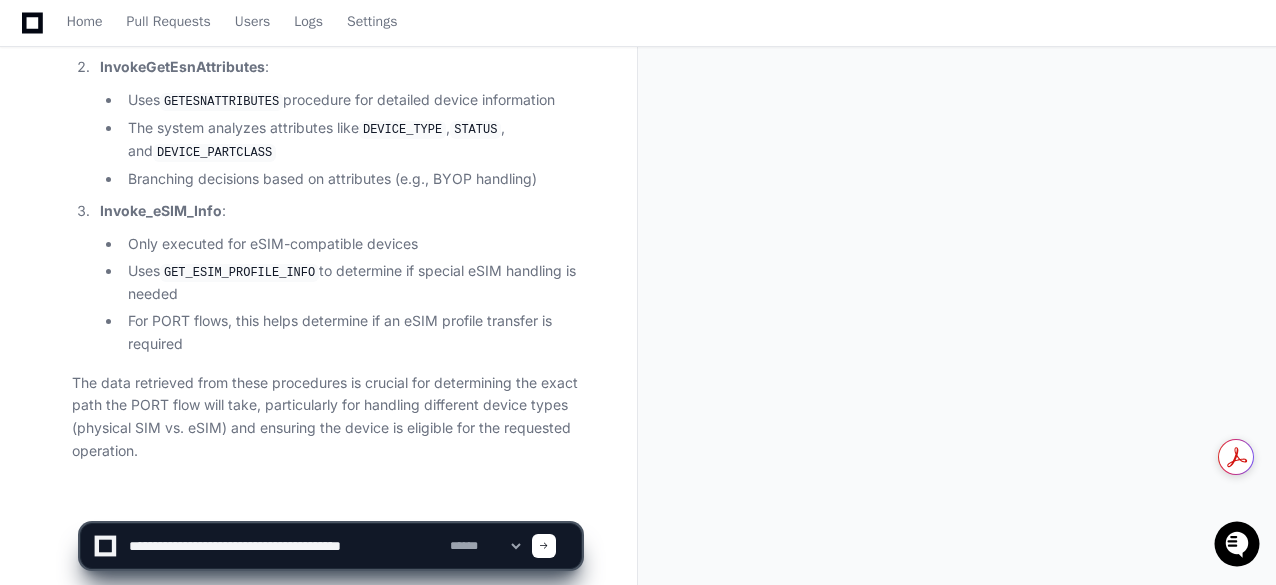 paste on "**********" 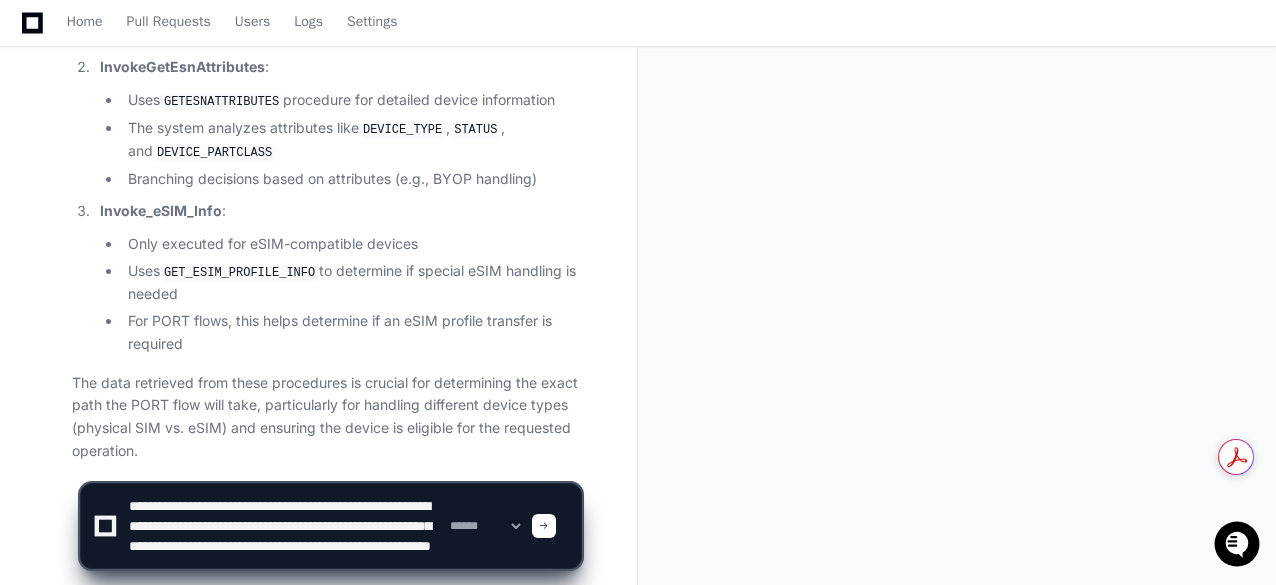 scroll, scrollTop: 26, scrollLeft: 0, axis: vertical 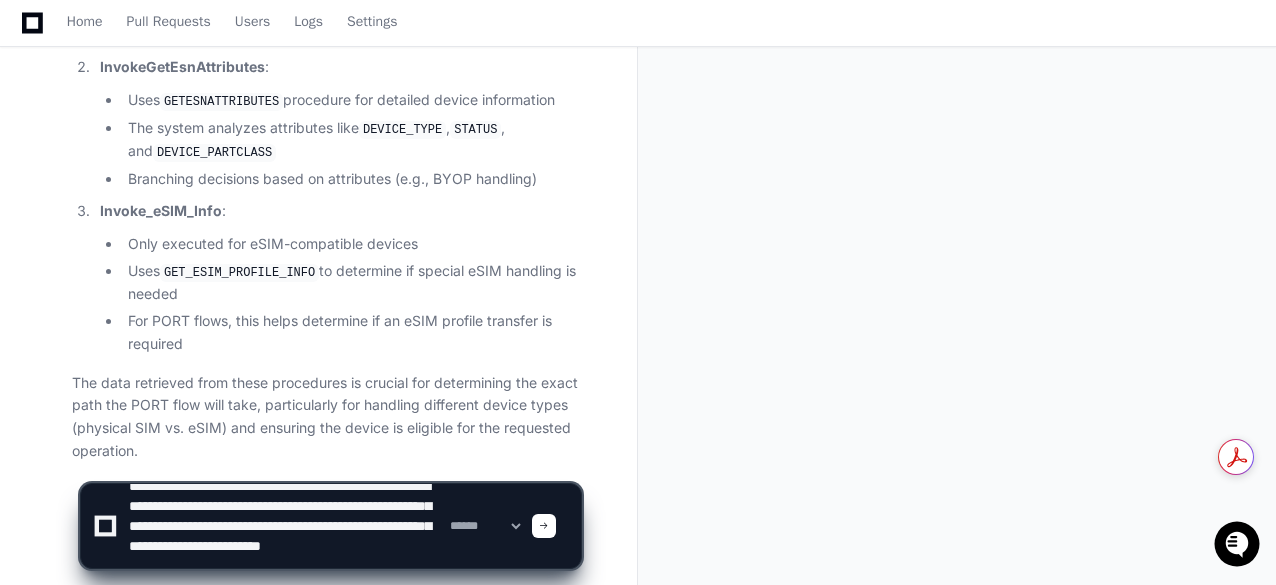 click 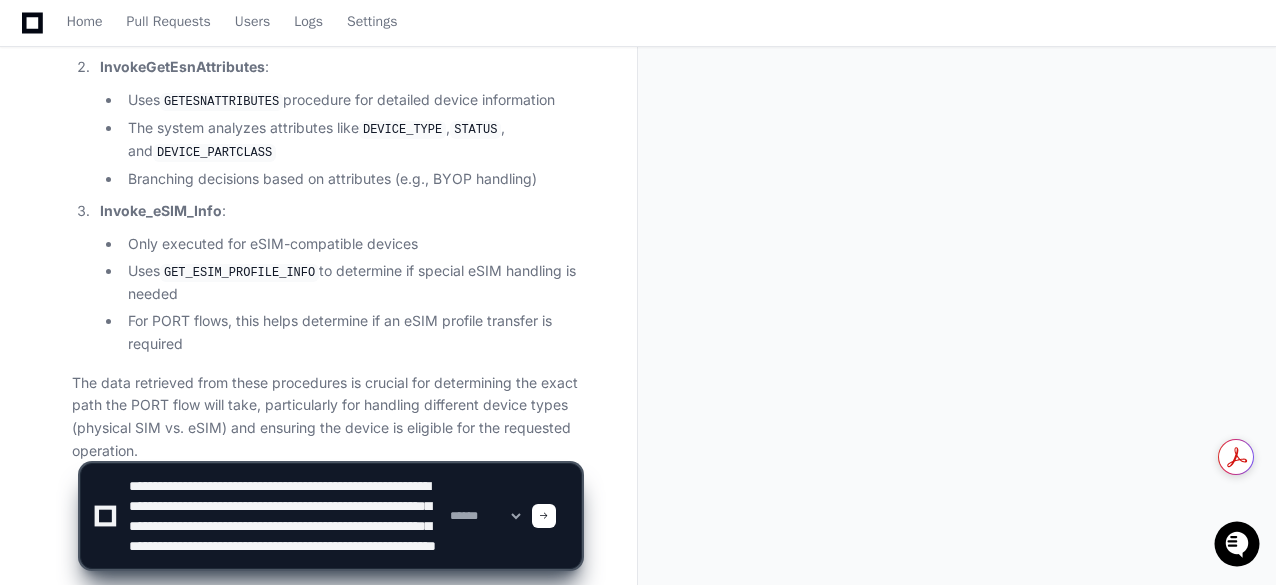 type on "**********" 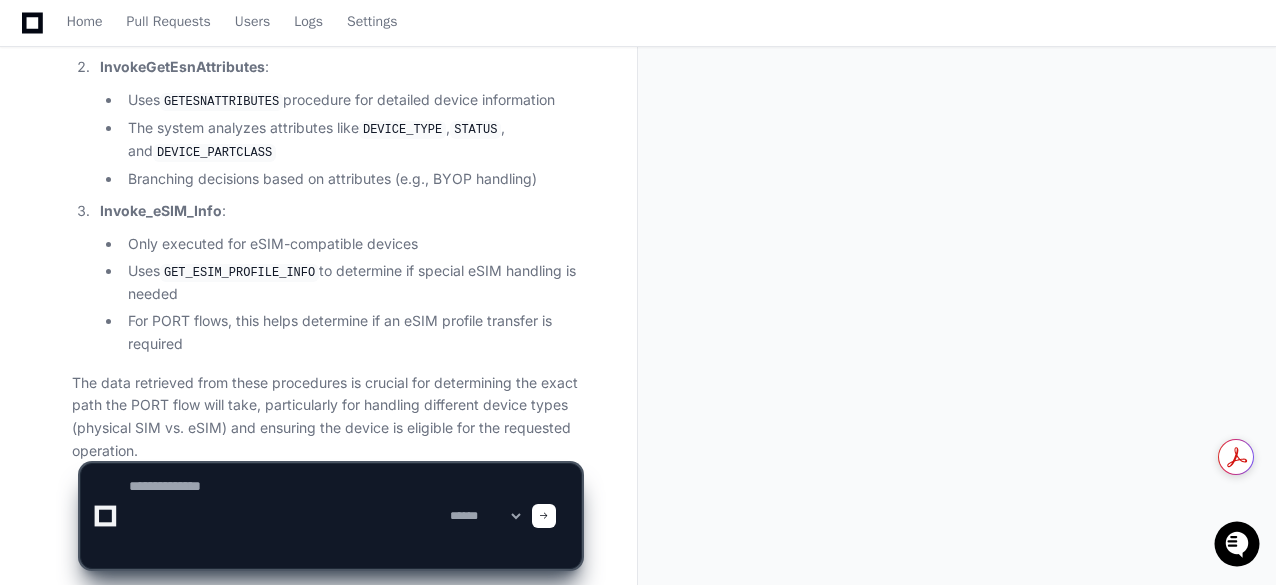 scroll, scrollTop: 0, scrollLeft: 0, axis: both 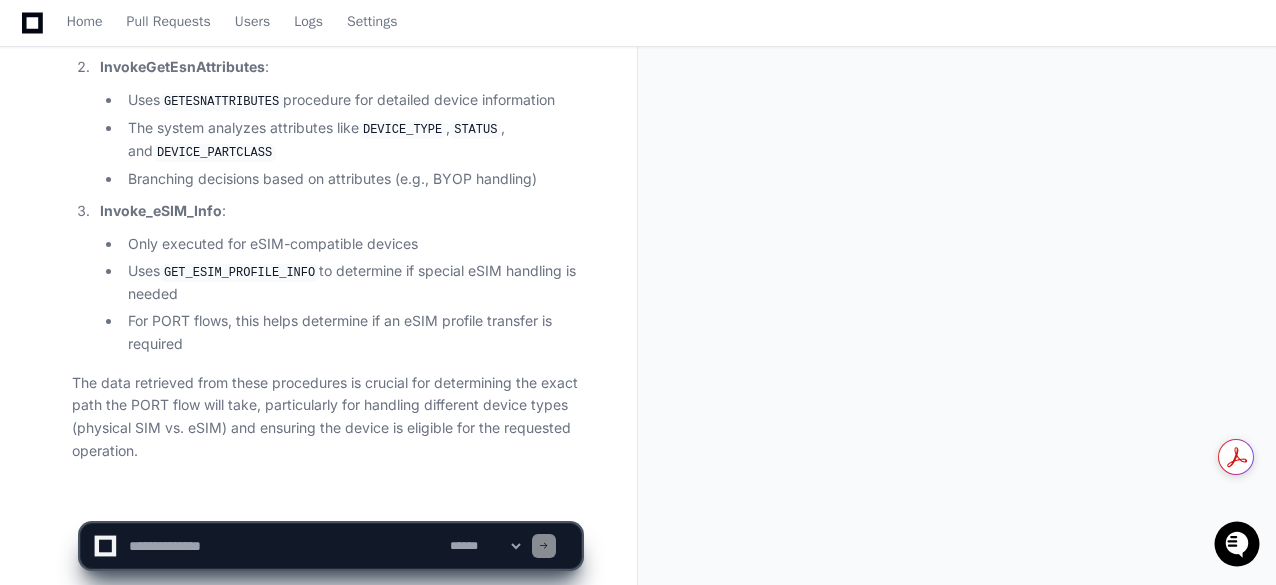 type 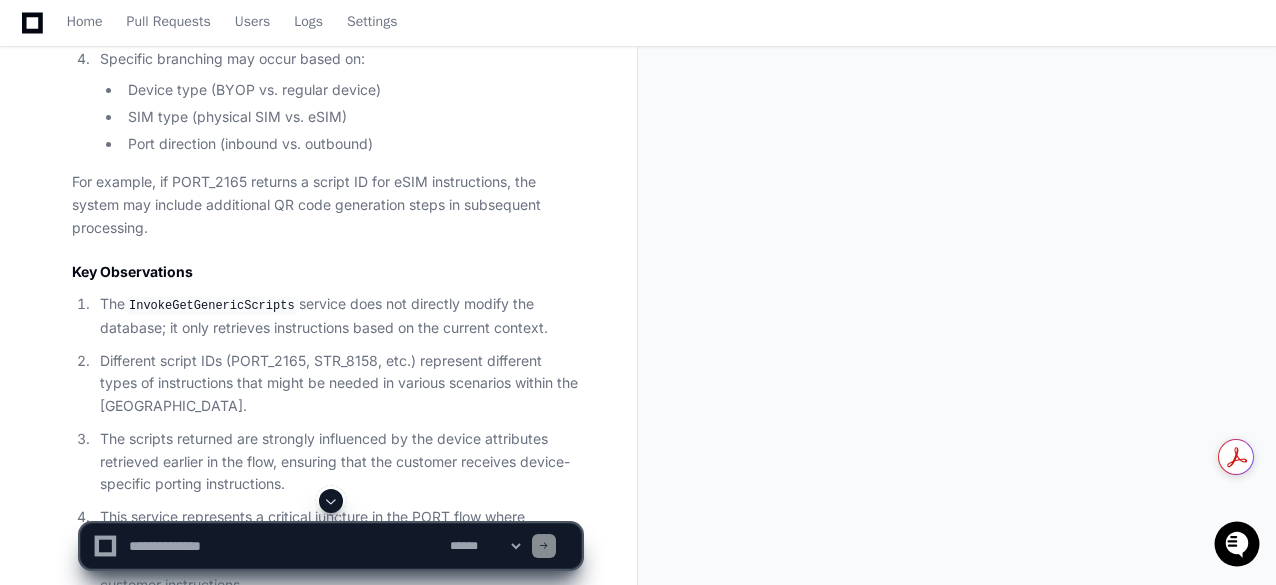 scroll, scrollTop: 16412, scrollLeft: 0, axis: vertical 